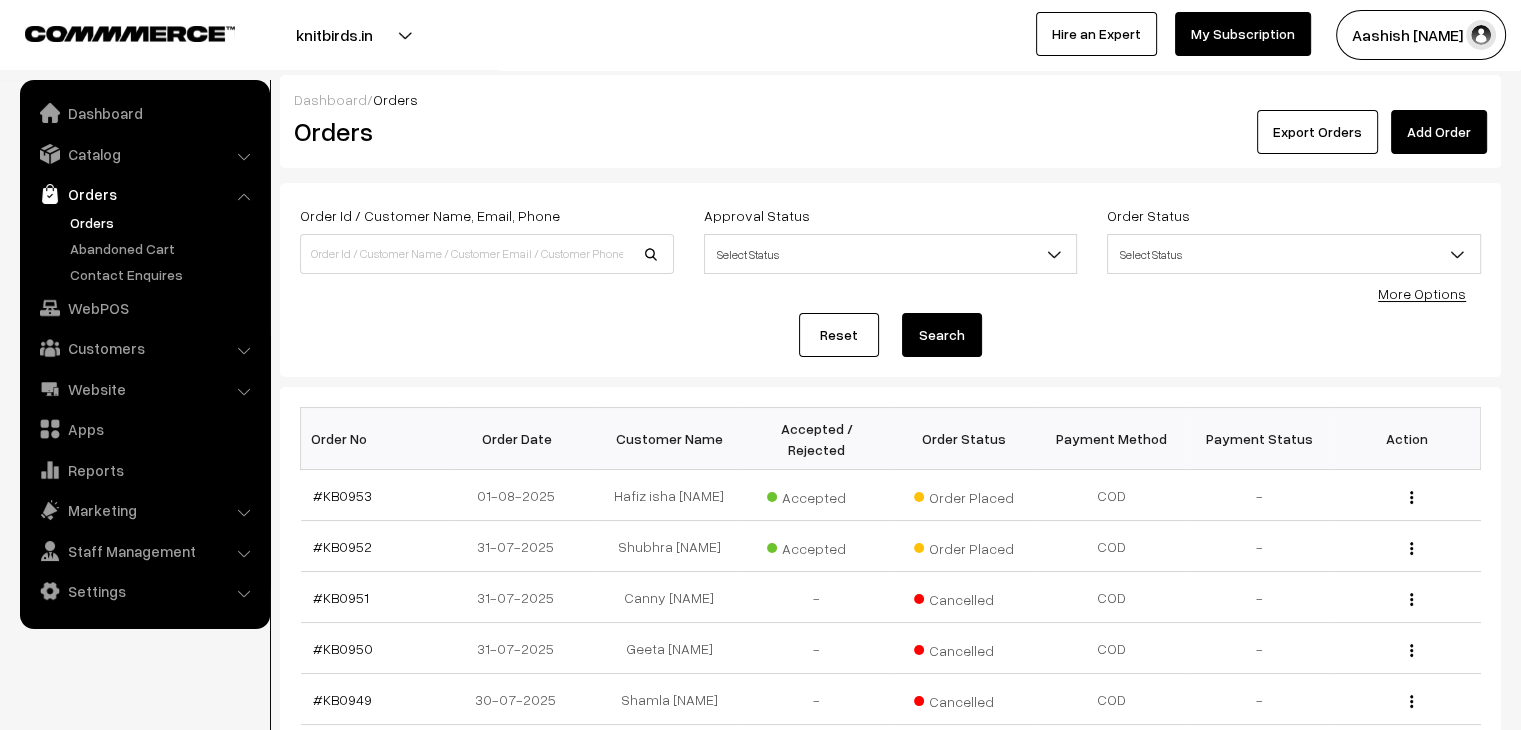 scroll, scrollTop: 0, scrollLeft: 0, axis: both 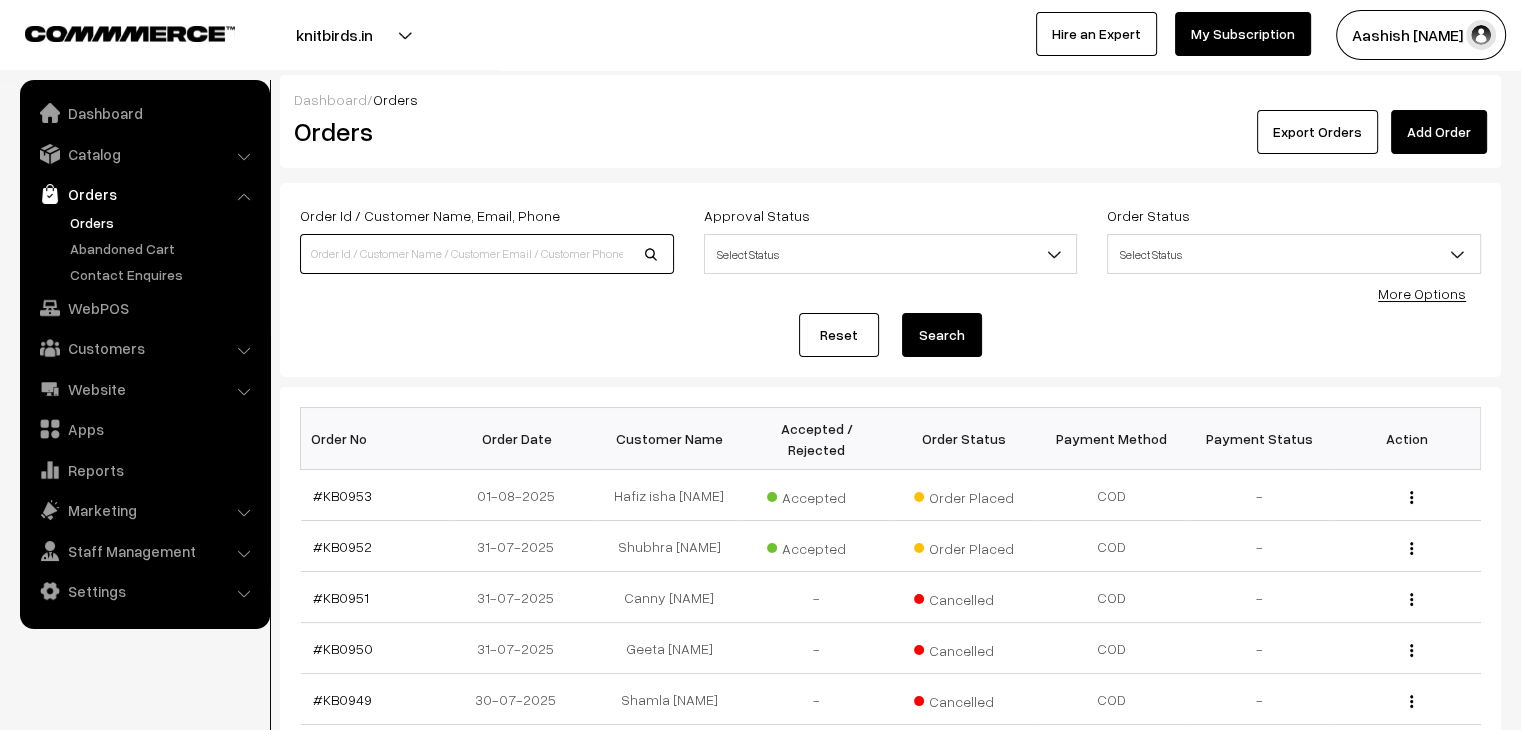 click at bounding box center [487, 254] 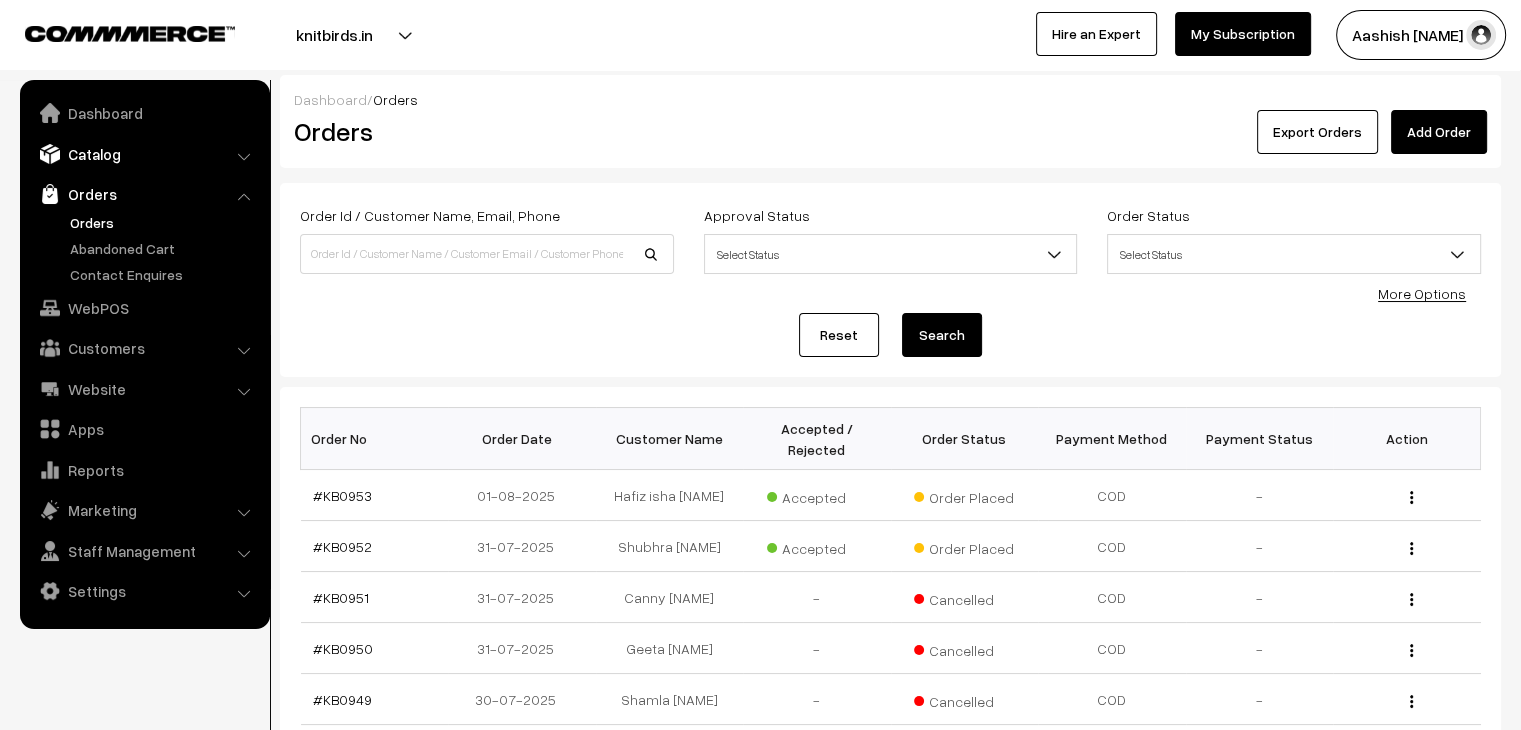 click on "Catalog" at bounding box center [144, 154] 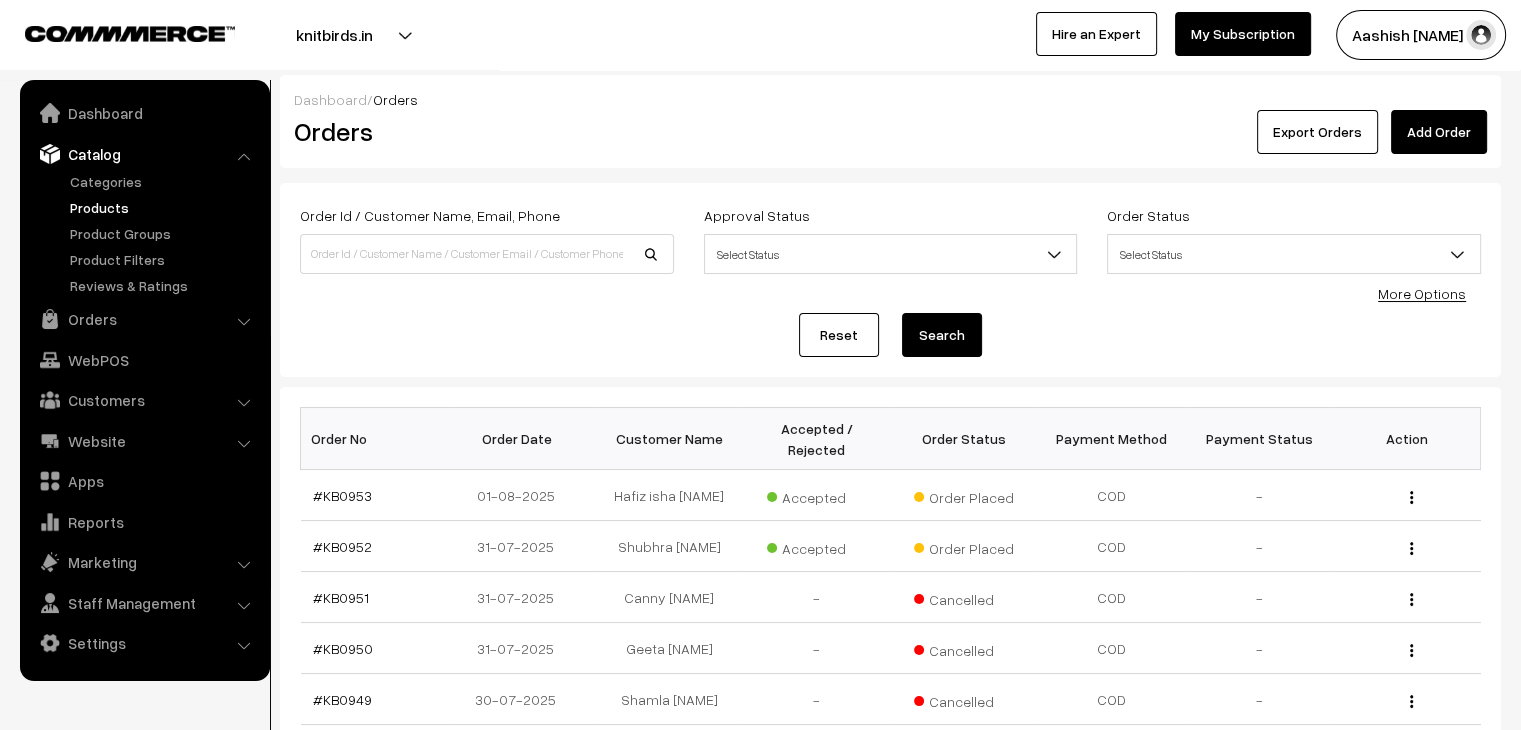 drag, startPoint x: 113, startPoint y: 201, endPoint x: 126, endPoint y: 204, distance: 13.341664 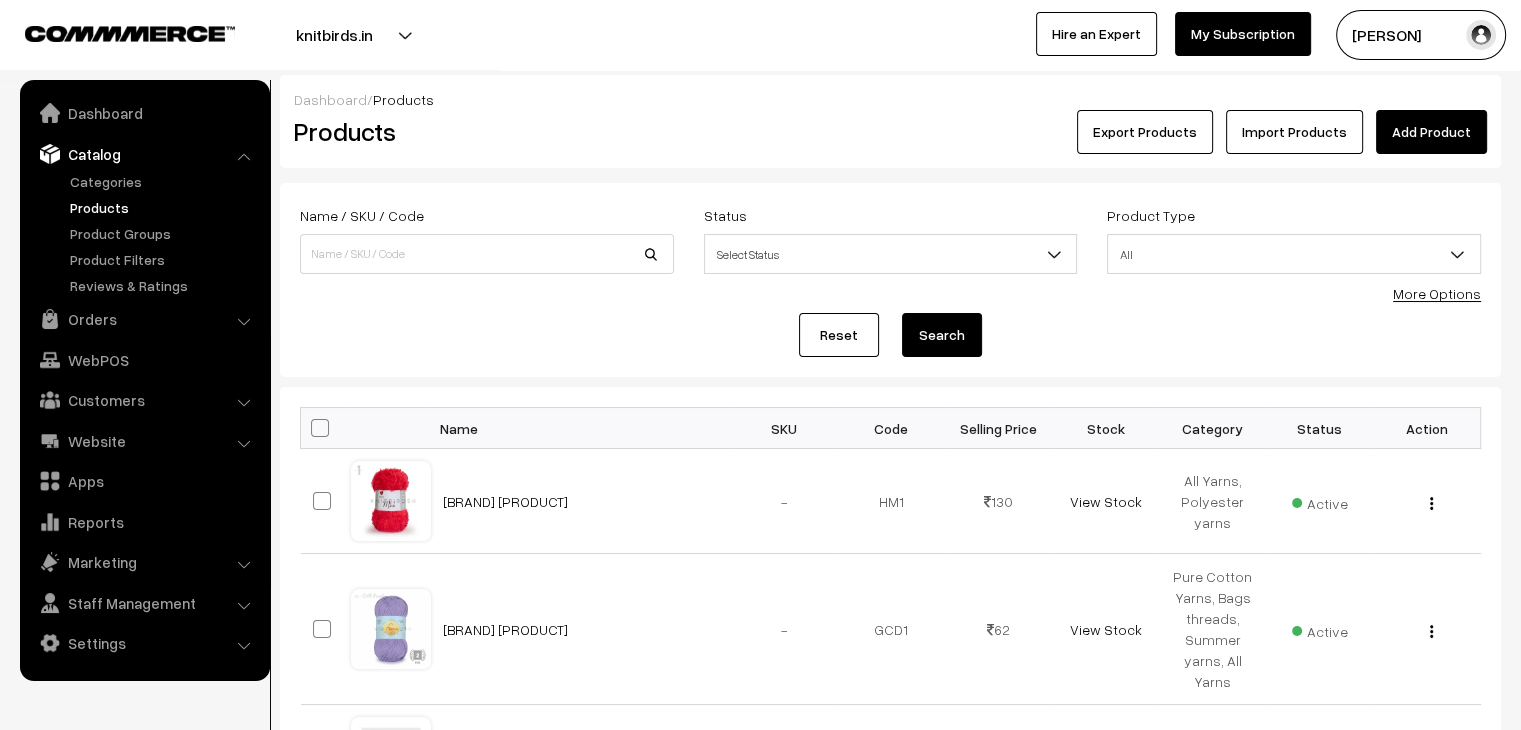 scroll, scrollTop: 0, scrollLeft: 0, axis: both 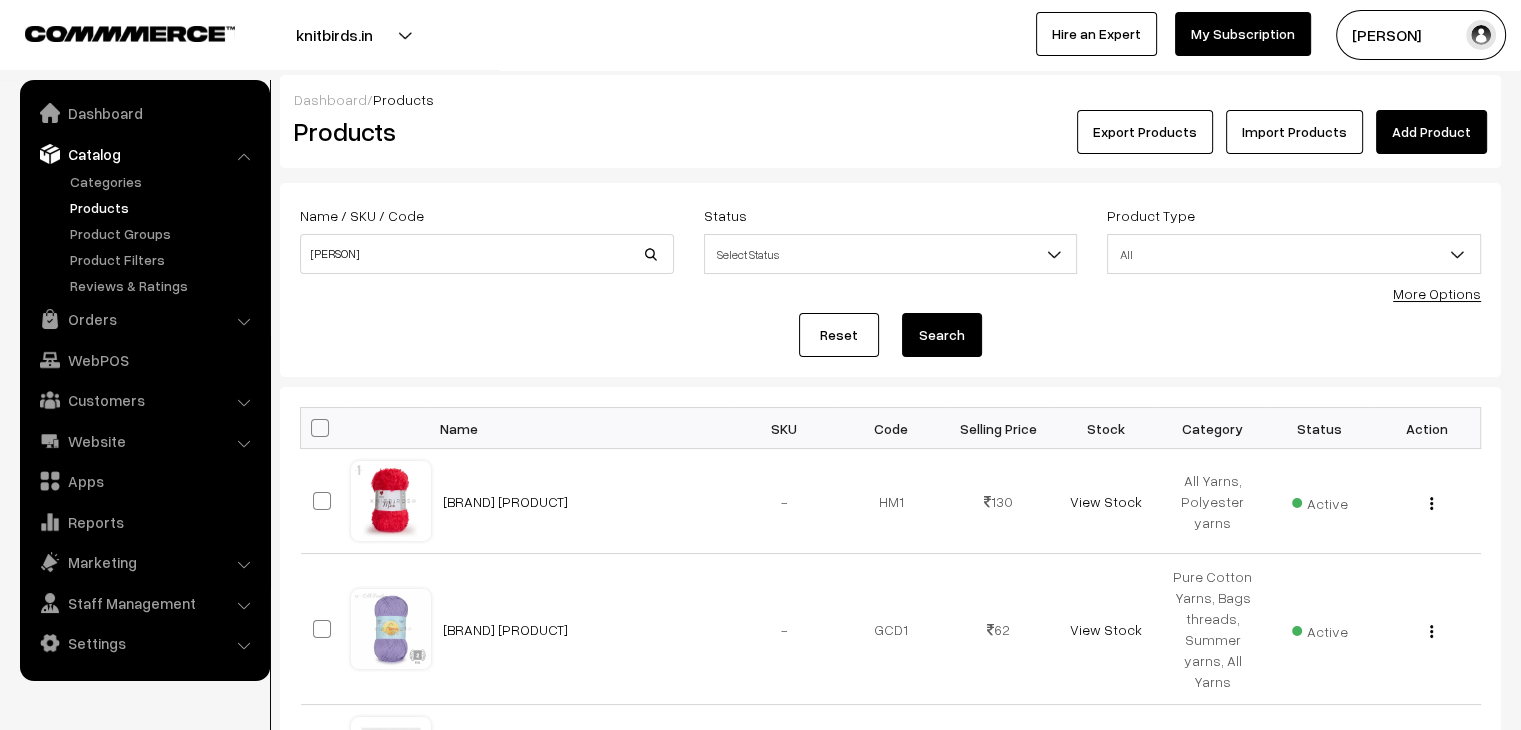 type on "[PERSON]" 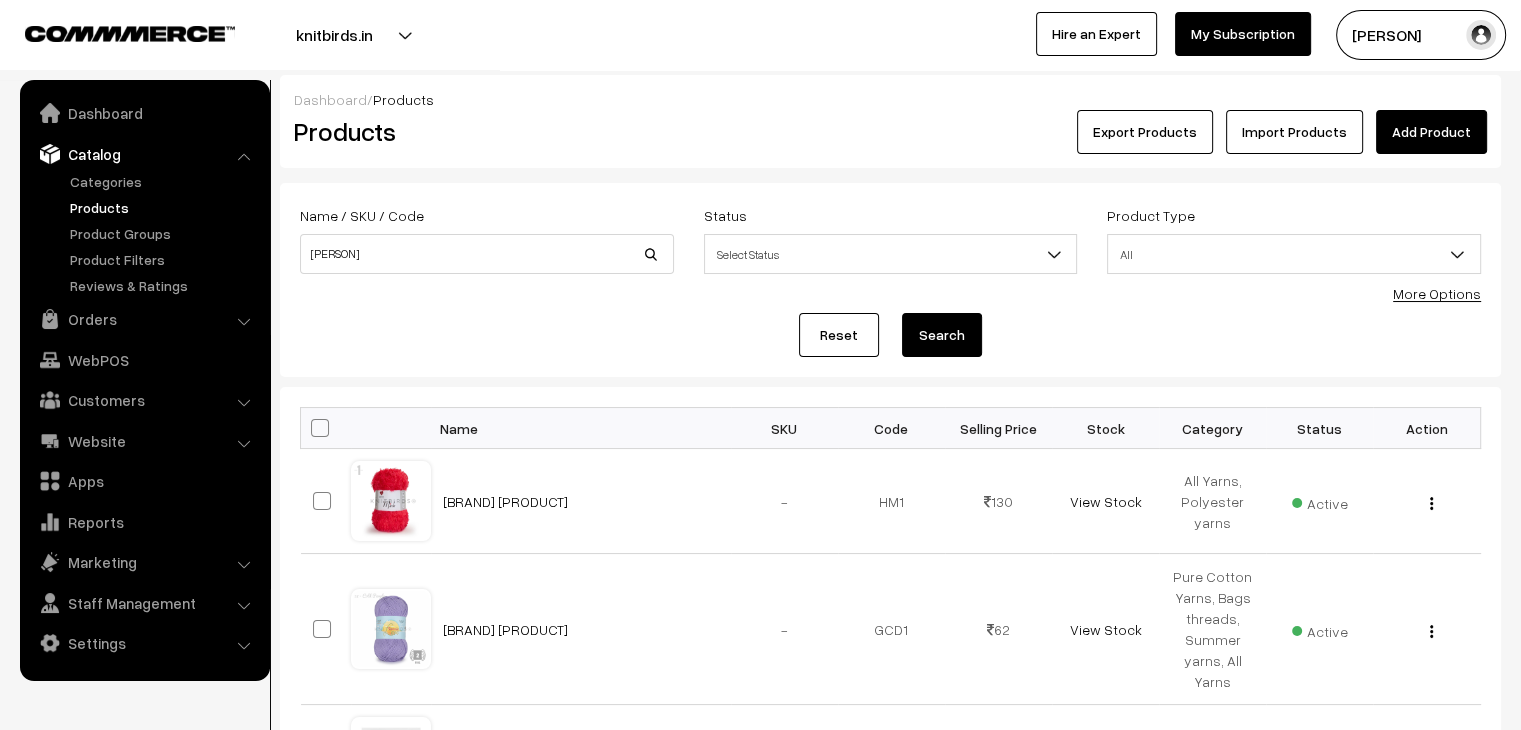 click on "Search" at bounding box center (942, 335) 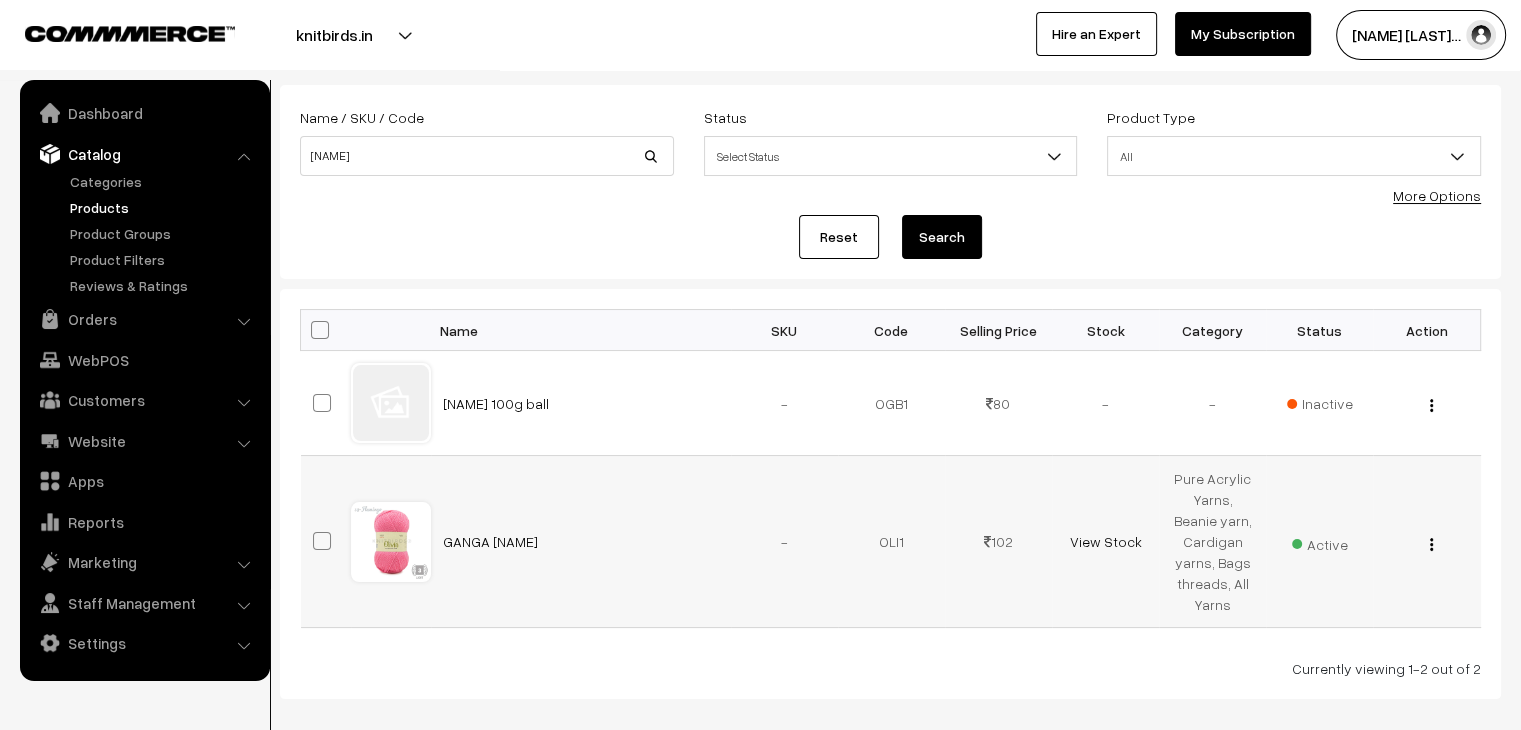 scroll, scrollTop: 100, scrollLeft: 0, axis: vertical 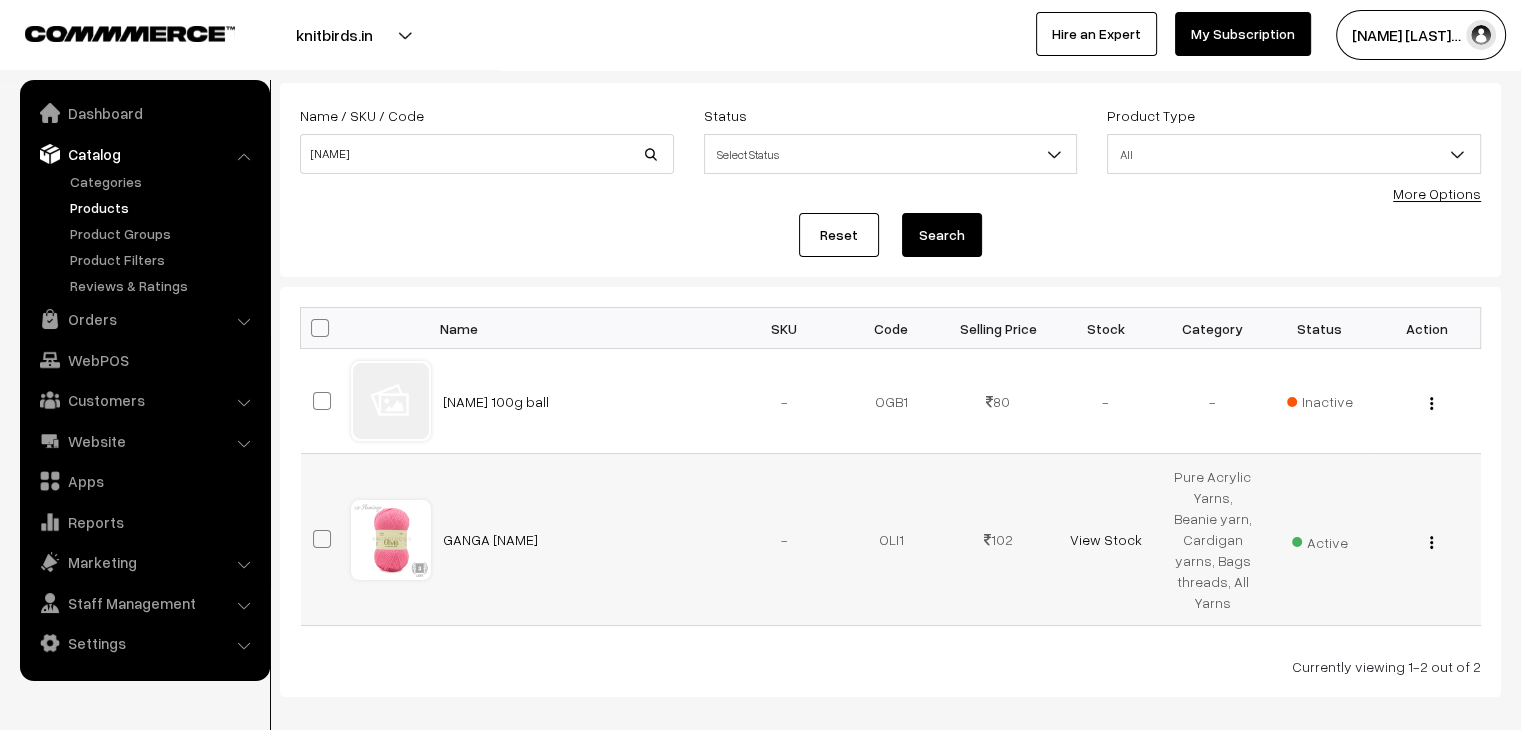 click at bounding box center (1431, 542) 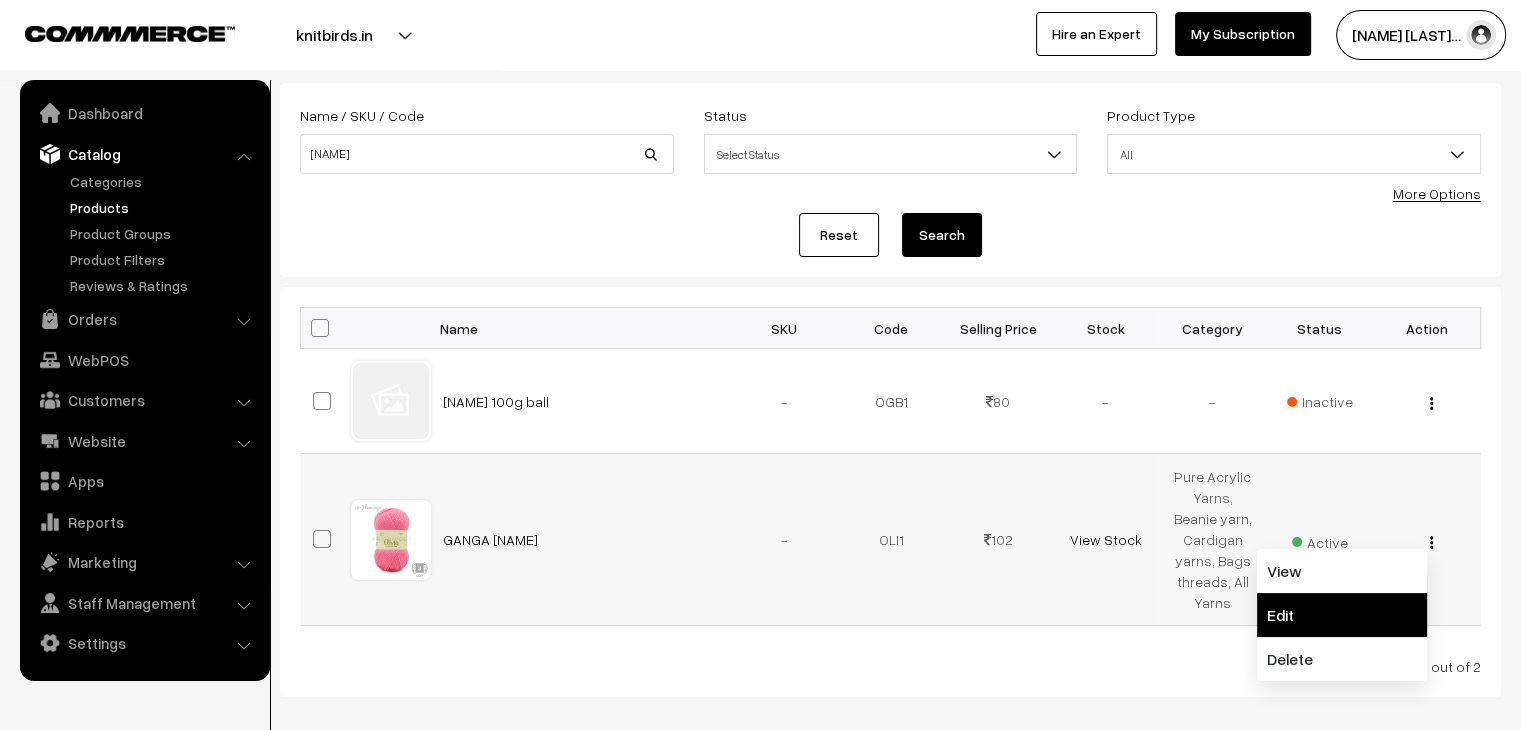 click on "Edit" at bounding box center (1342, 615) 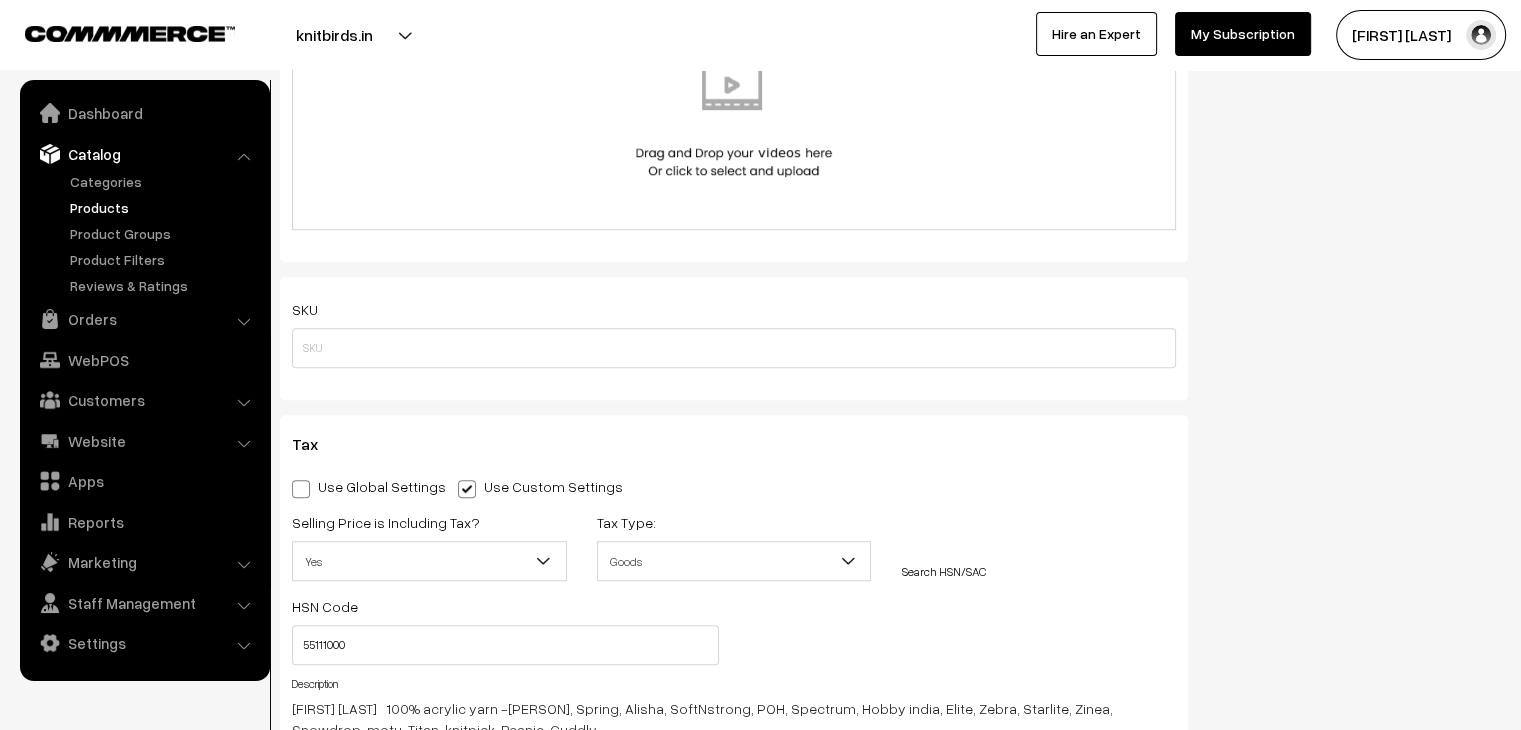 scroll, scrollTop: 0, scrollLeft: 0, axis: both 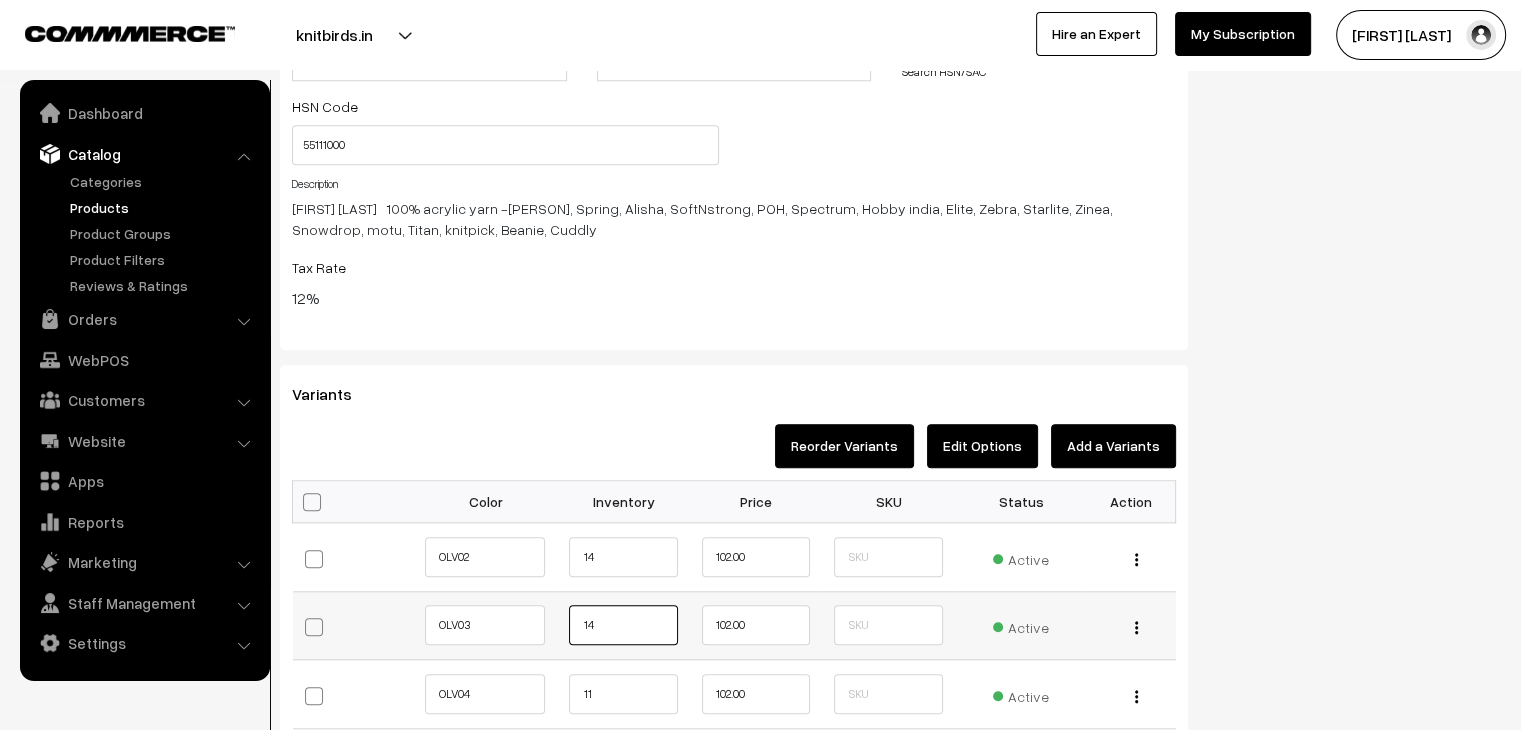 click on "14" at bounding box center (623, 625) 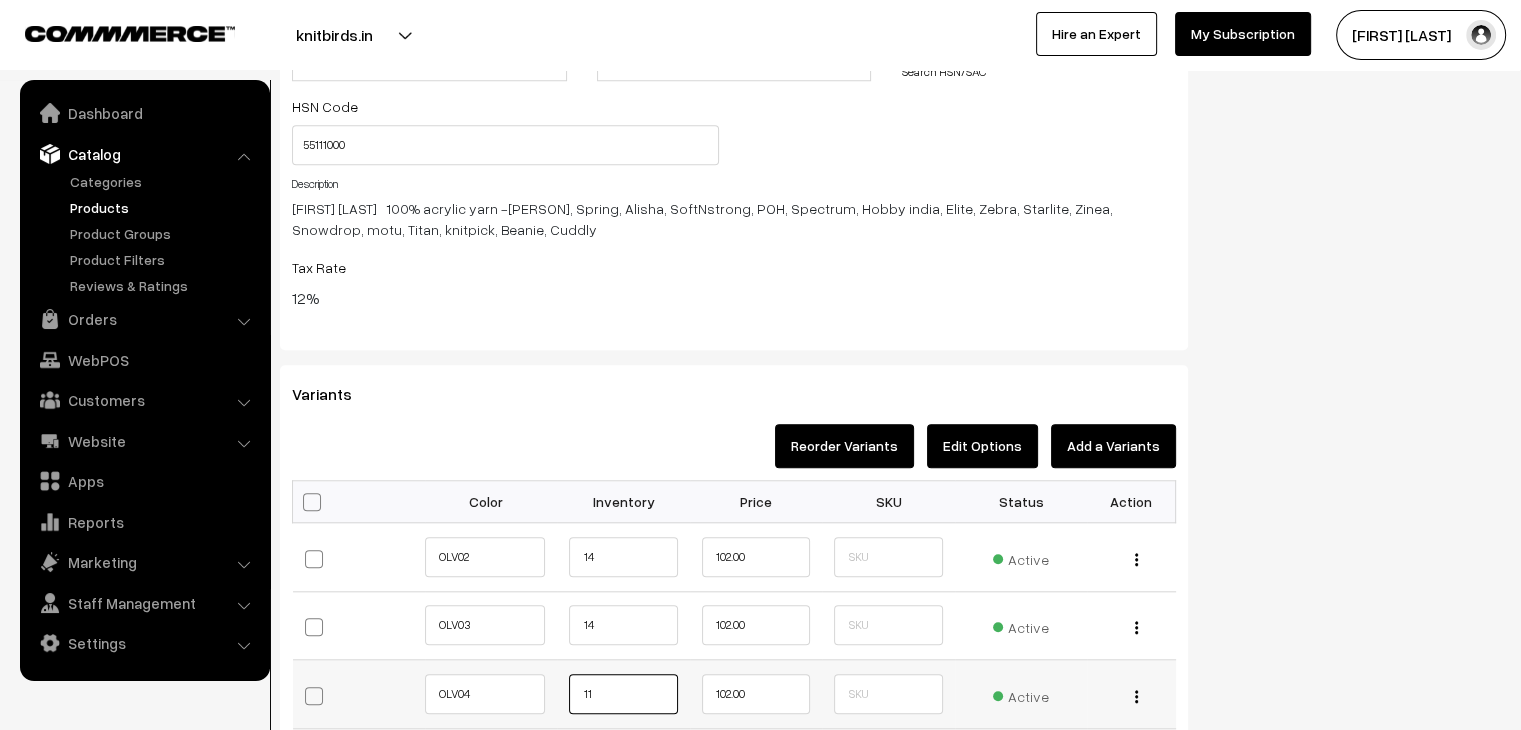 click on "11" at bounding box center (623, 694) 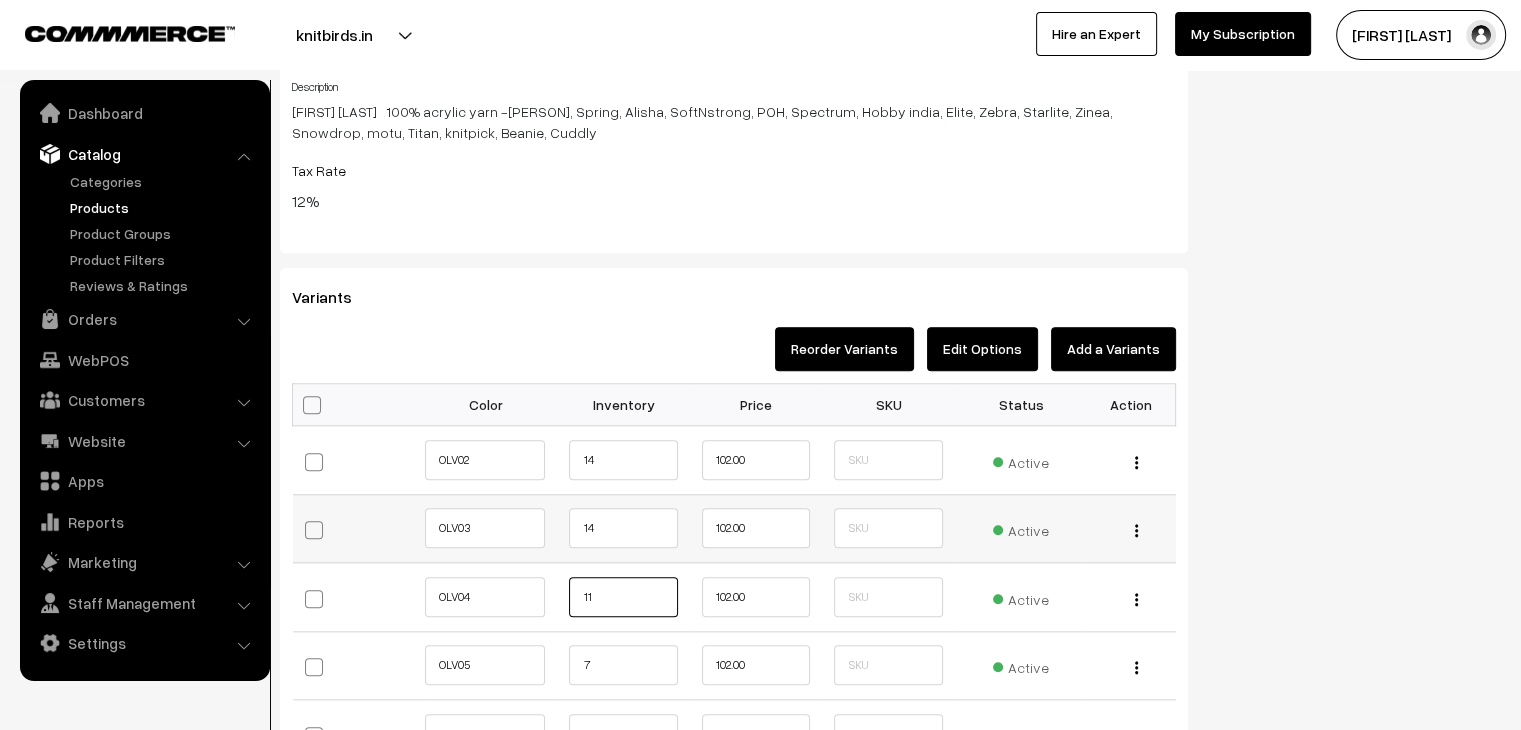 scroll, scrollTop: 1900, scrollLeft: 0, axis: vertical 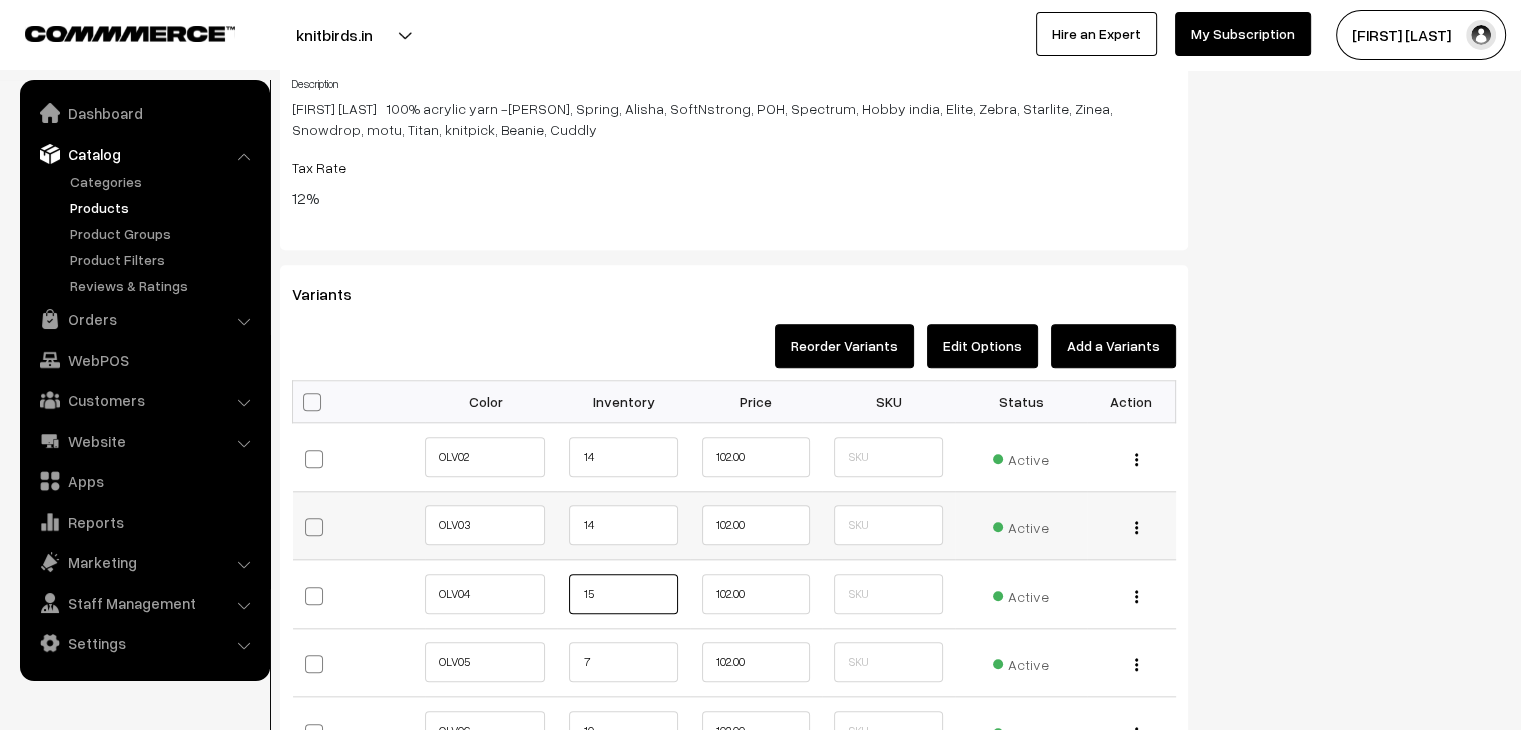 type on "15" 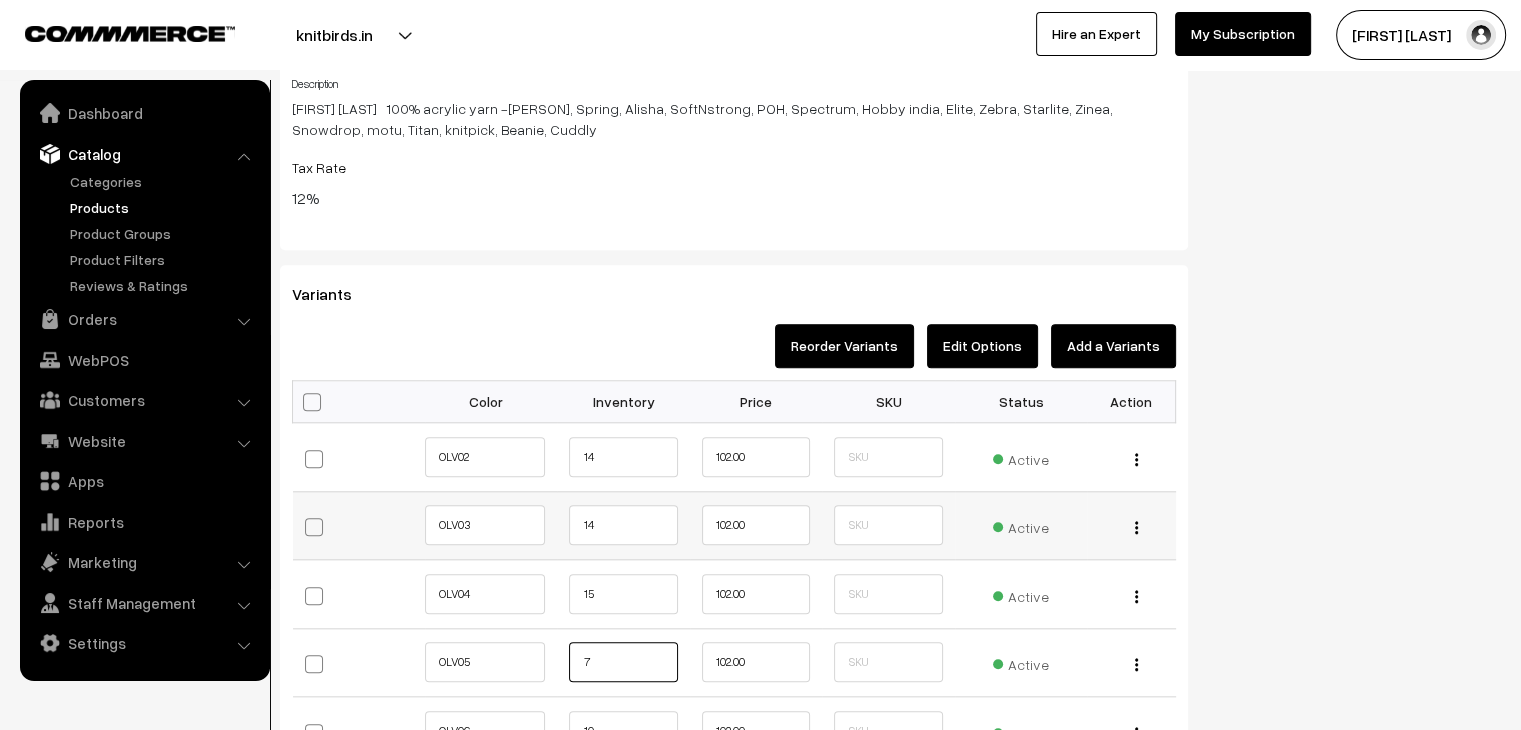 click on "7" at bounding box center [623, 662] 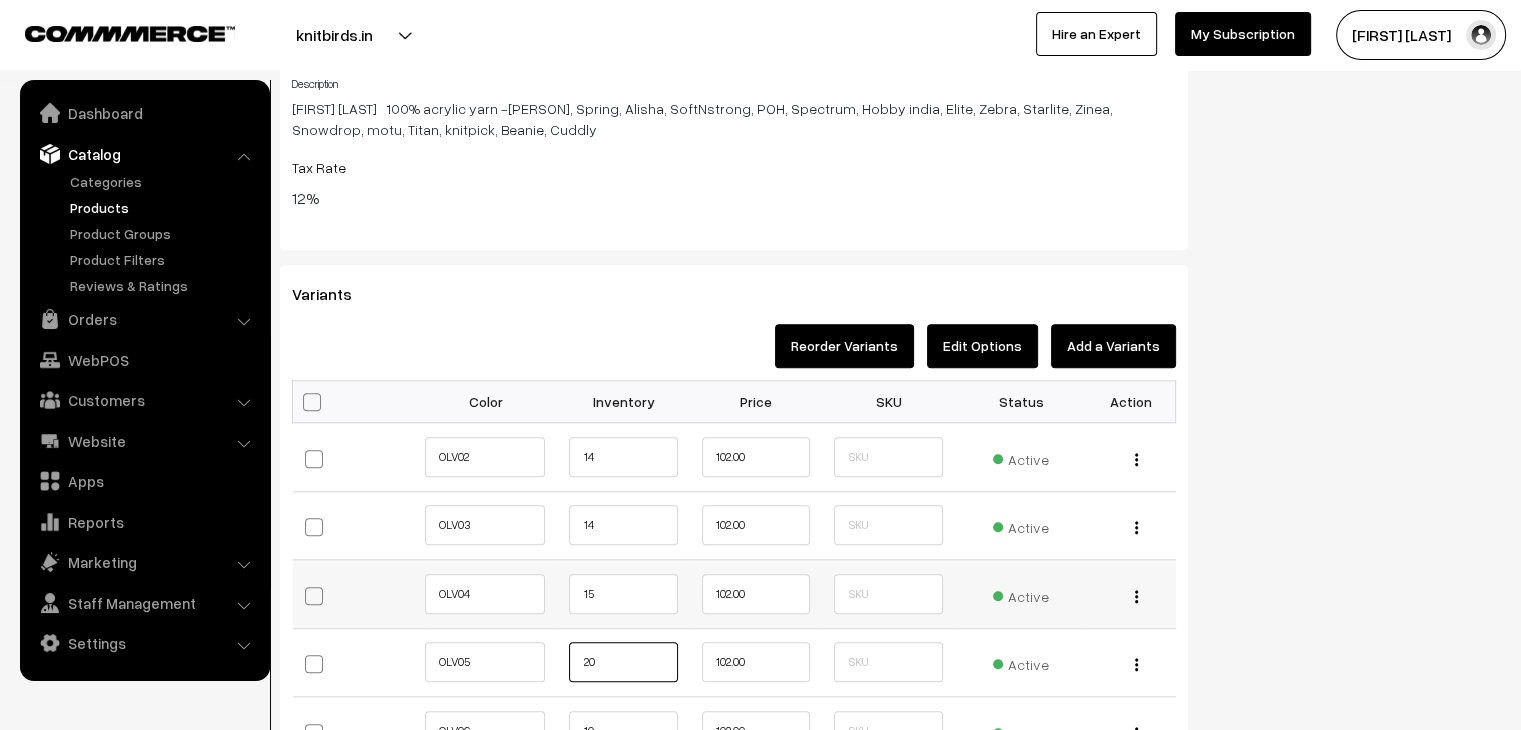type on "20" 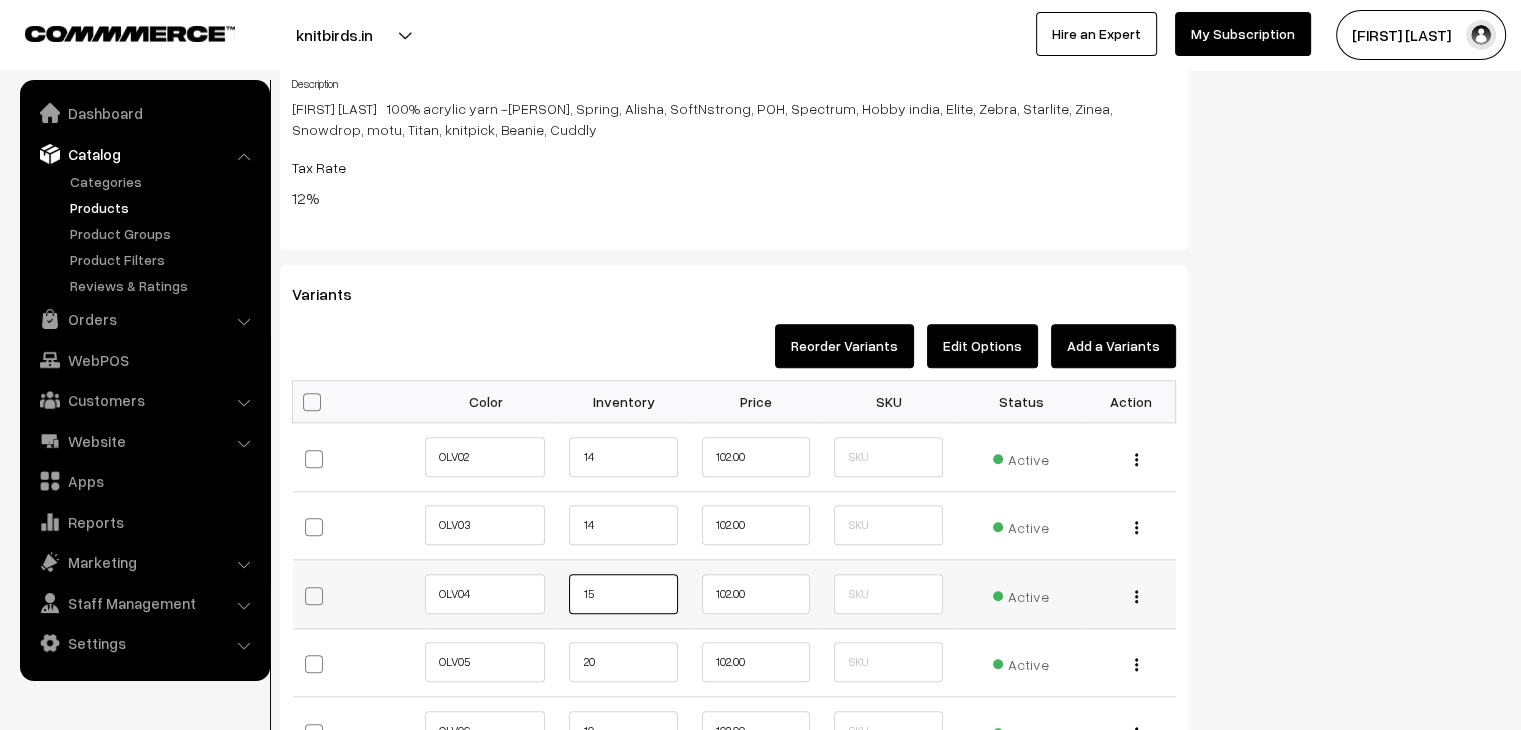 click on "15" at bounding box center [623, 594] 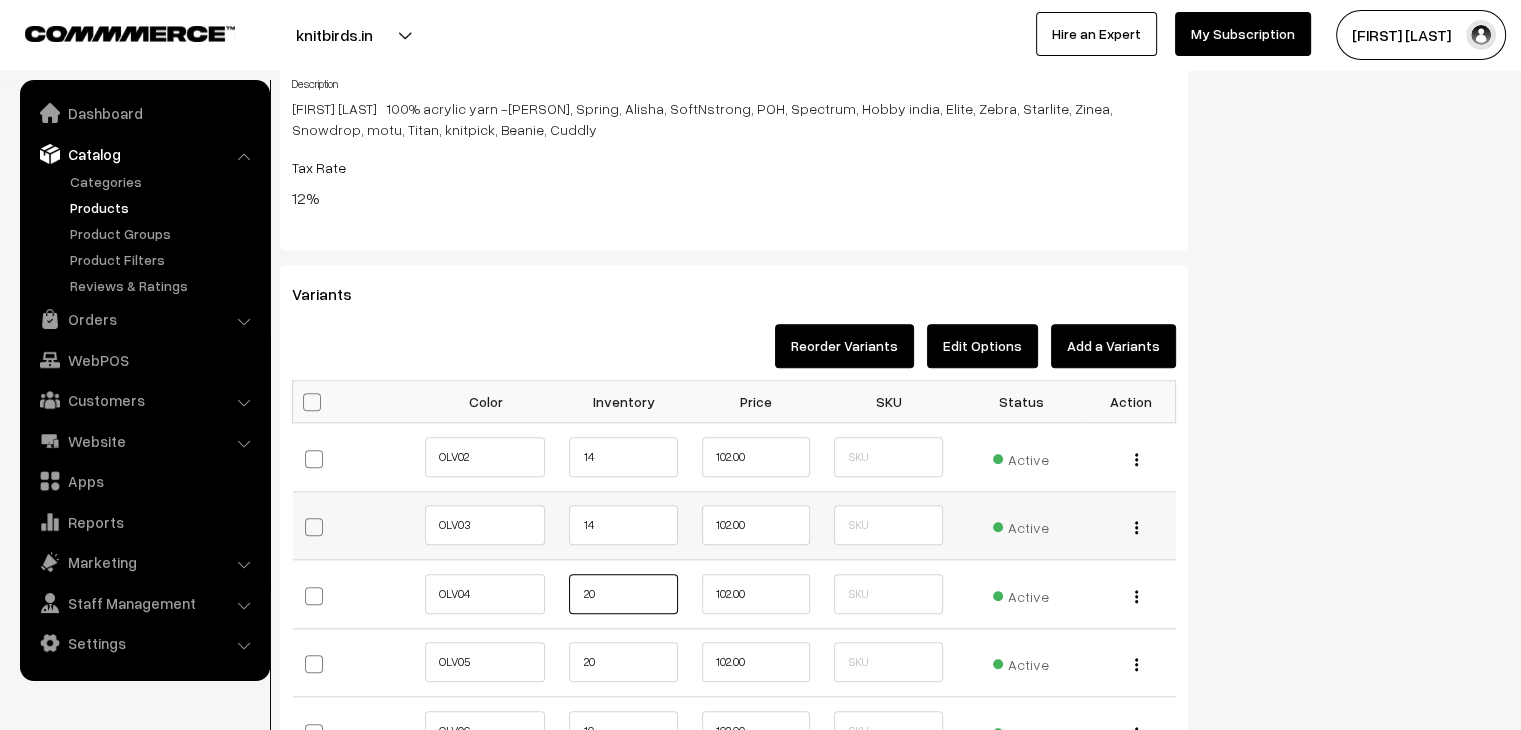 type on "20" 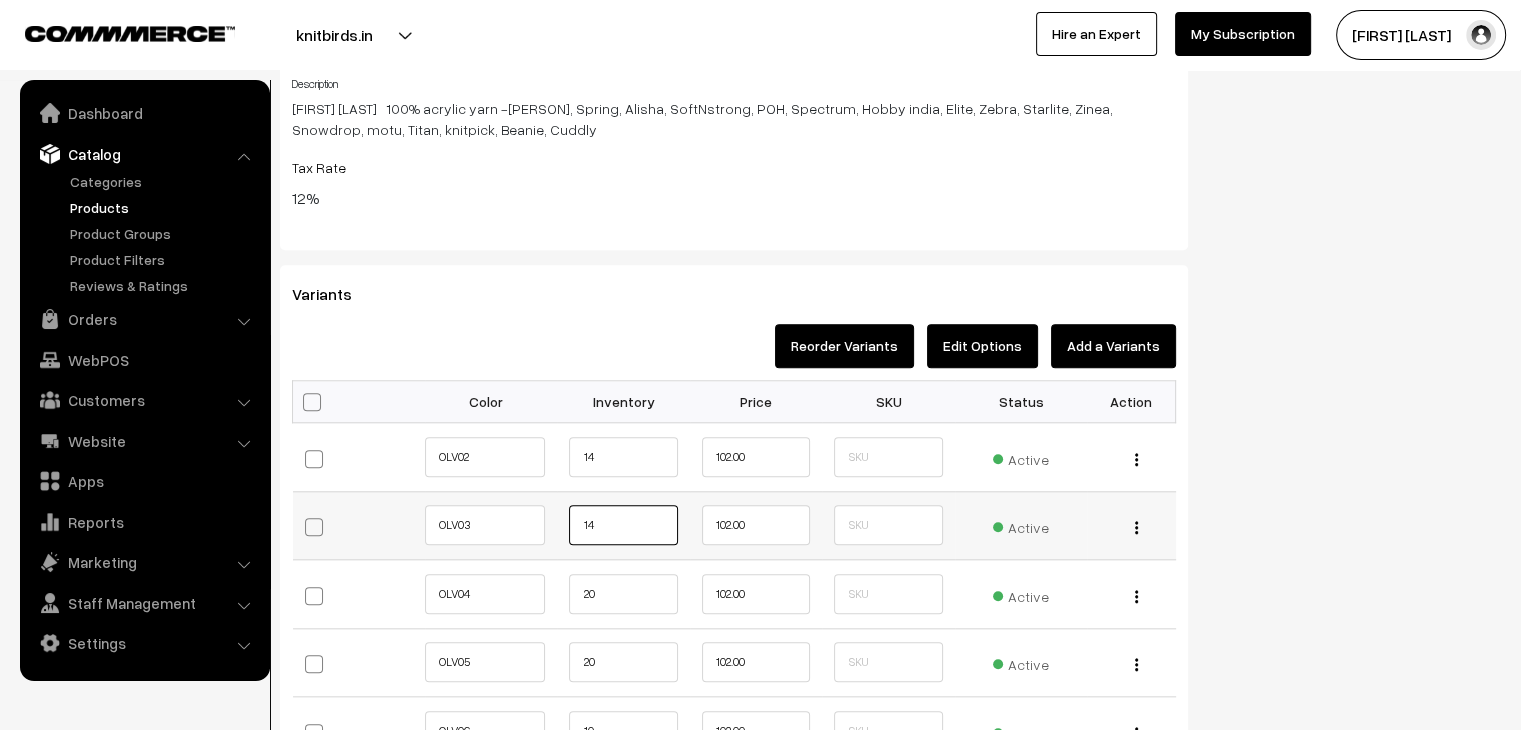 click on "14" at bounding box center [623, 525] 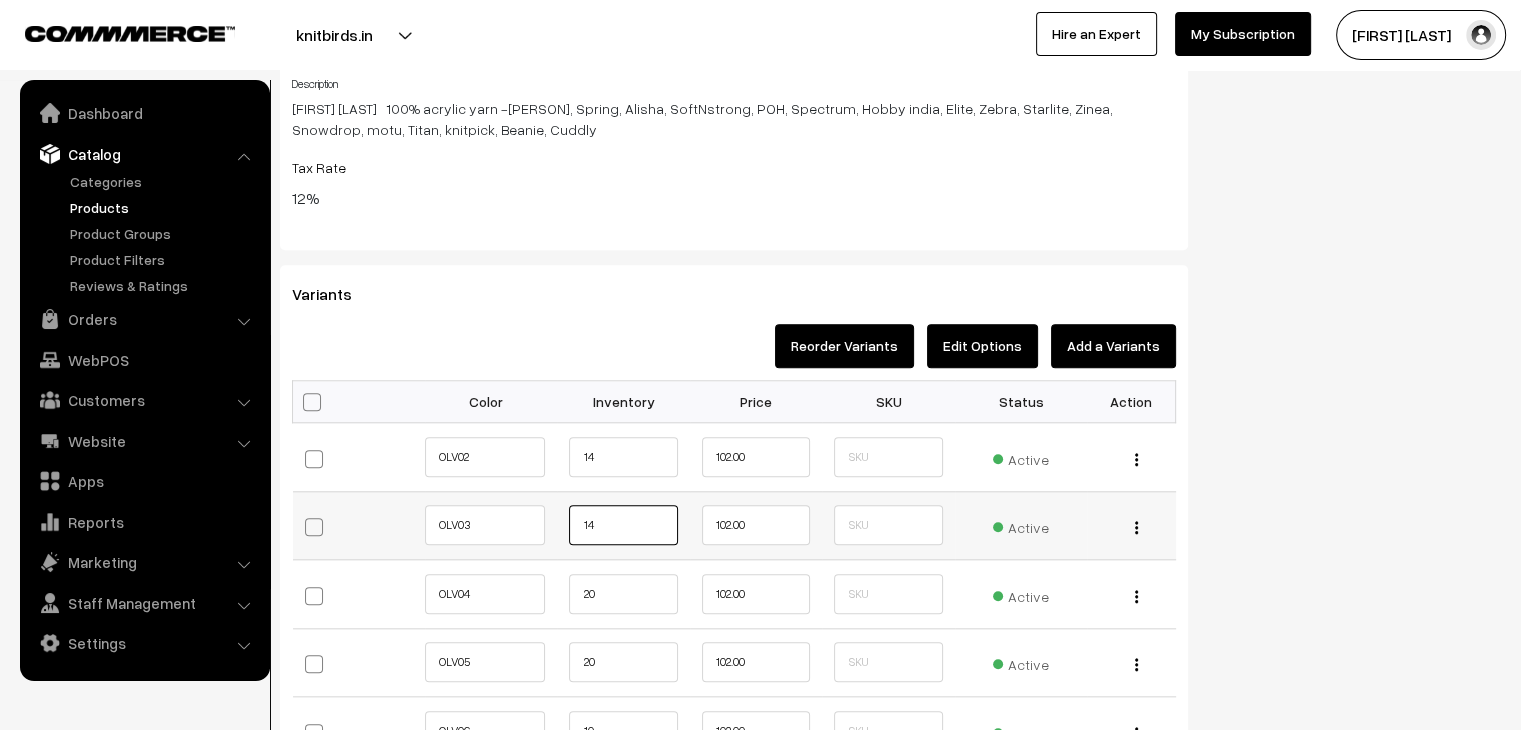 type on "1" 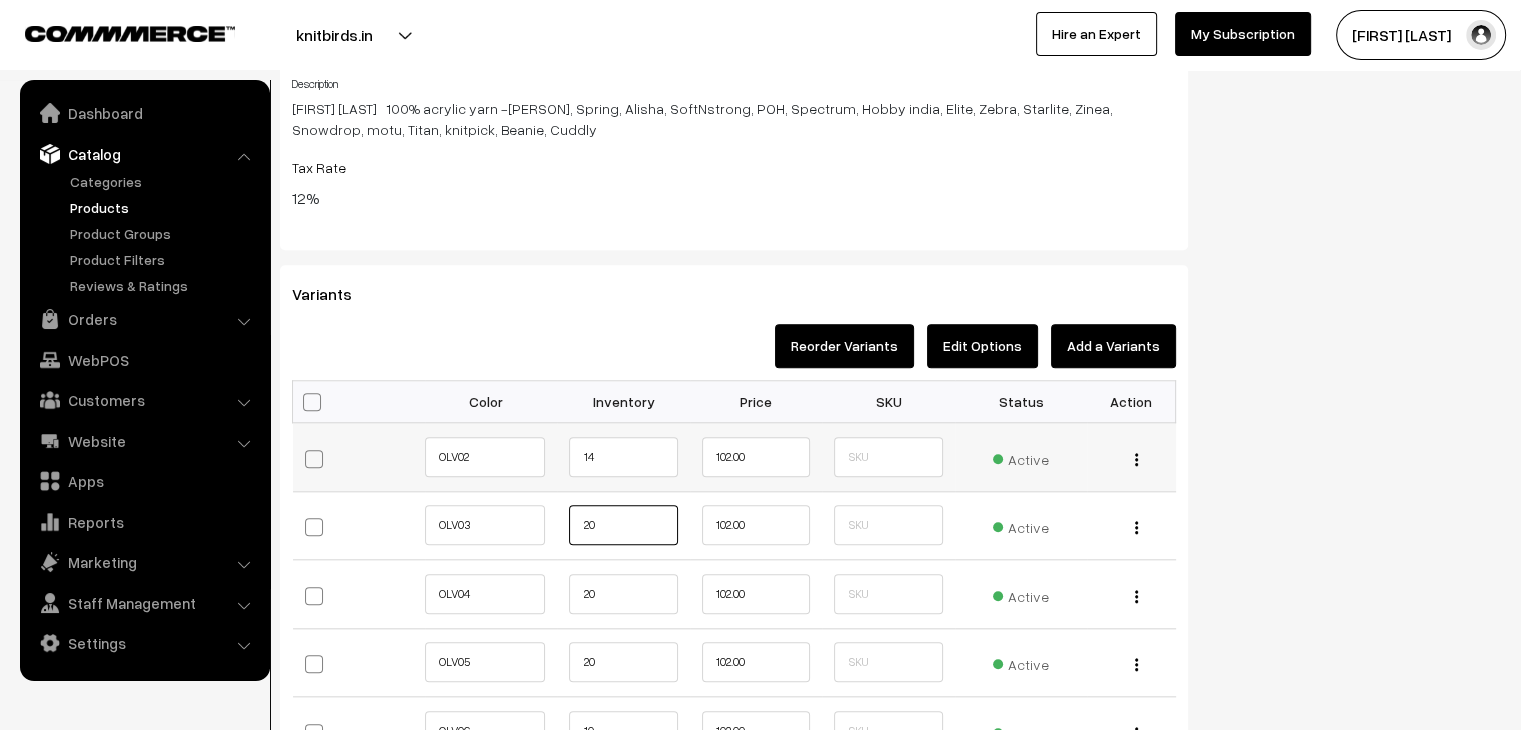 type on "20" 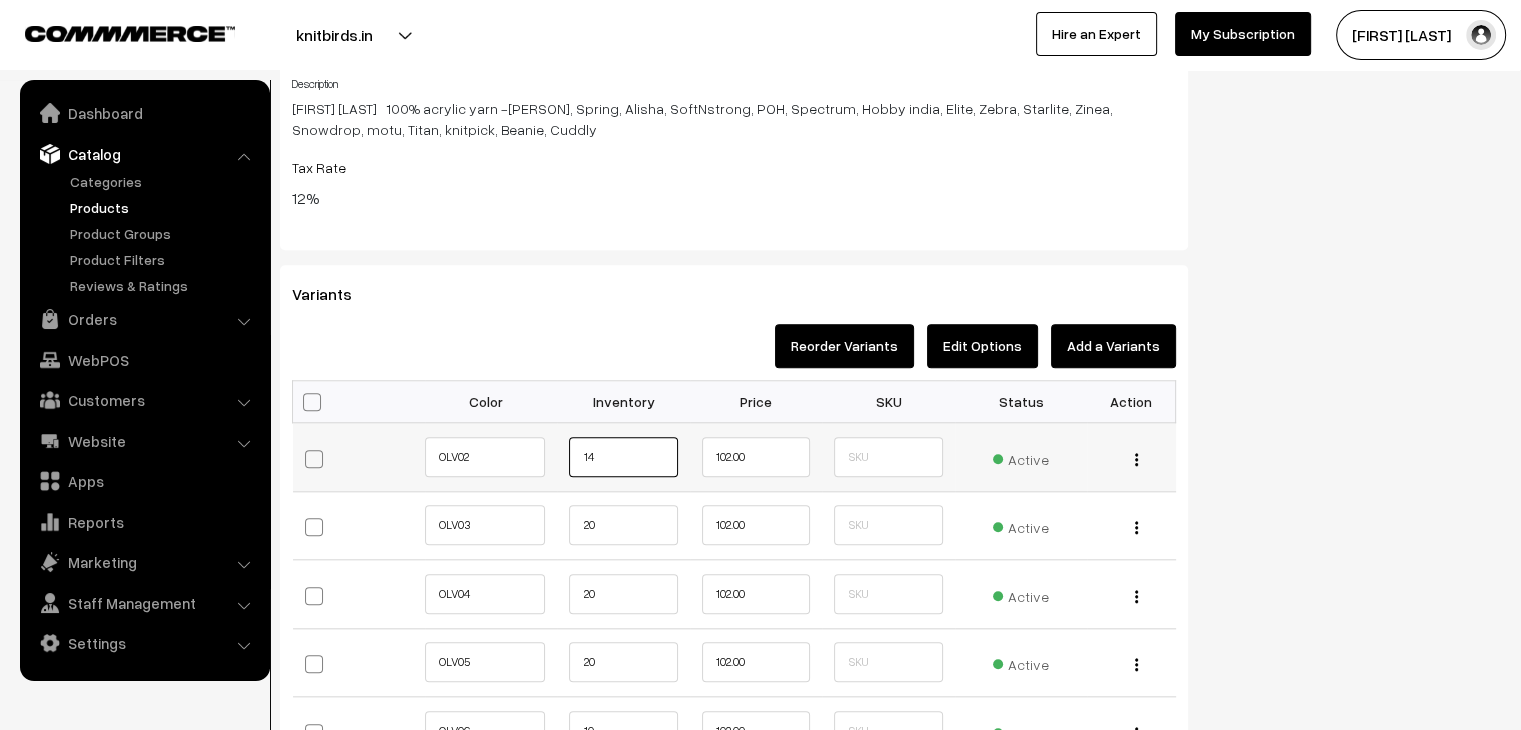 click on "14" at bounding box center (623, 457) 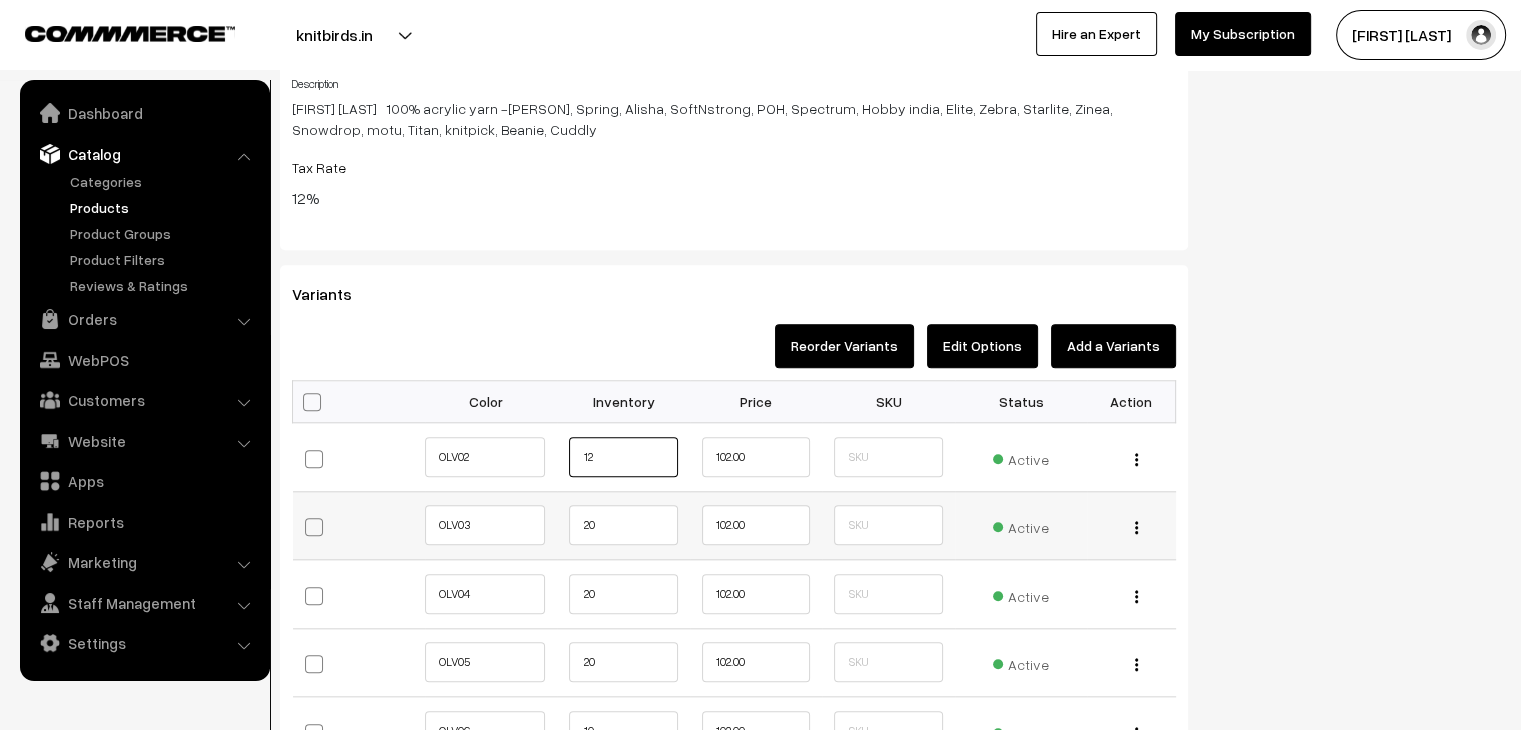 type on "12" 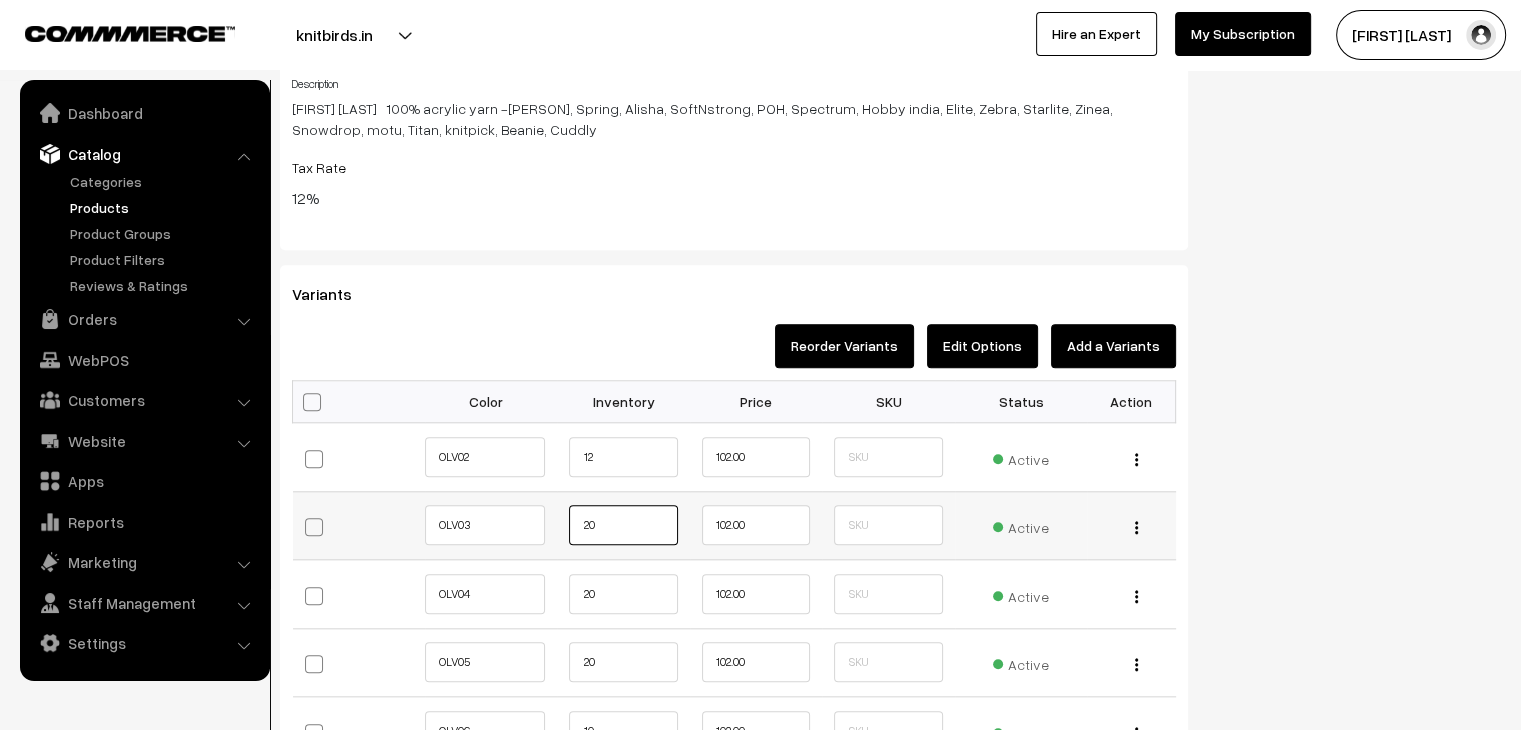 click on "20" at bounding box center [623, 525] 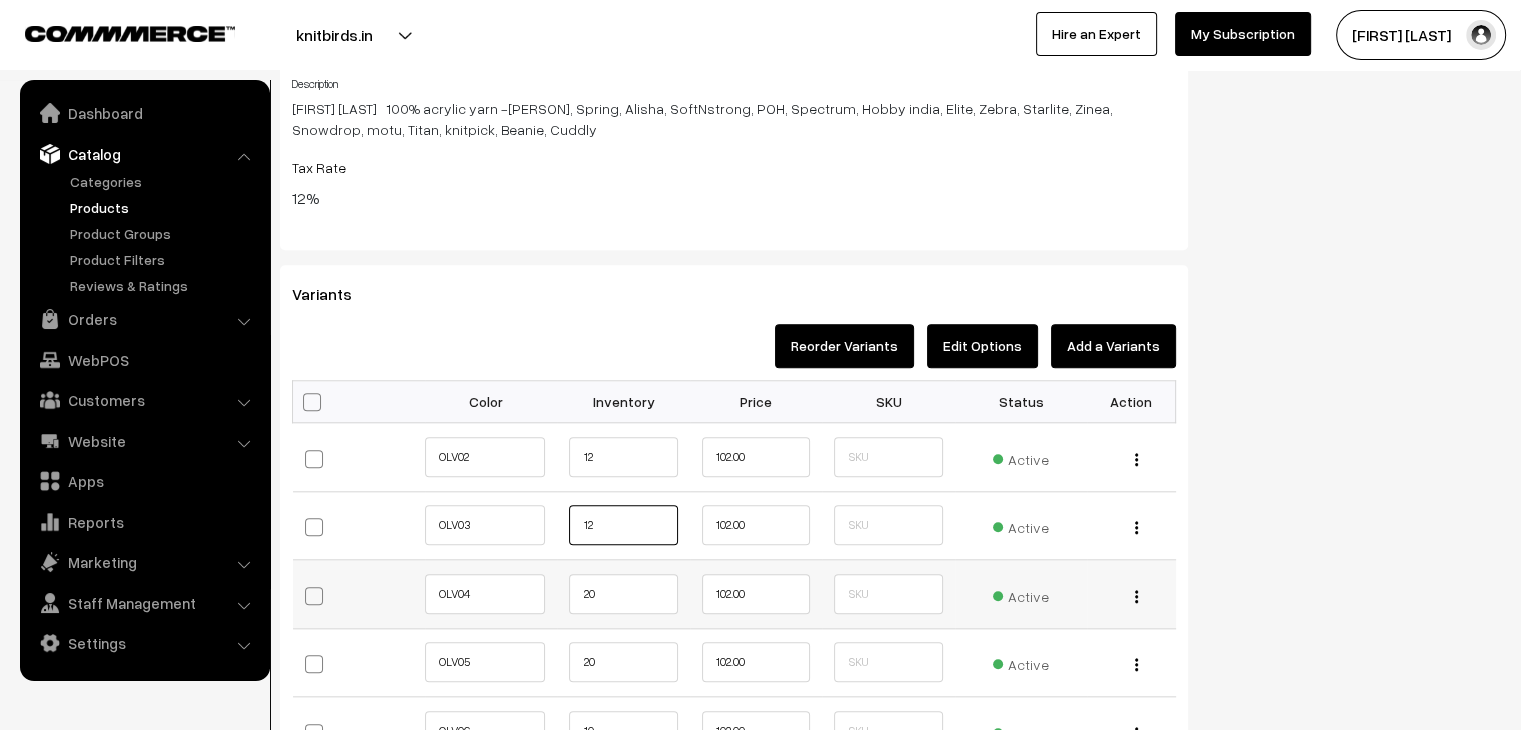 type on "12" 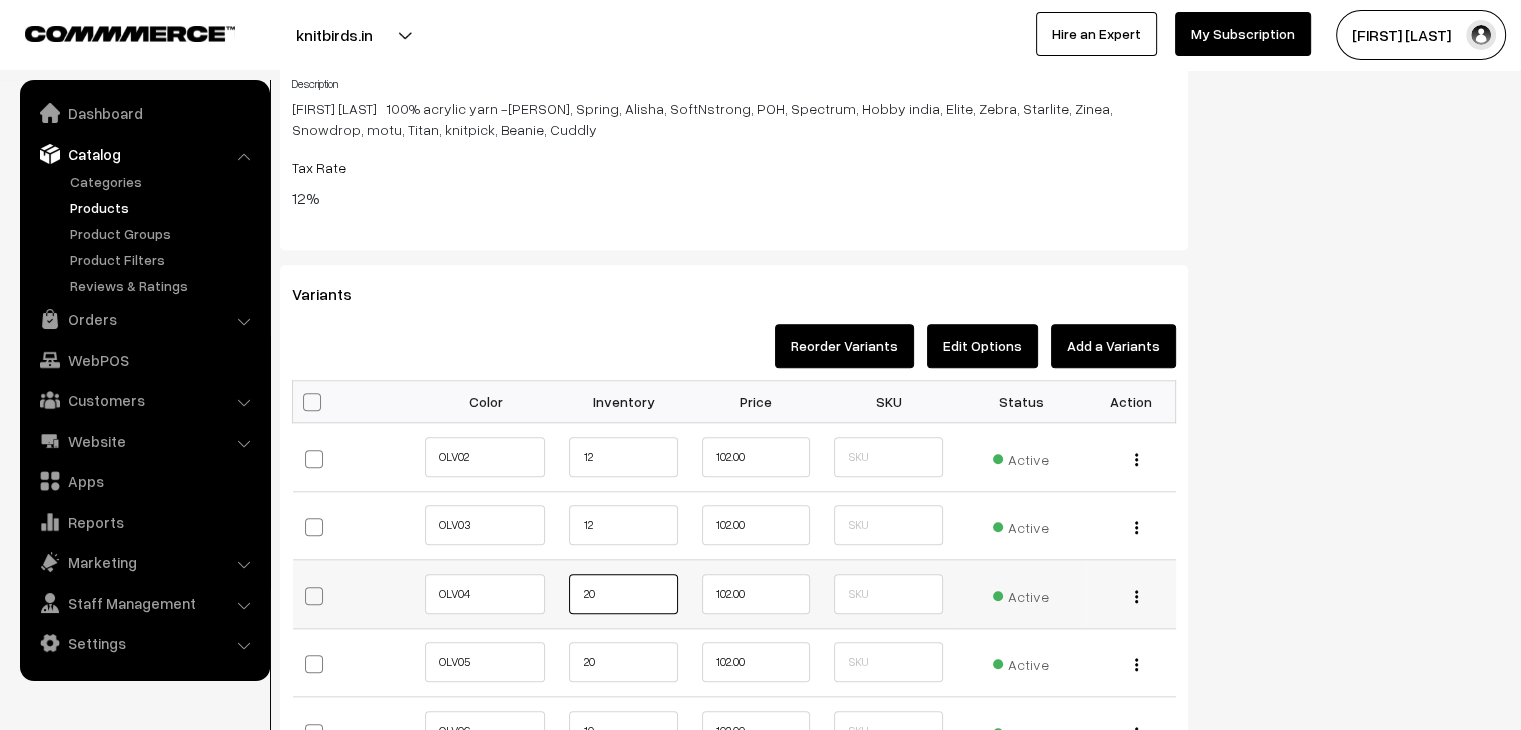 click on "20" at bounding box center [623, 594] 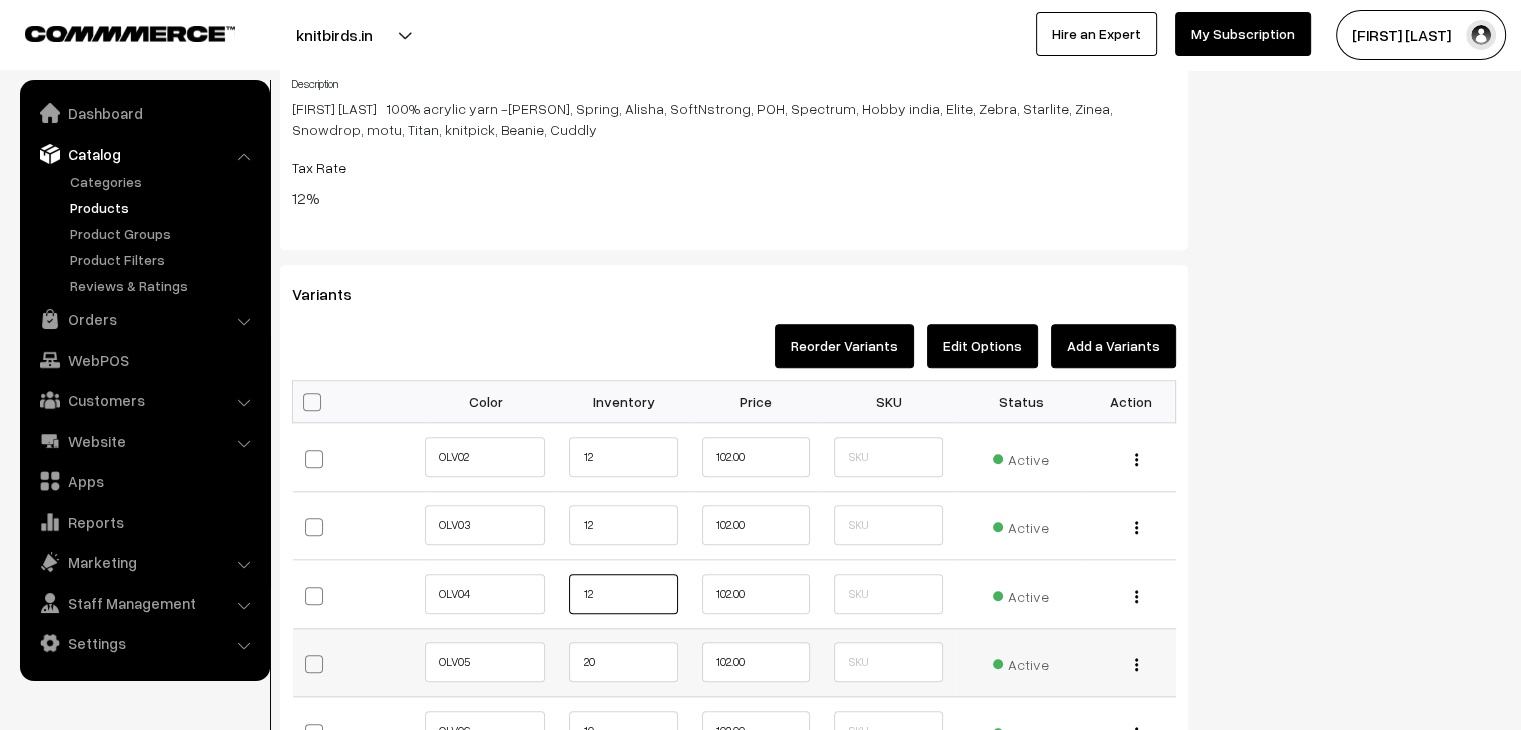 type on "12" 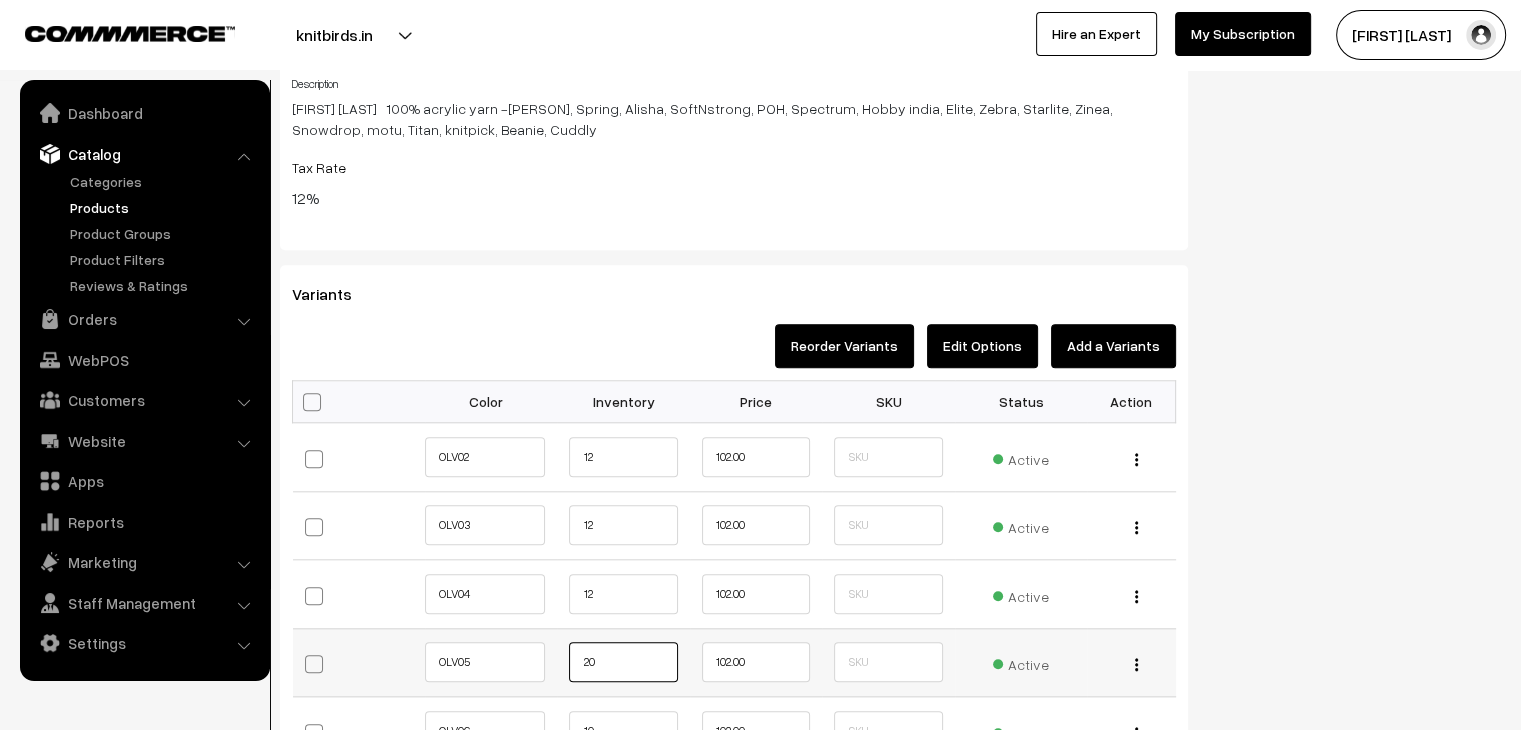 click on "20" at bounding box center (623, 662) 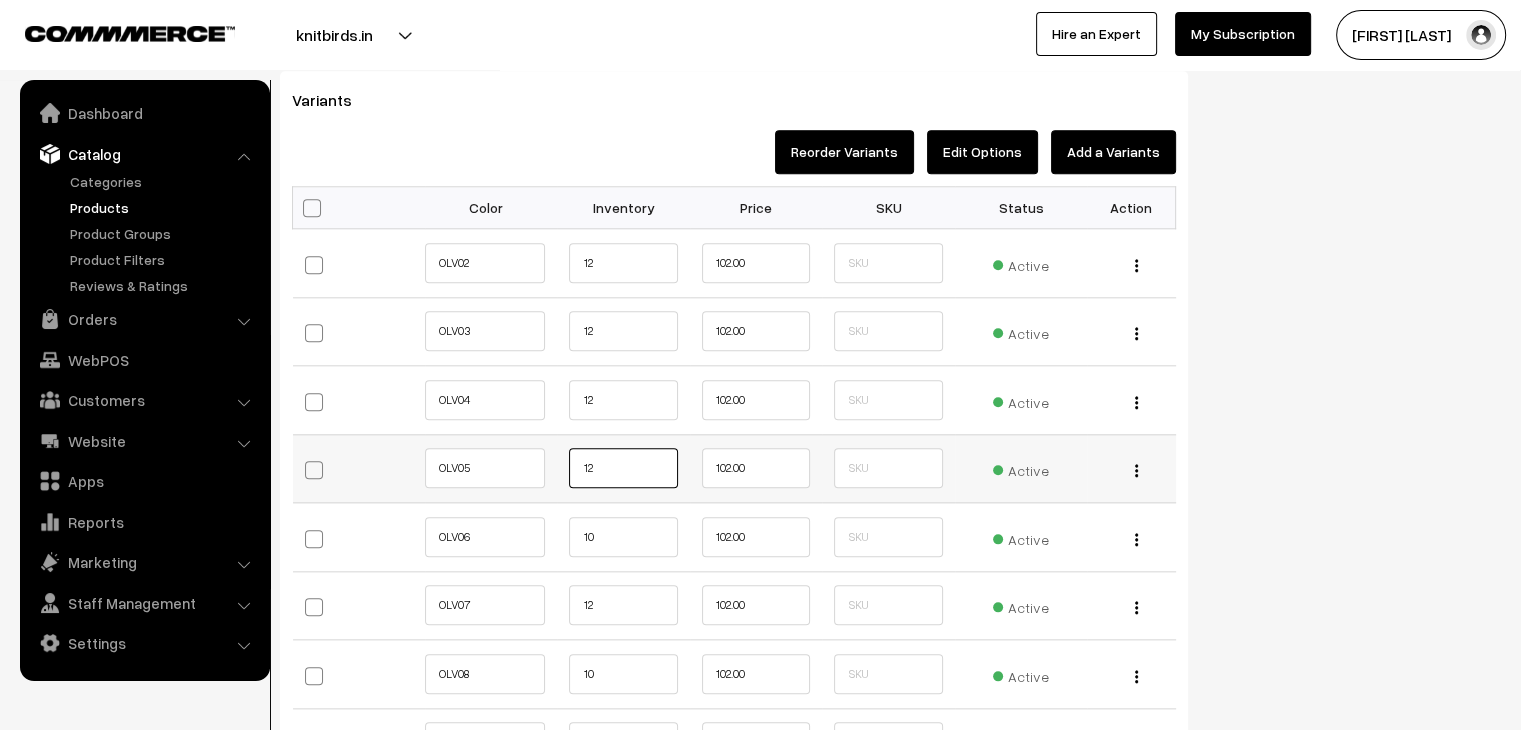 scroll, scrollTop: 2100, scrollLeft: 0, axis: vertical 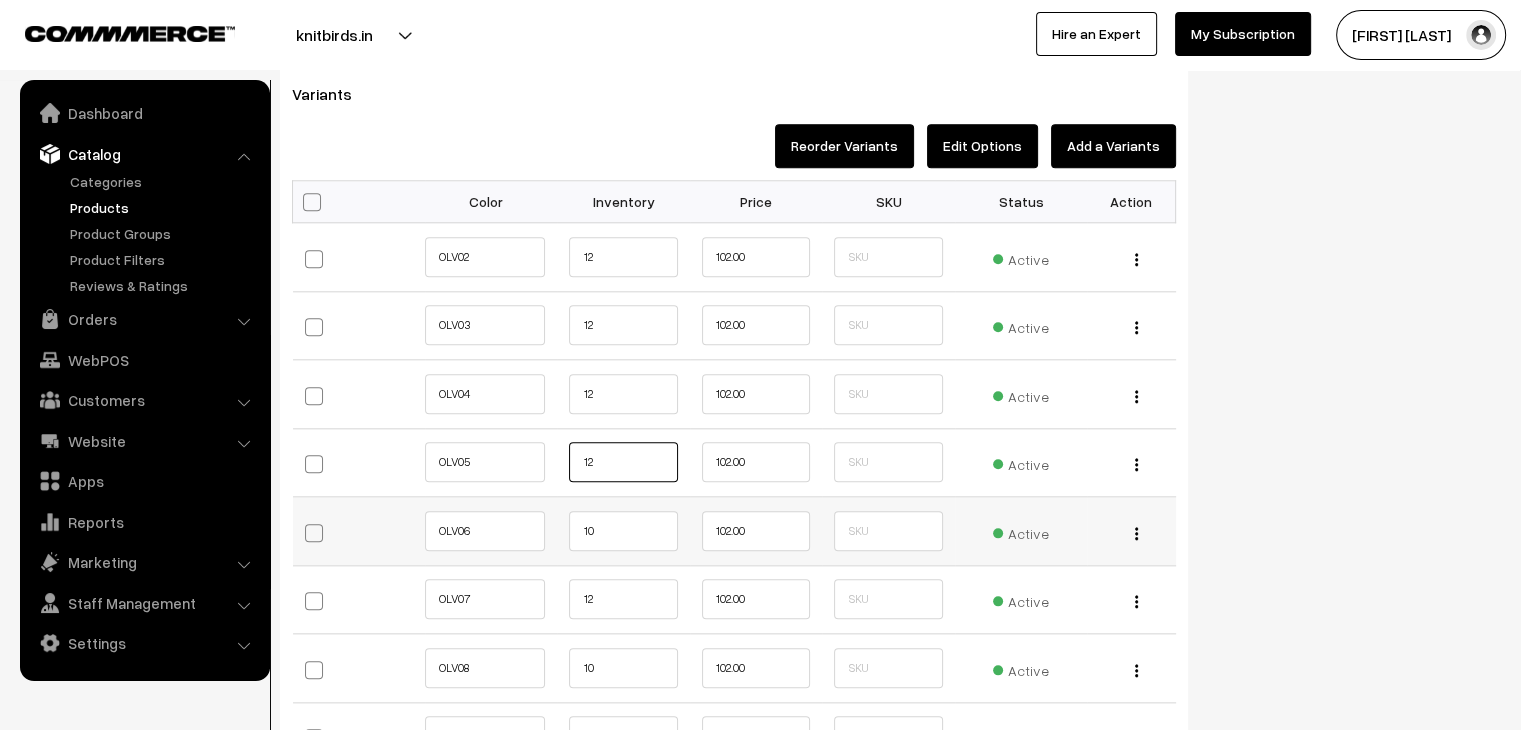 type on "12" 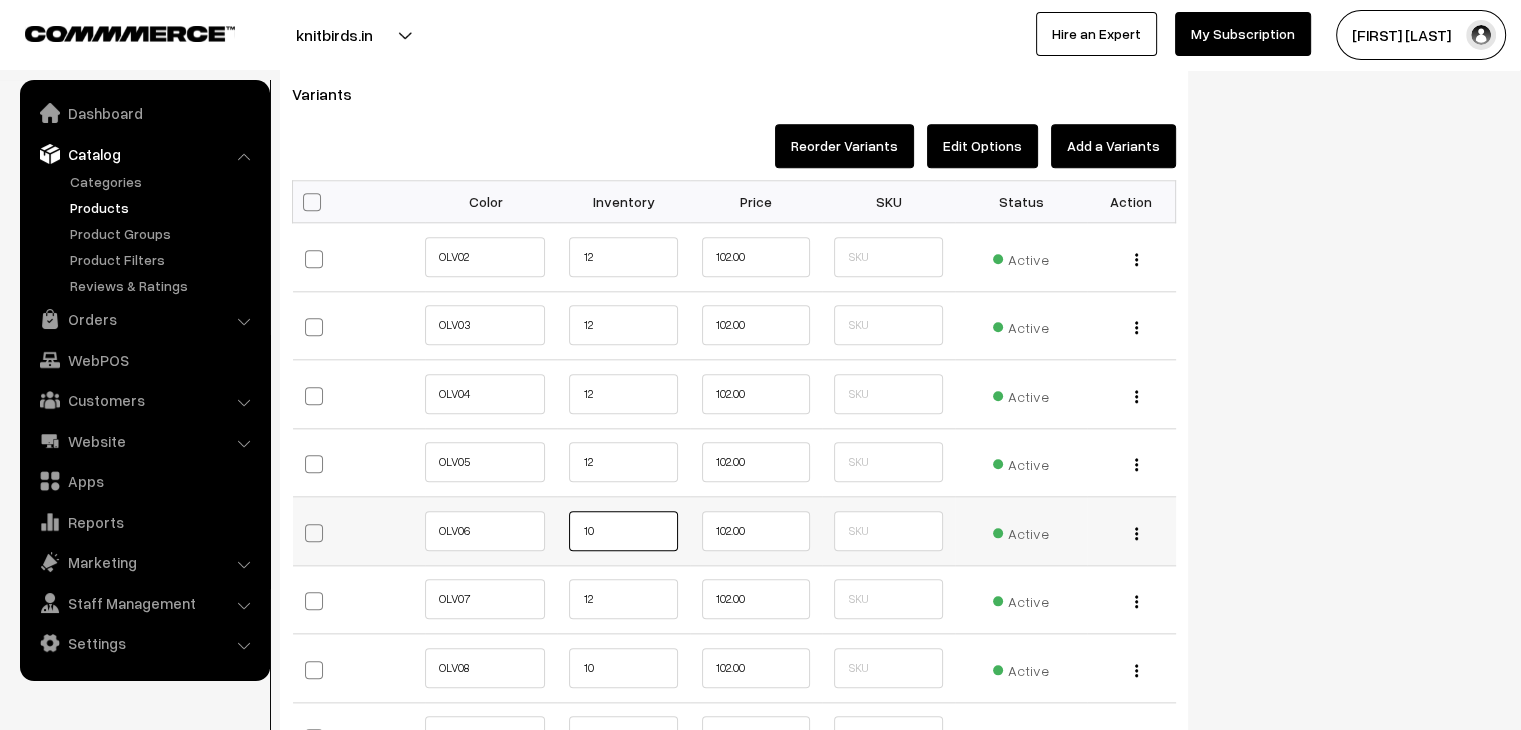 click on "10" at bounding box center [623, 531] 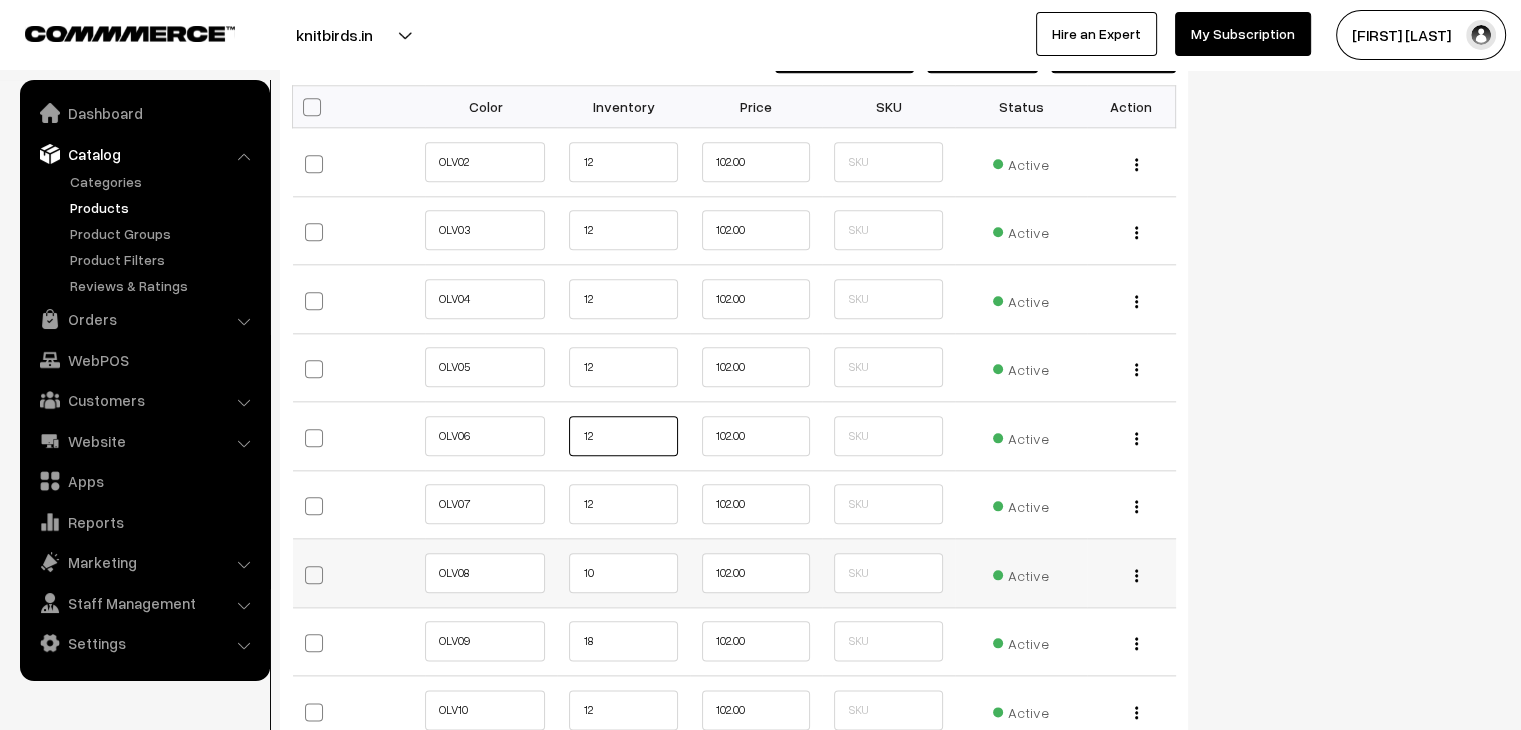 scroll, scrollTop: 2200, scrollLeft: 0, axis: vertical 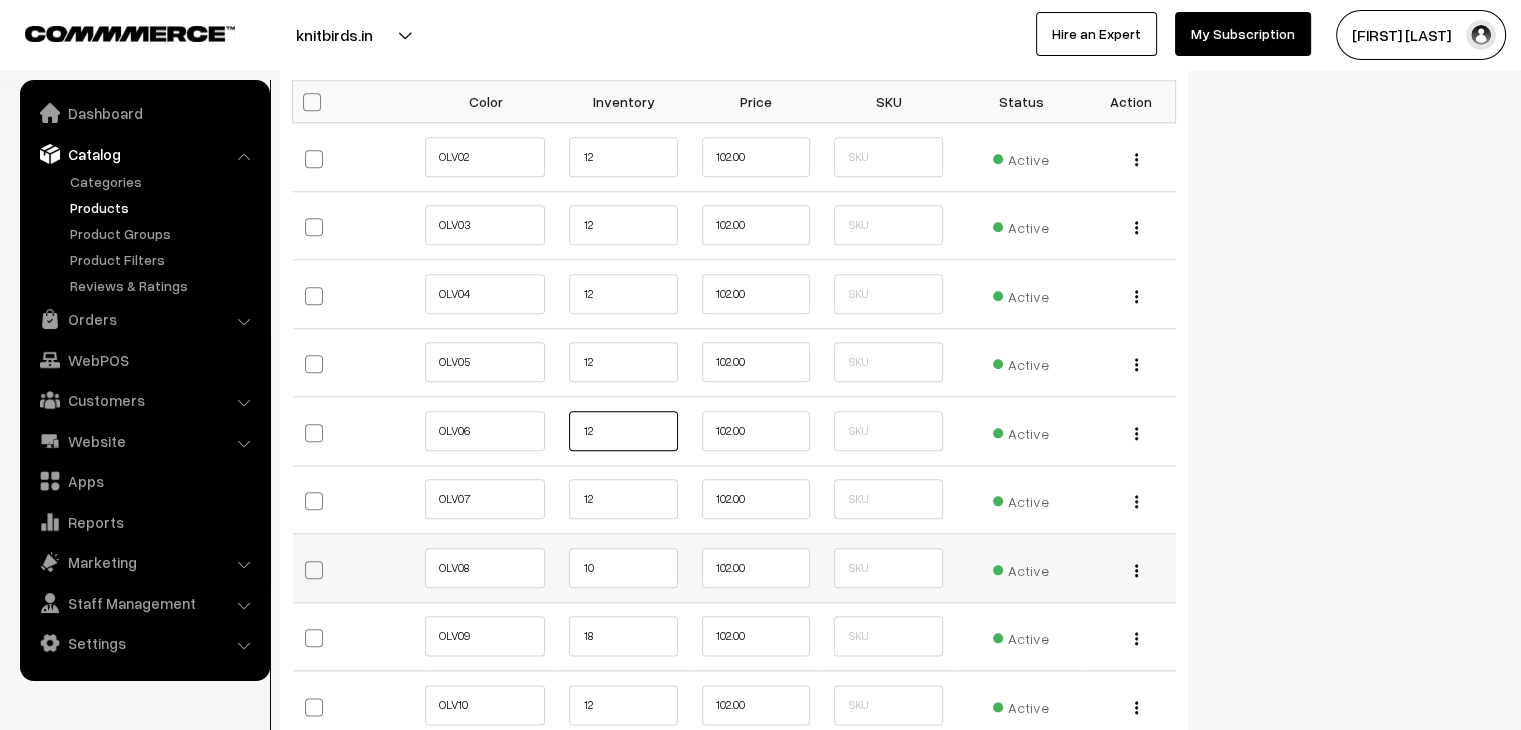 type on "12" 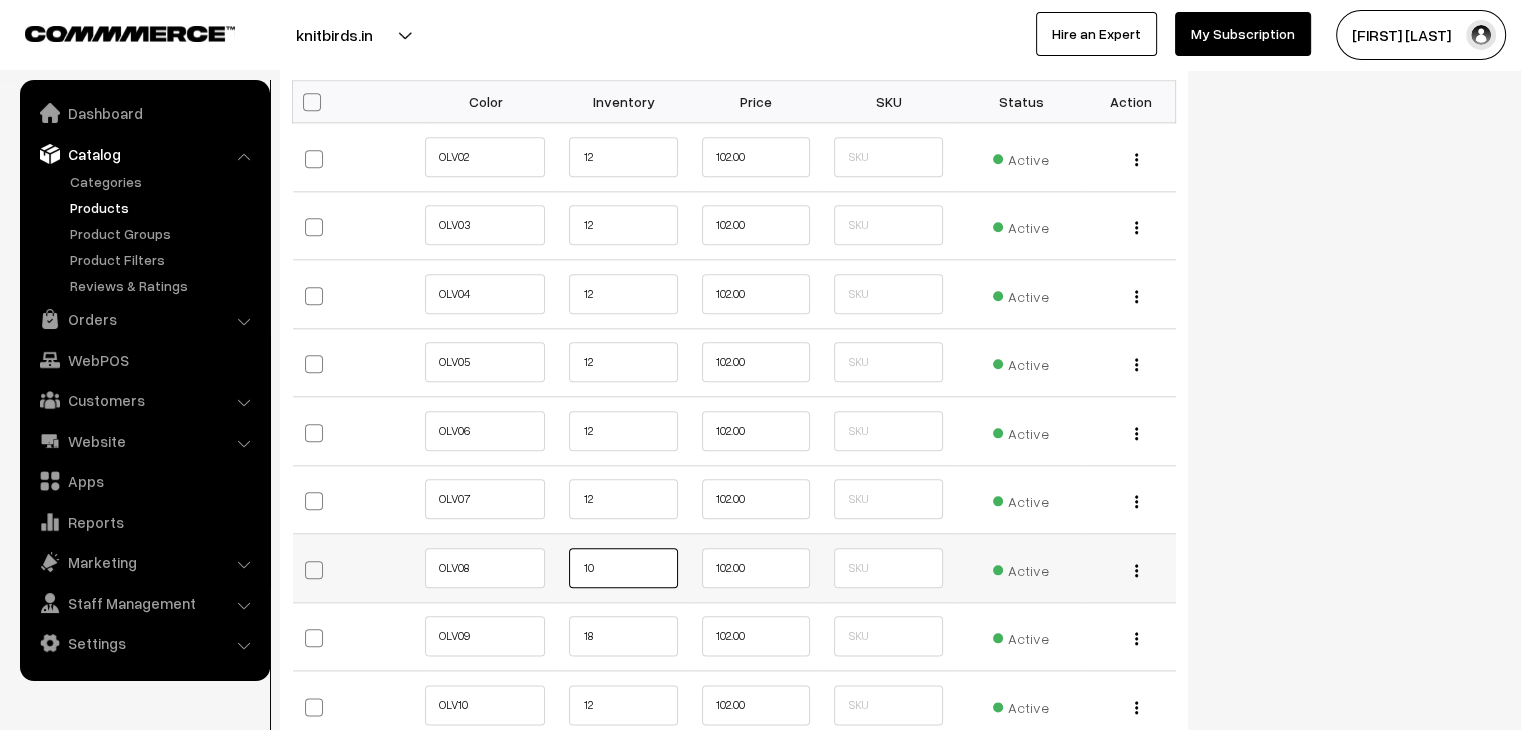 click on "10" at bounding box center [623, 568] 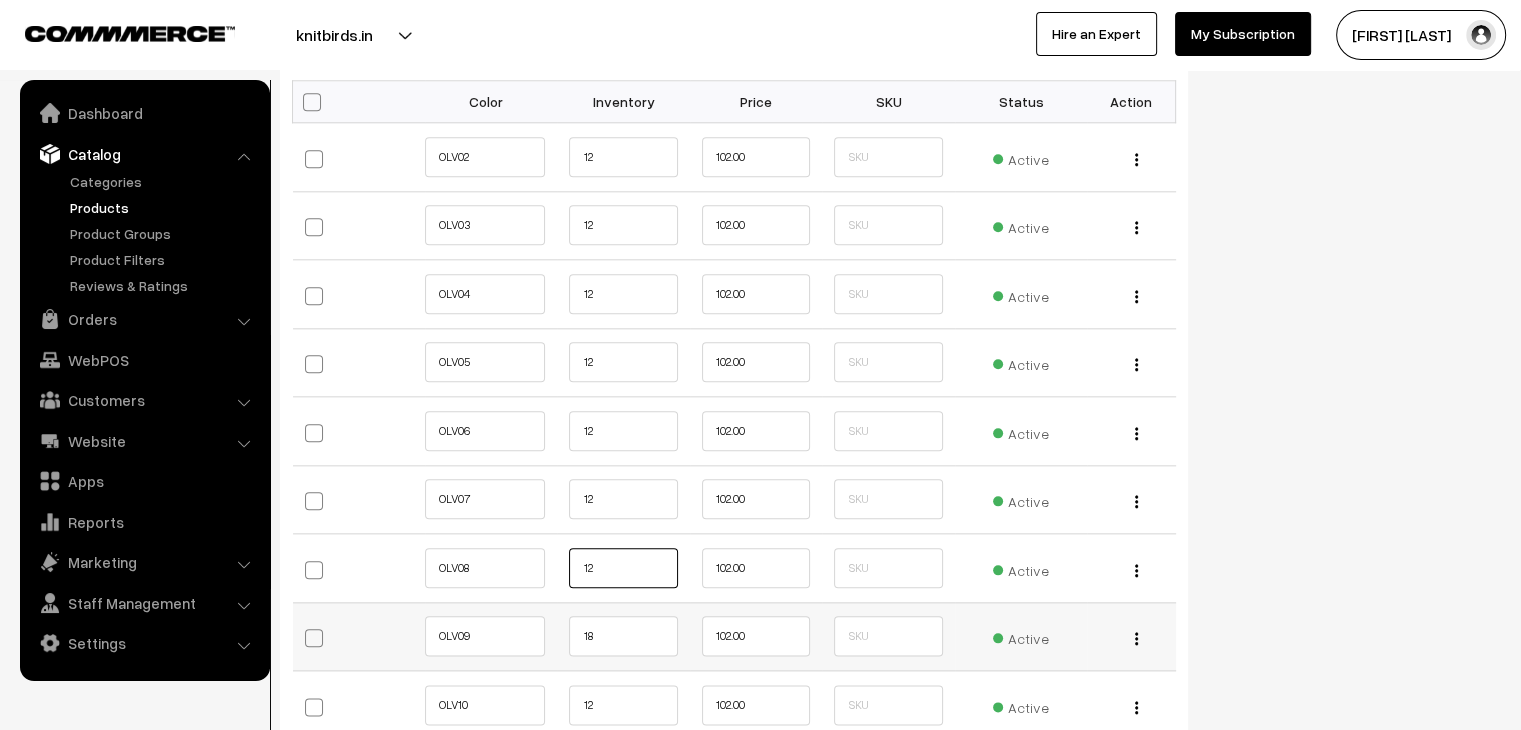 type on "12" 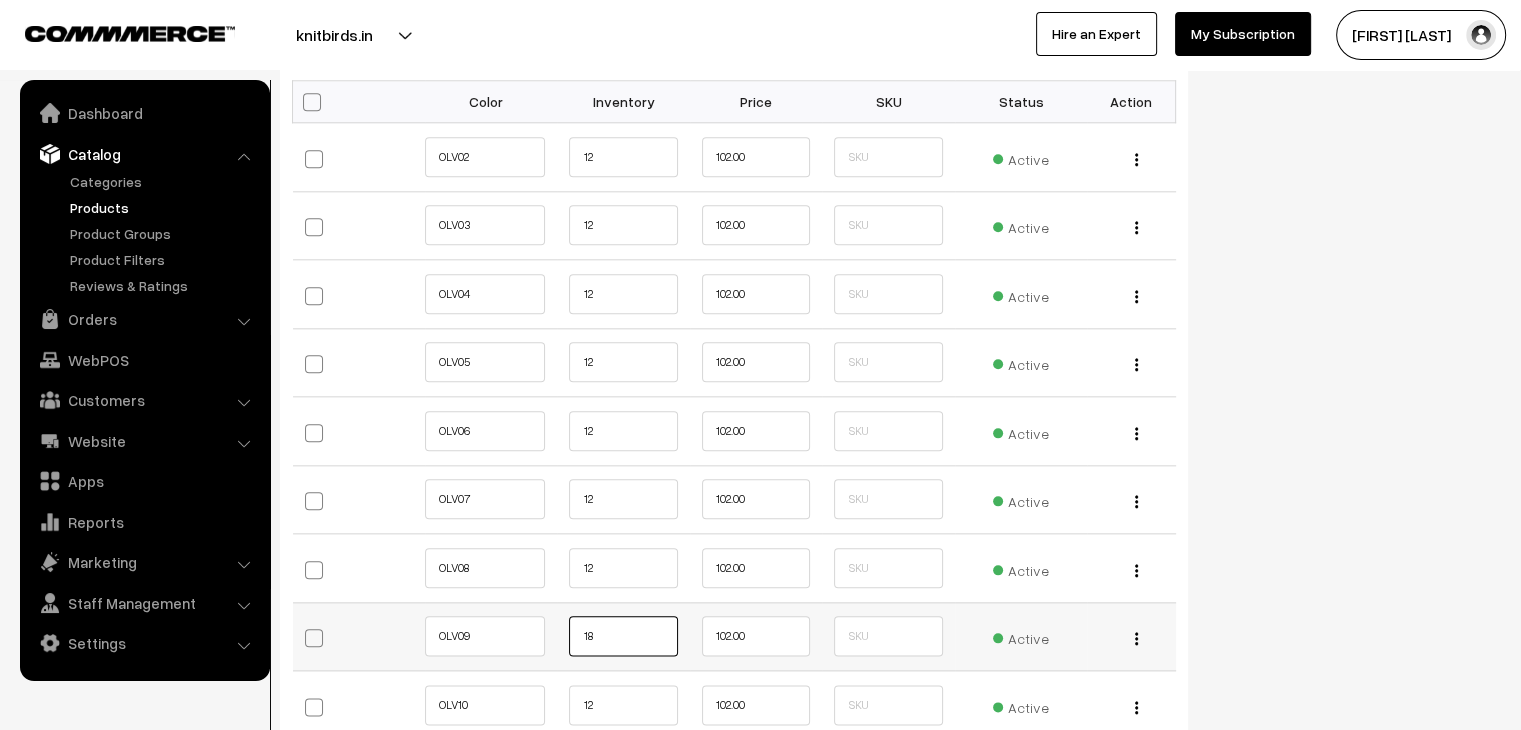 click on "18" at bounding box center [623, 636] 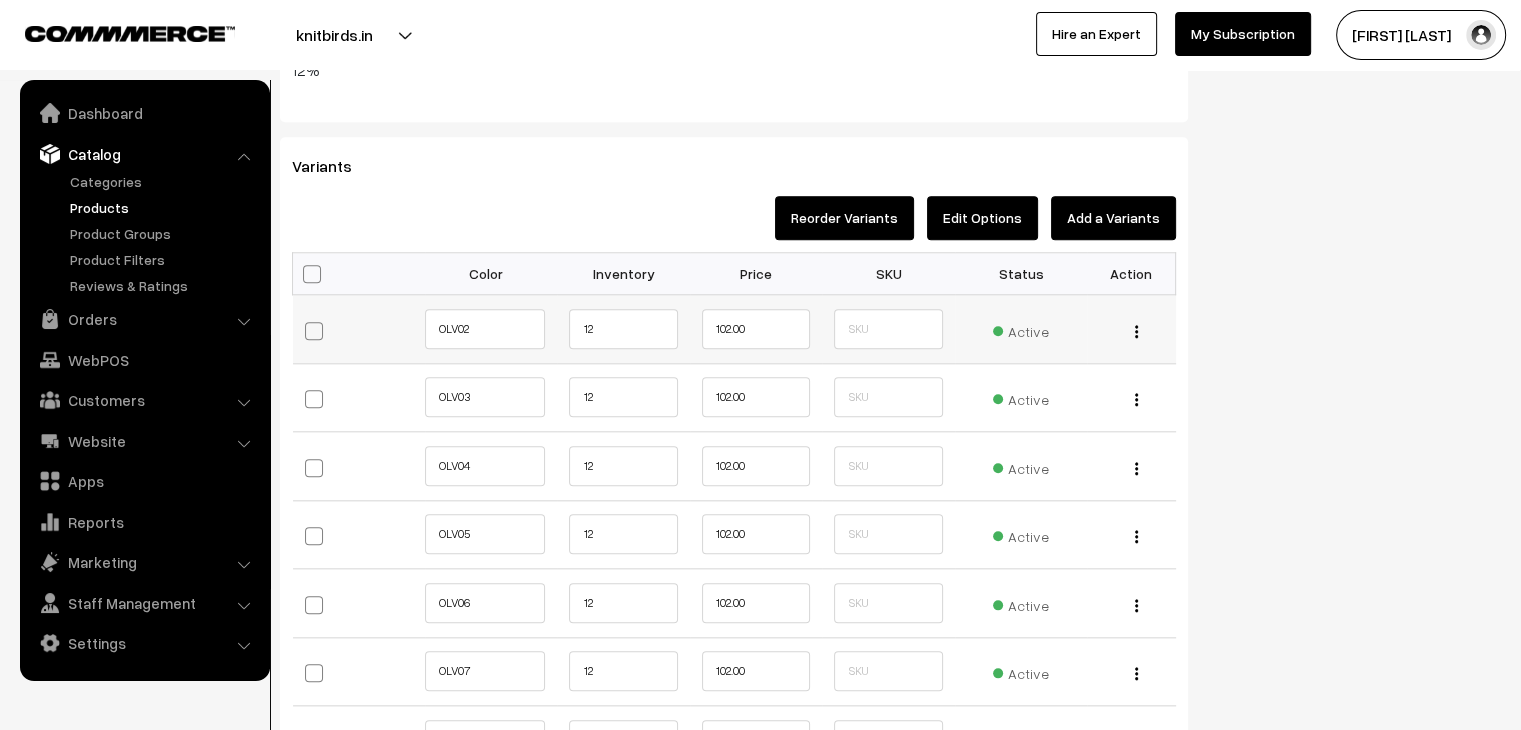 scroll, scrollTop: 2000, scrollLeft: 0, axis: vertical 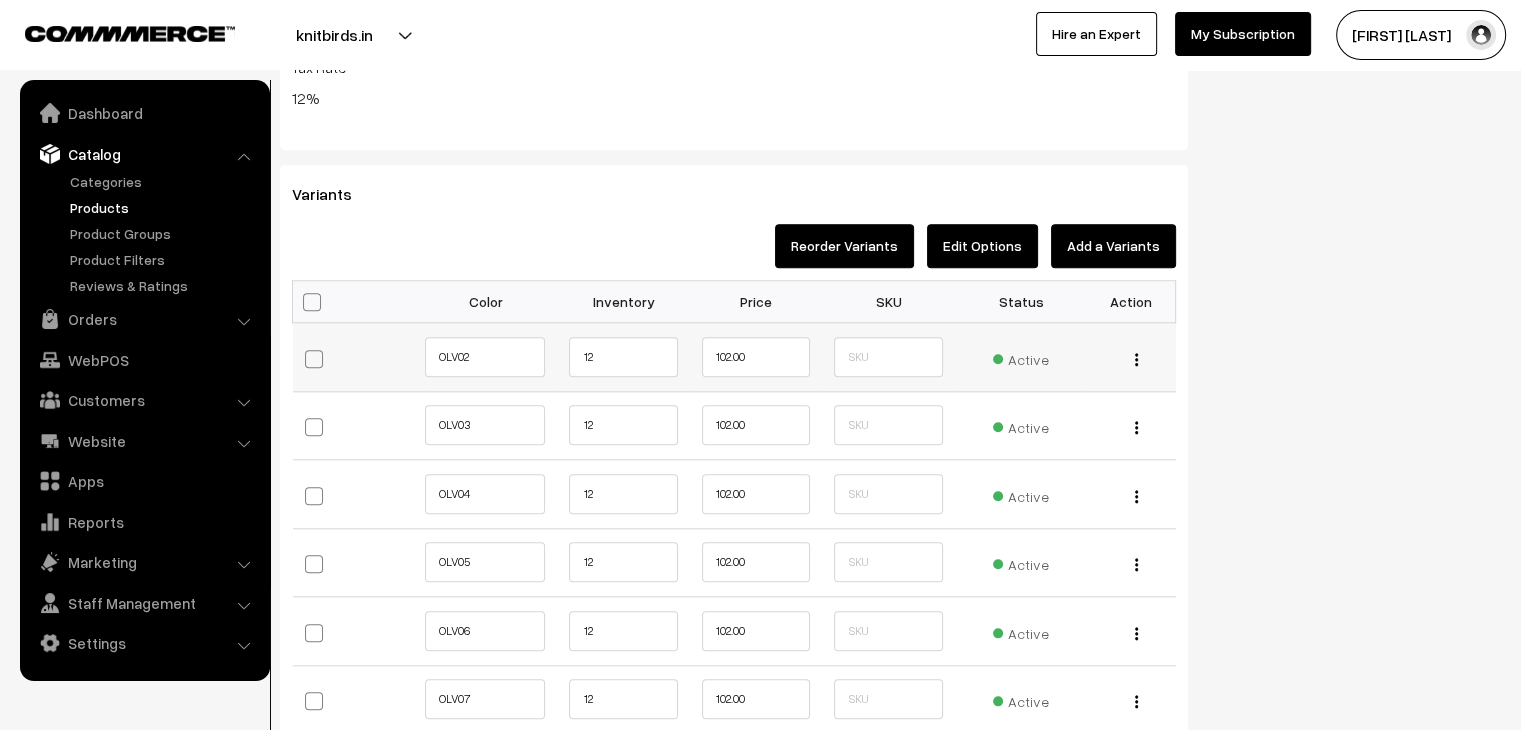 type on "12" 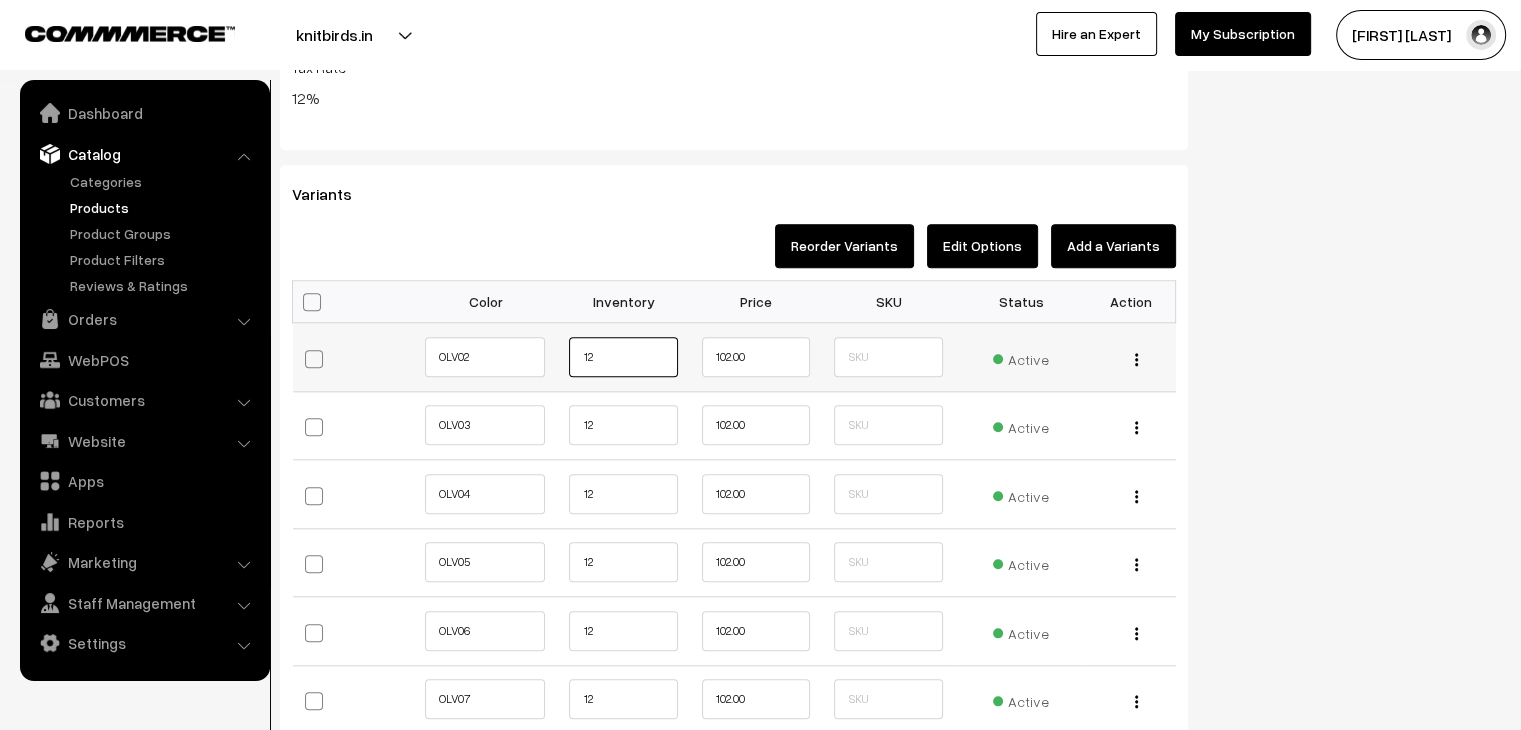 click on "12" at bounding box center (623, 357) 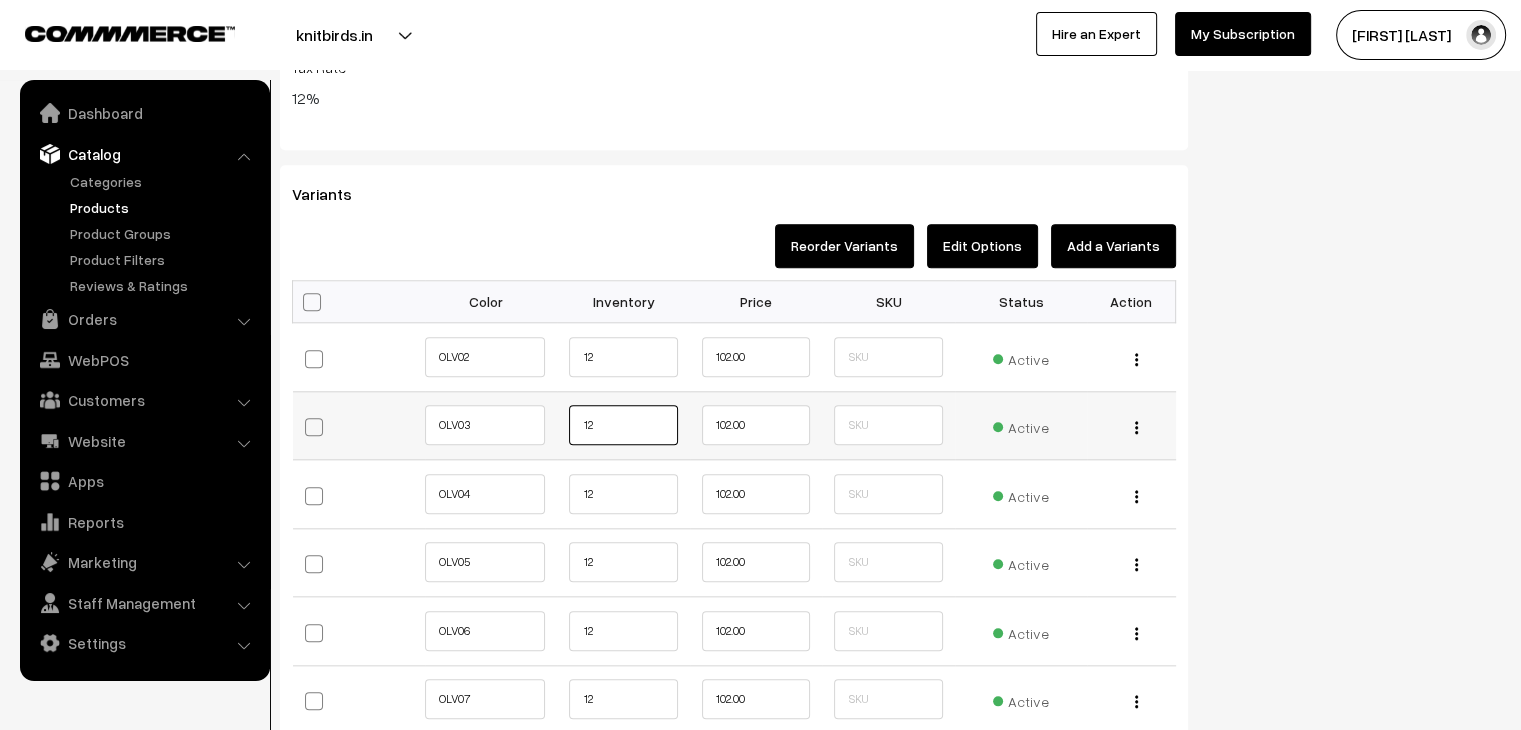 click on "12" at bounding box center [623, 425] 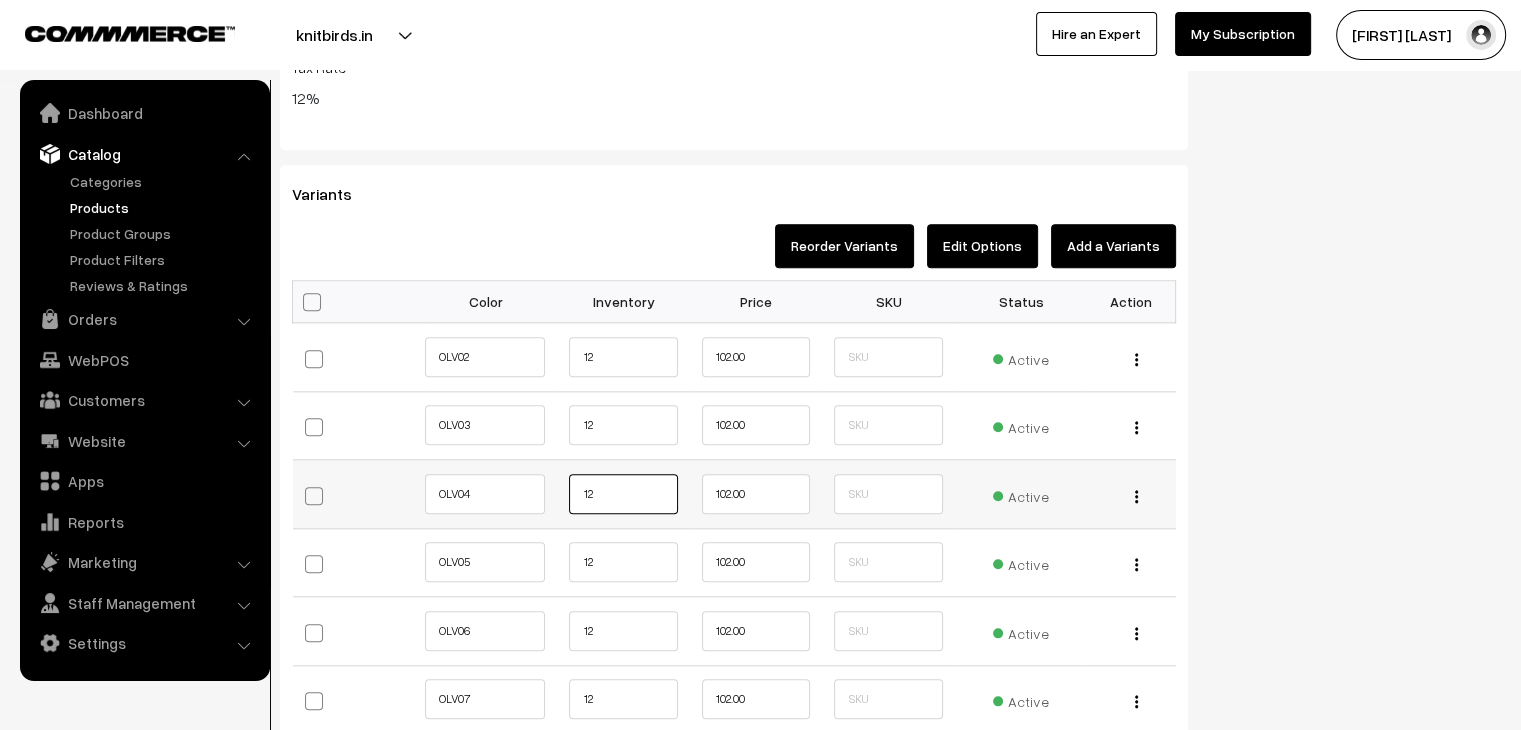 click on "12" at bounding box center (623, 494) 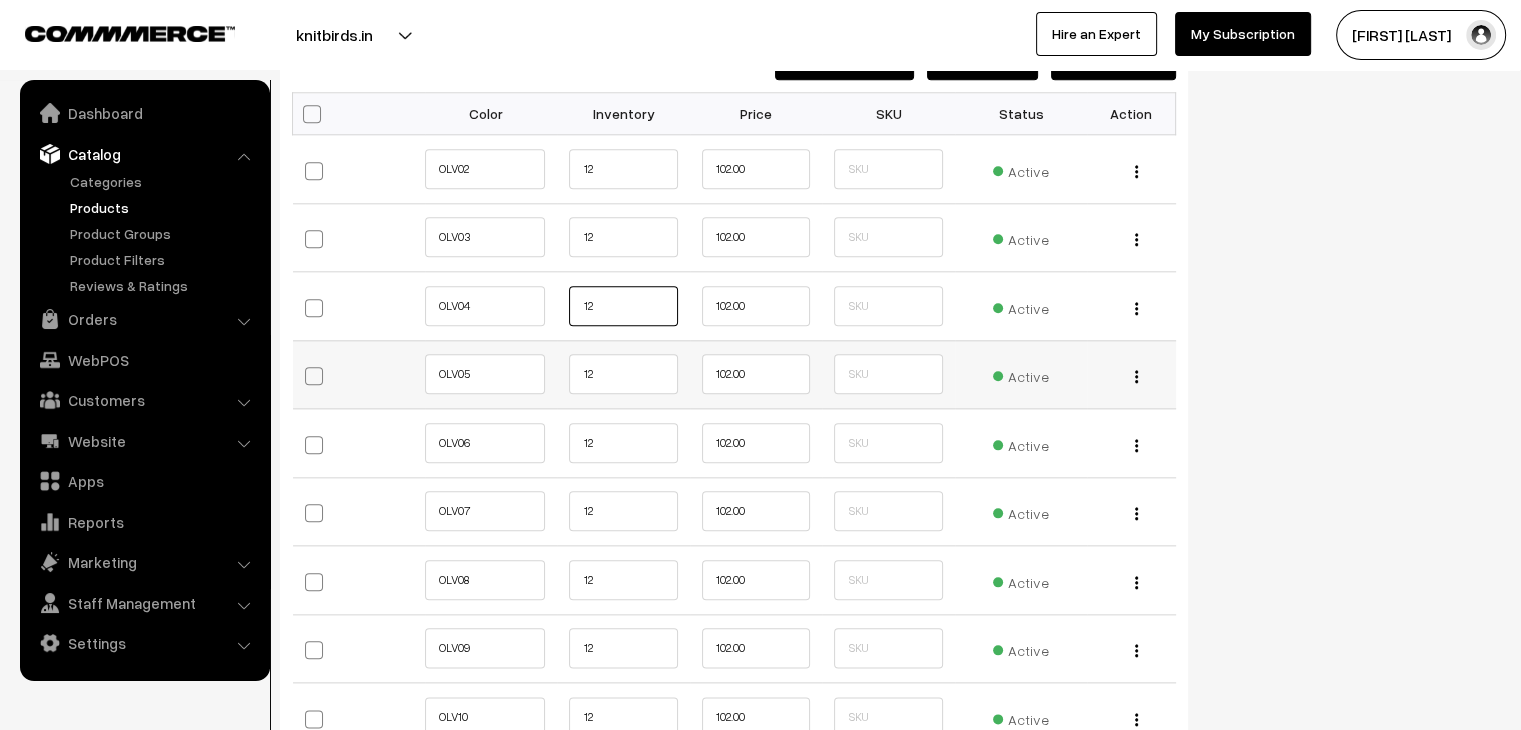 scroll, scrollTop: 2200, scrollLeft: 0, axis: vertical 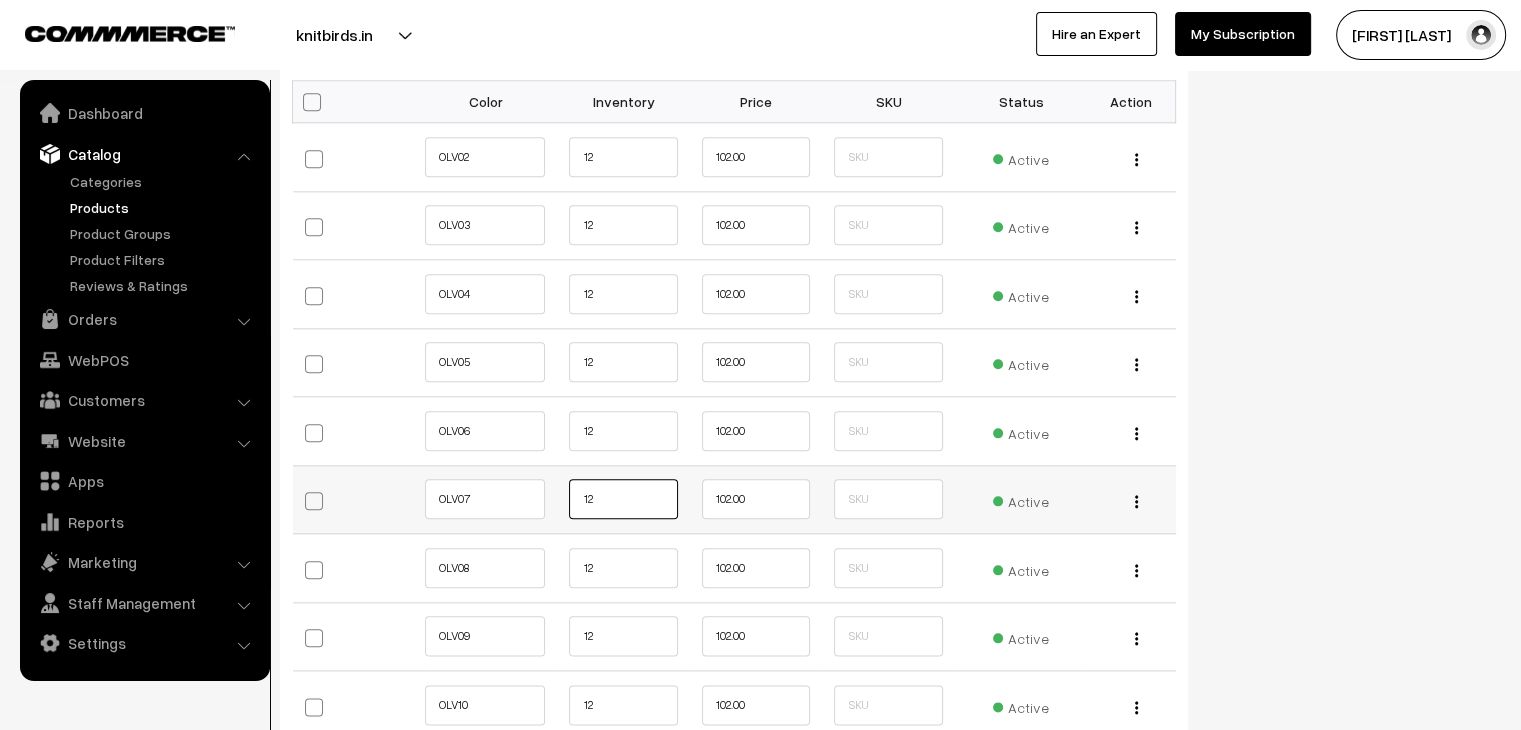 click on "12" at bounding box center (623, 499) 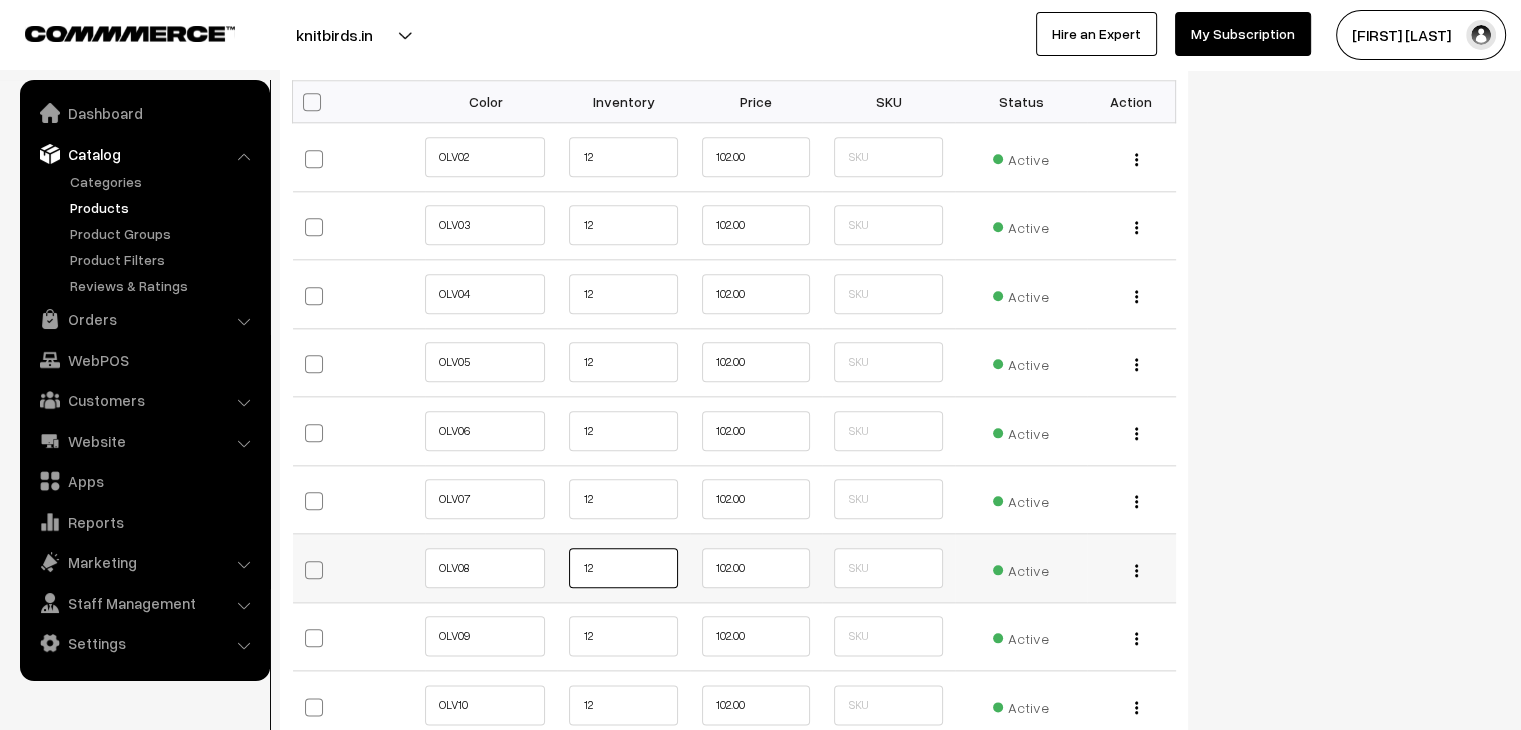 click on "12" at bounding box center (623, 568) 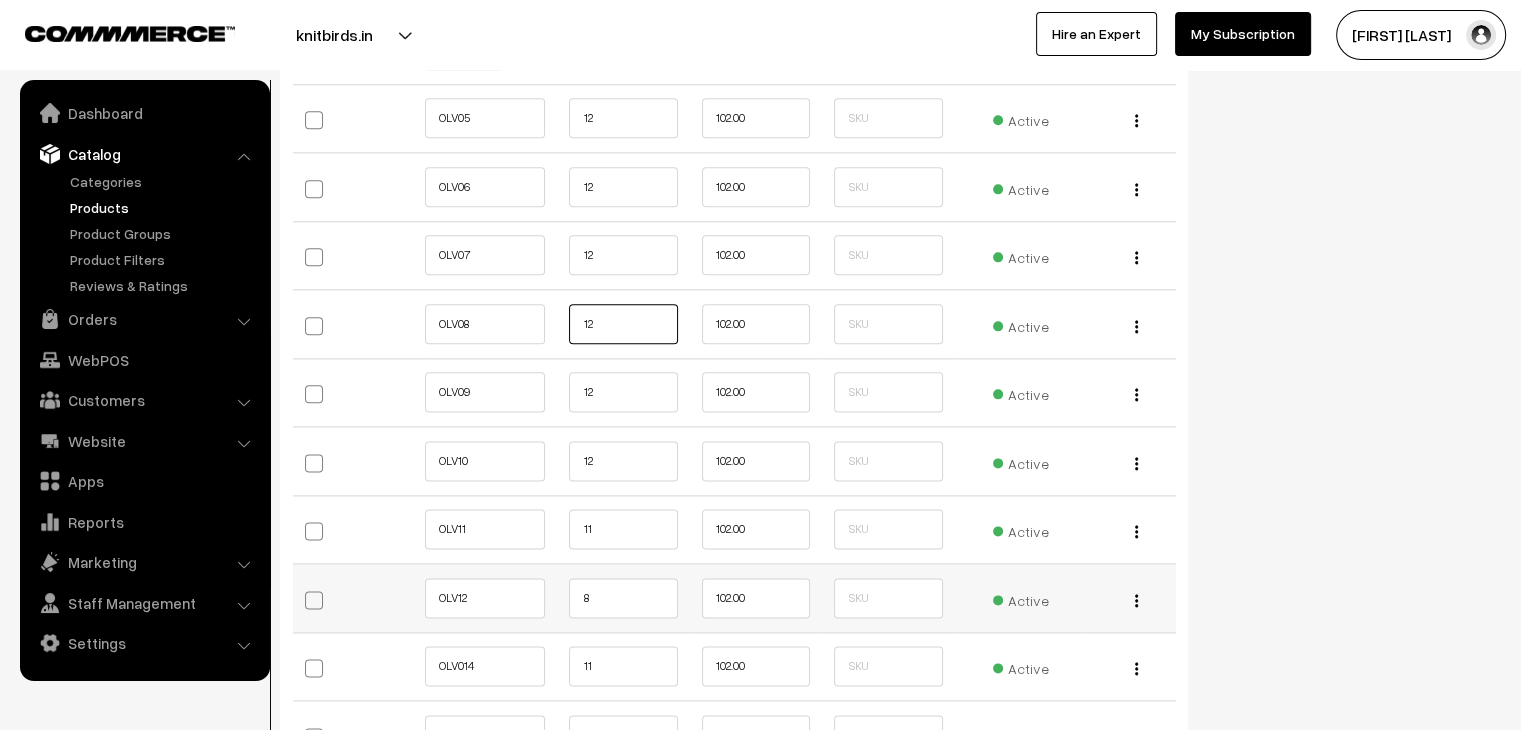 scroll, scrollTop: 2500, scrollLeft: 0, axis: vertical 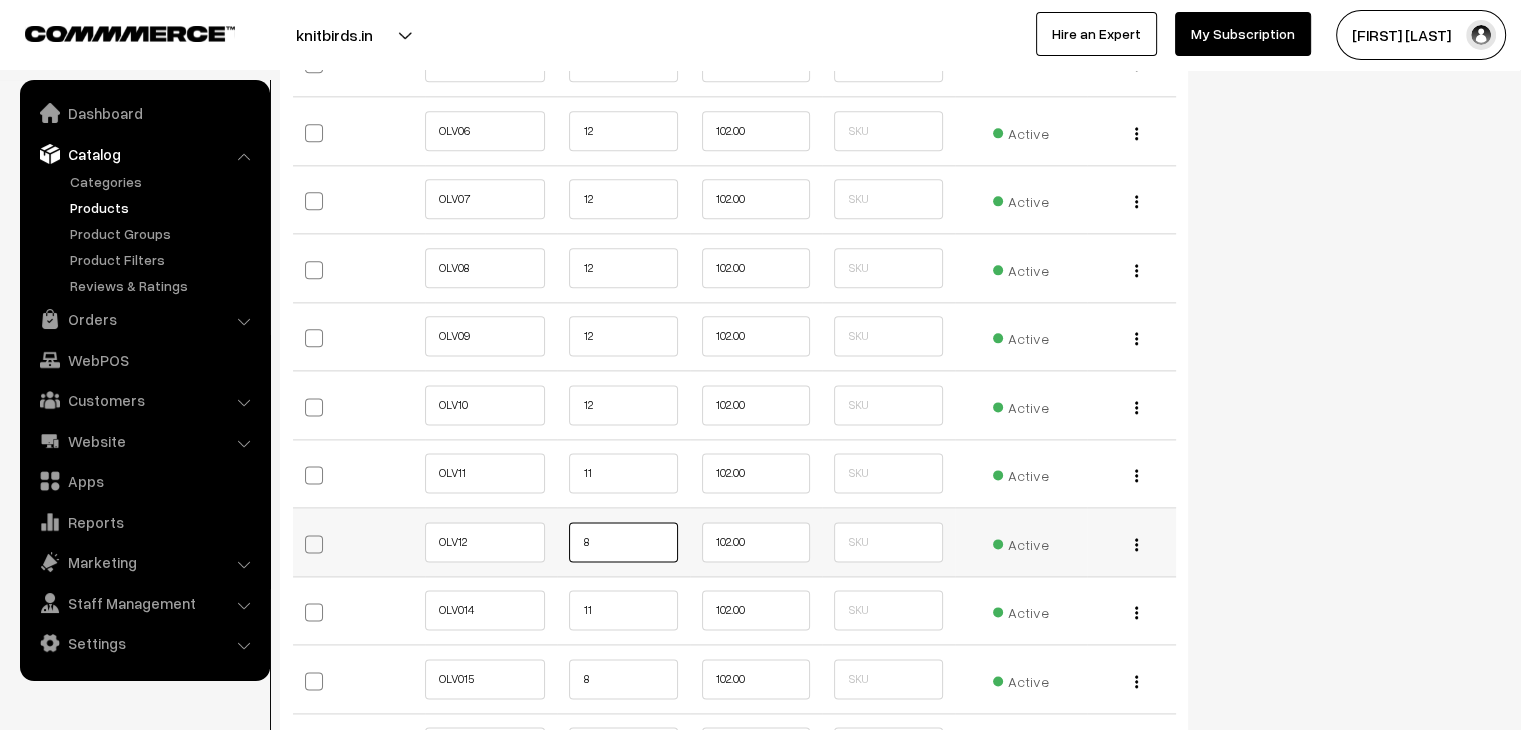 click on "8" at bounding box center [623, 542] 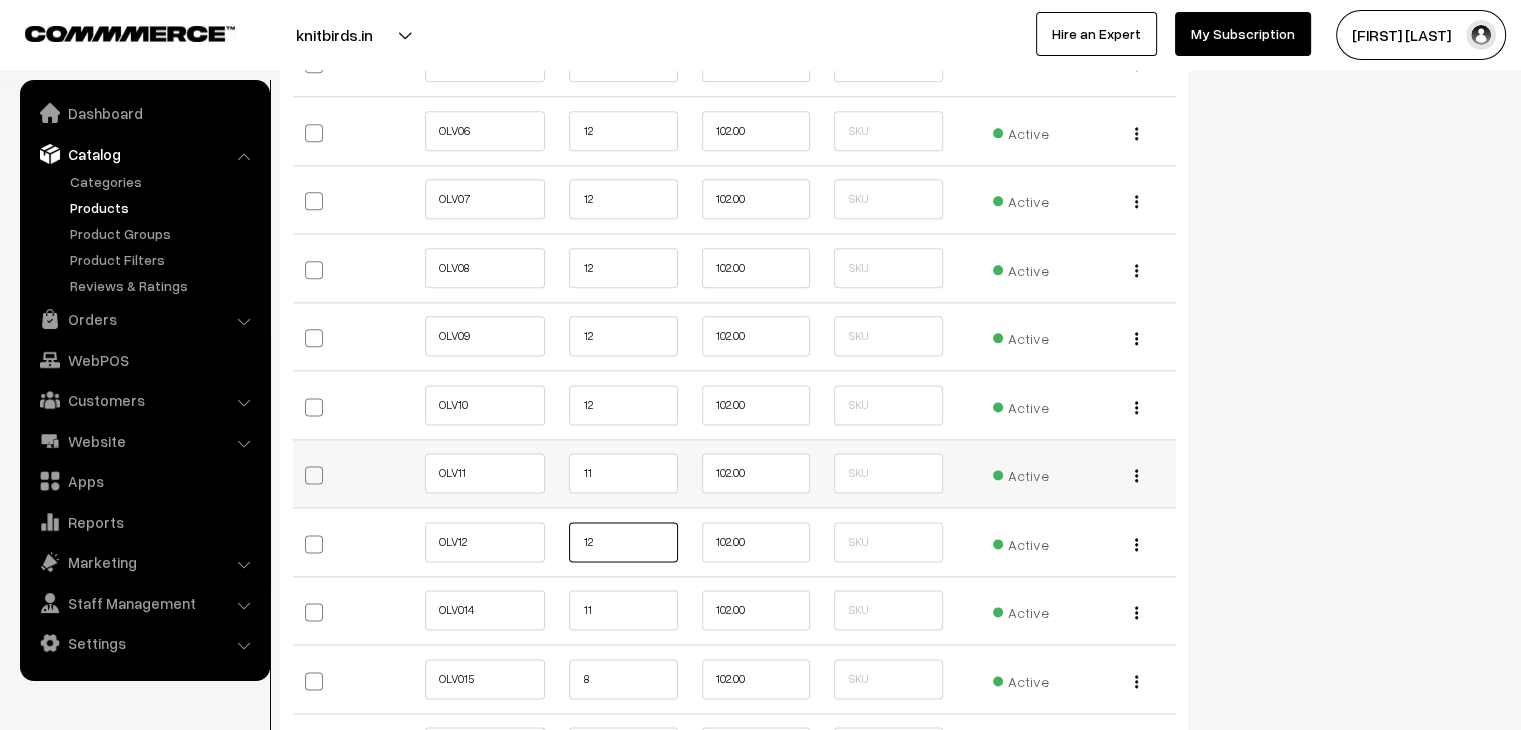 type on "12" 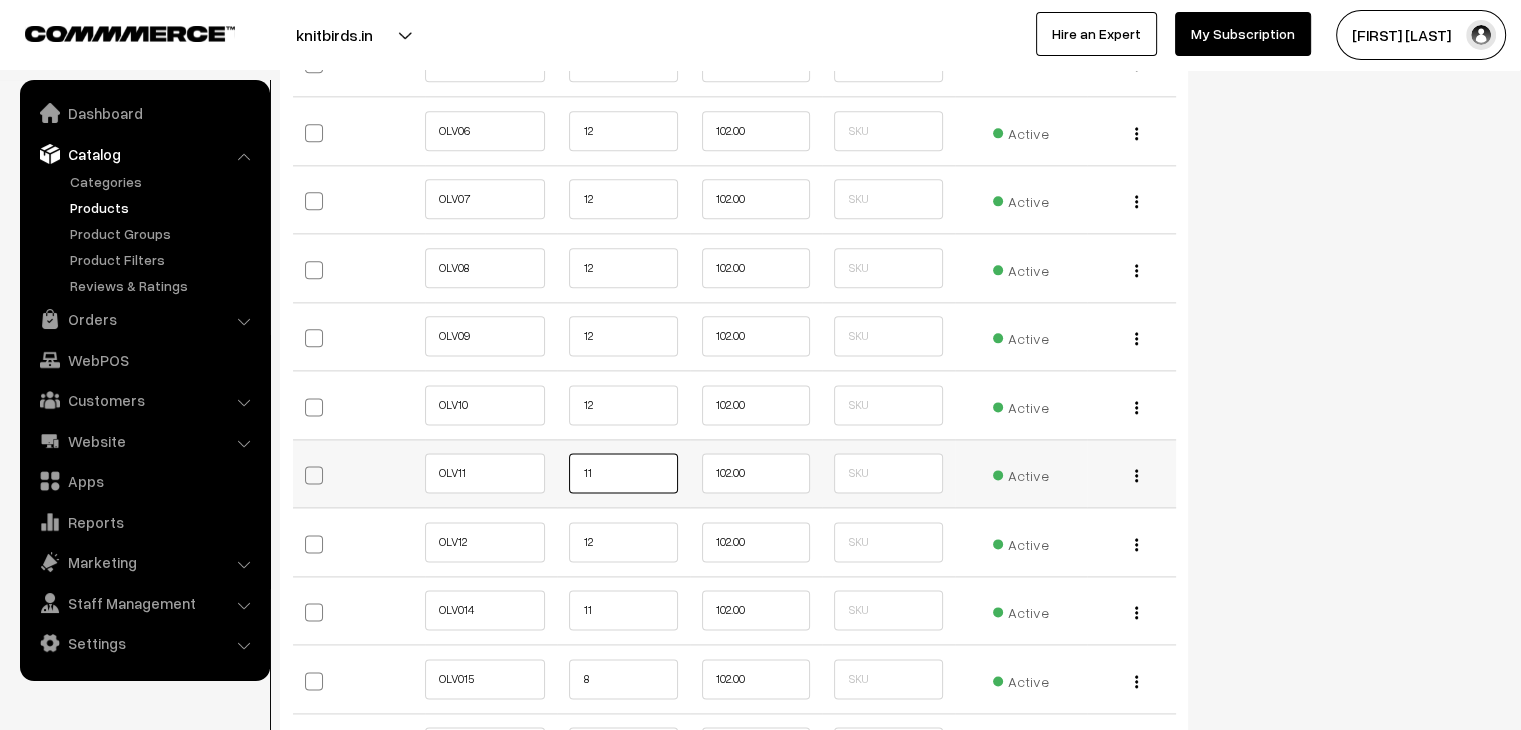 click on "11" at bounding box center [623, 473] 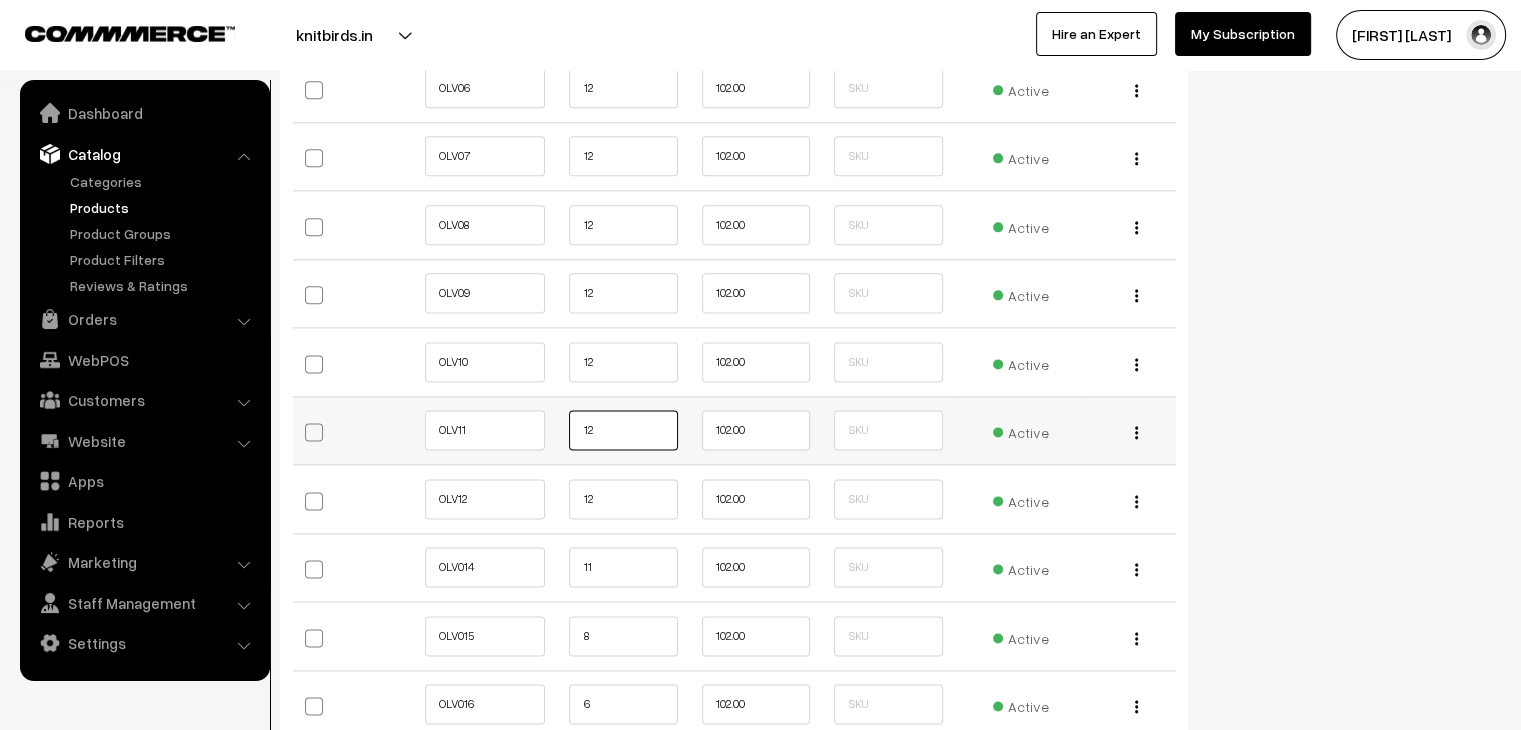 scroll, scrollTop: 2600, scrollLeft: 0, axis: vertical 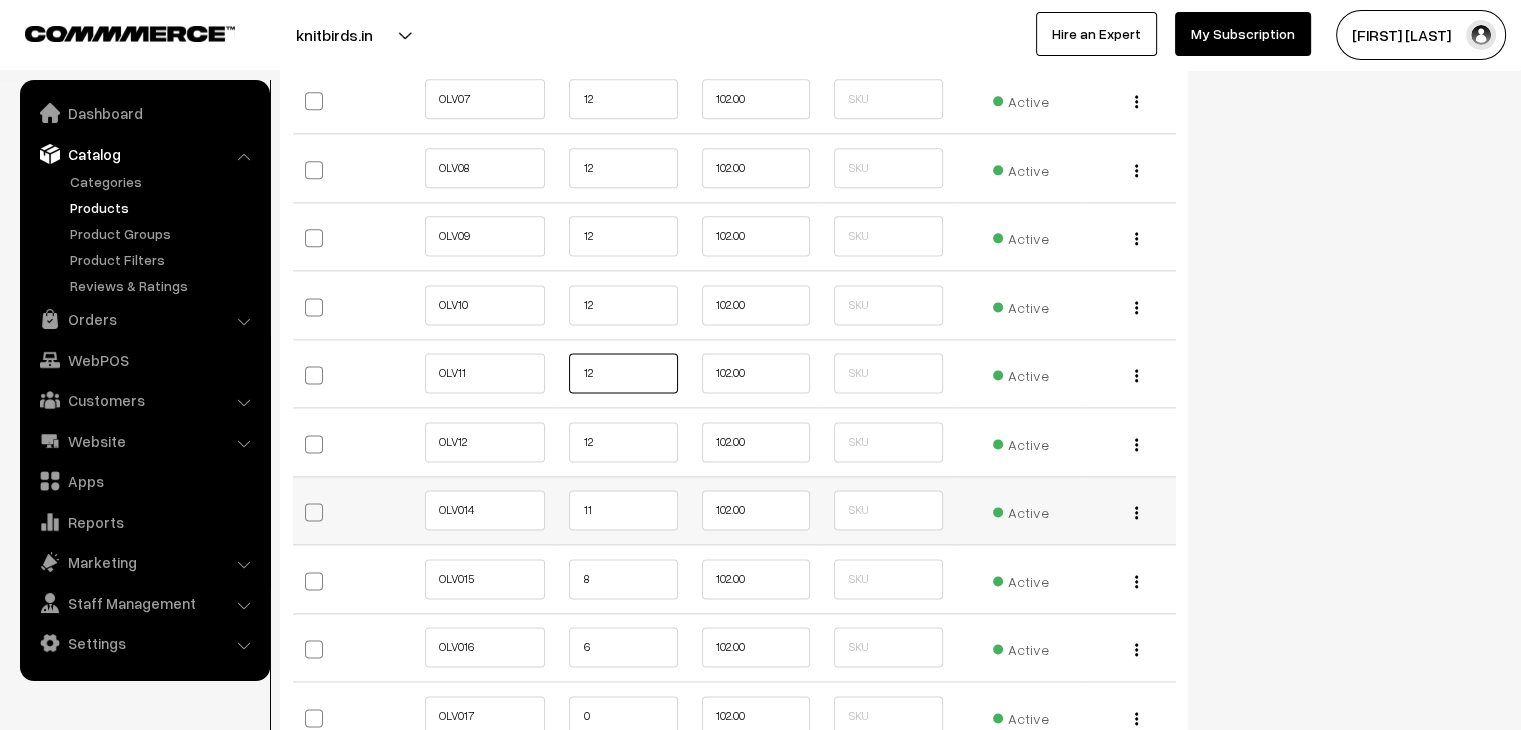 type on "12" 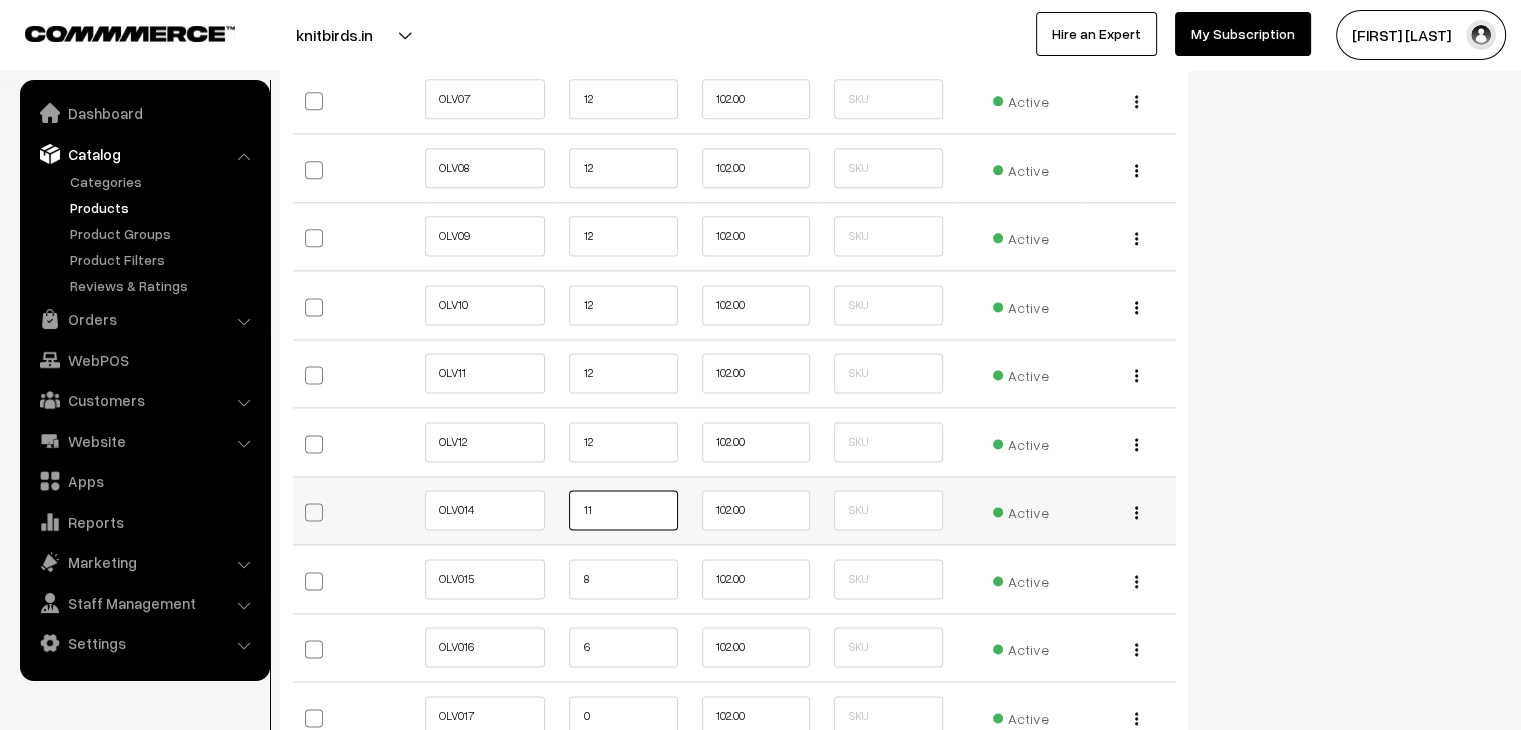 click on "11" at bounding box center (623, 510) 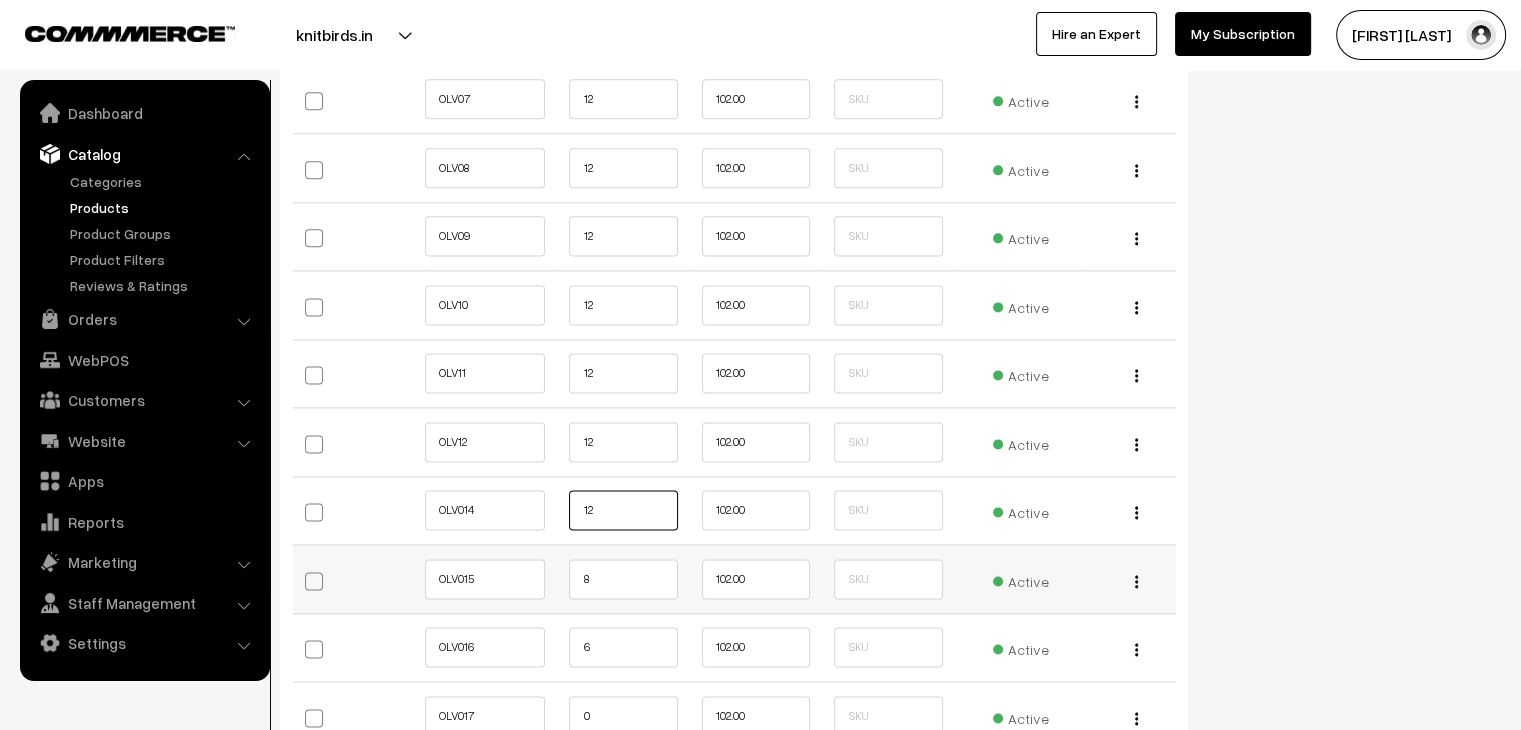 type on "12" 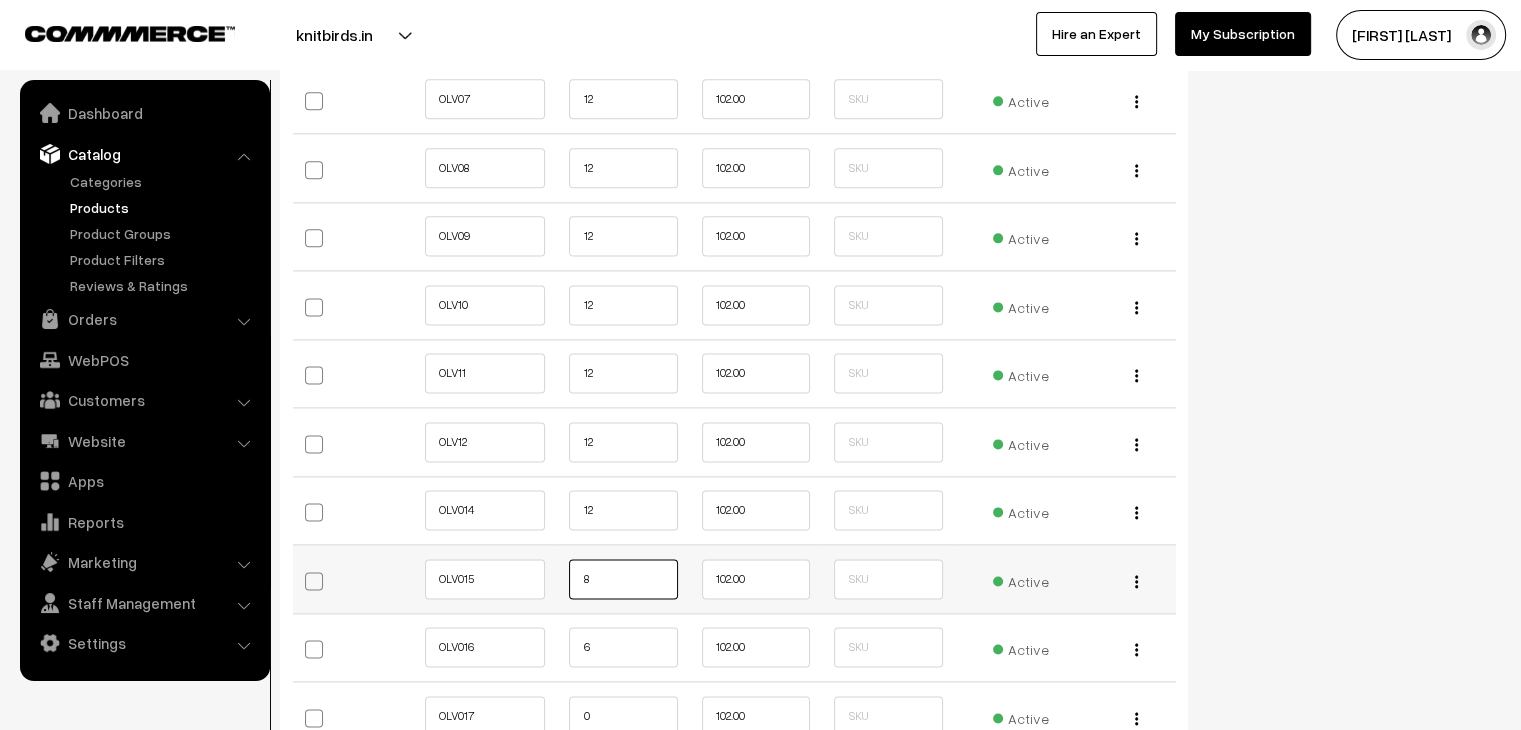 click on "8" at bounding box center [623, 579] 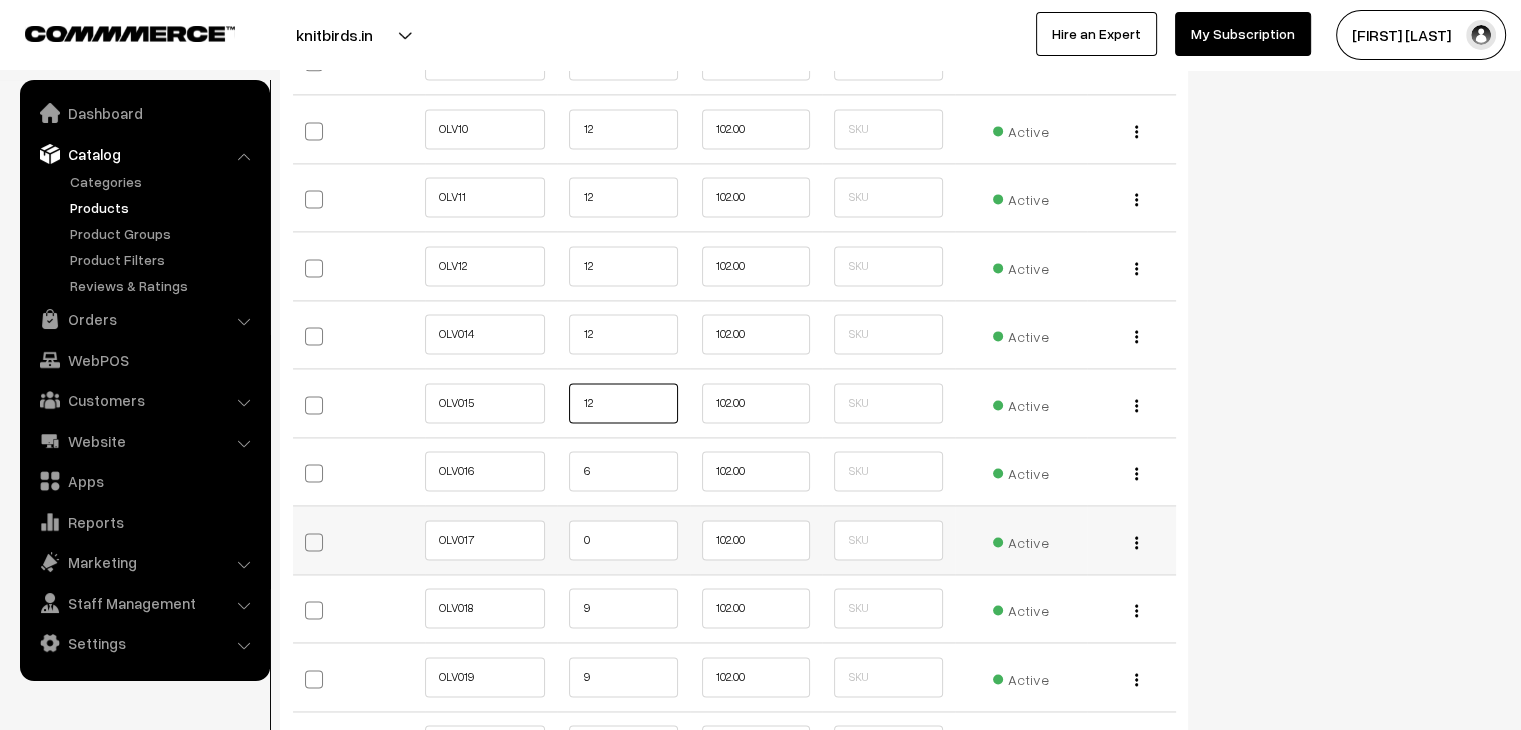 scroll, scrollTop: 2800, scrollLeft: 0, axis: vertical 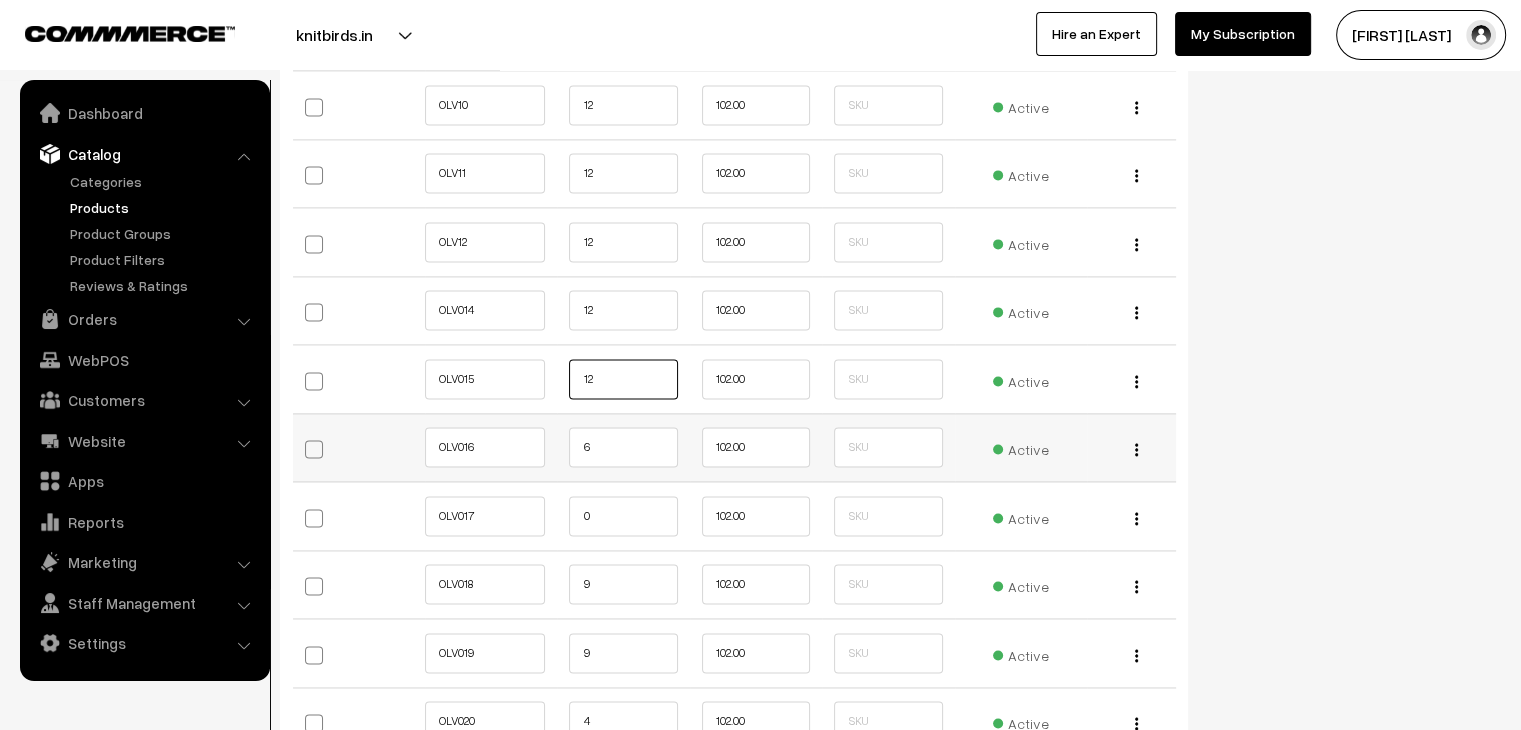 type on "12" 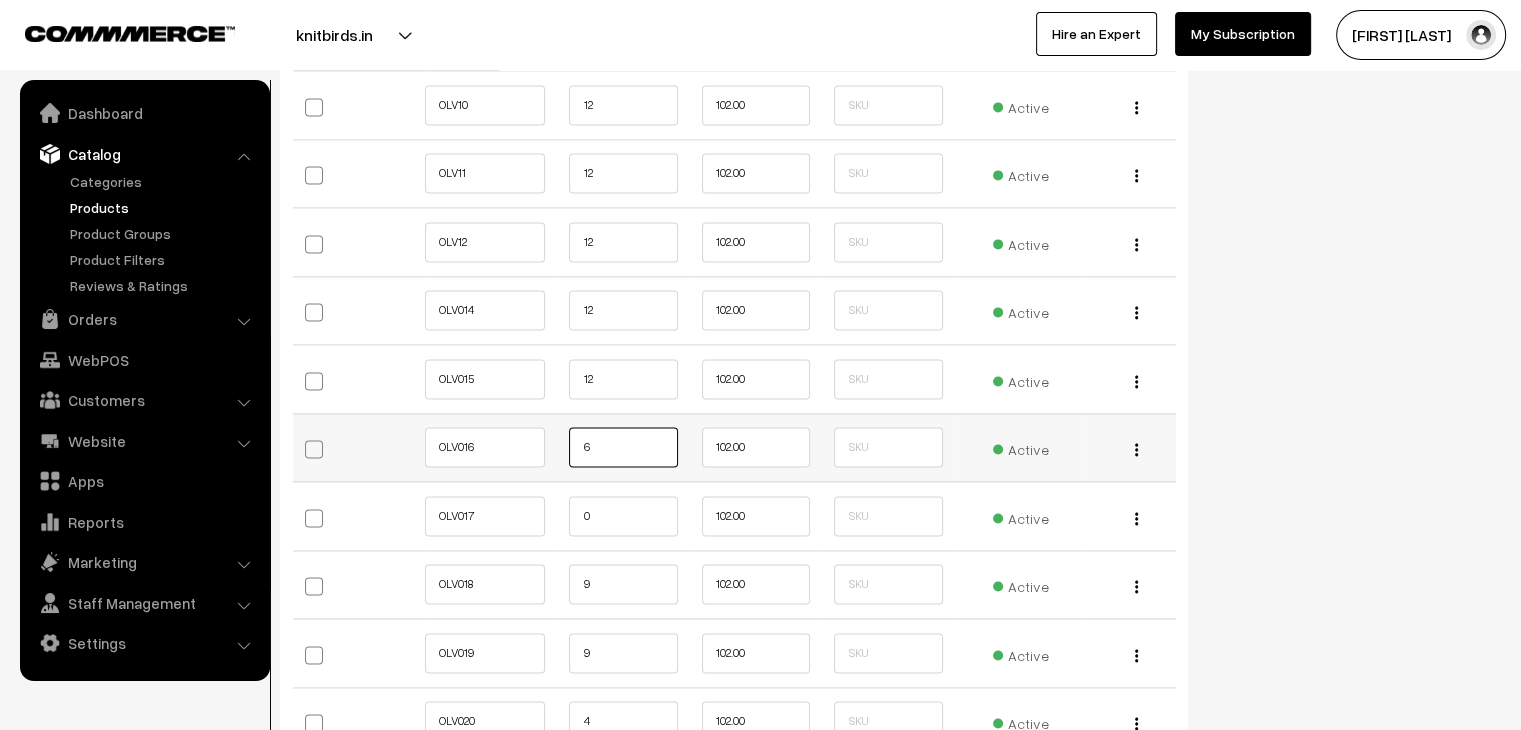 click on "6" at bounding box center (623, 447) 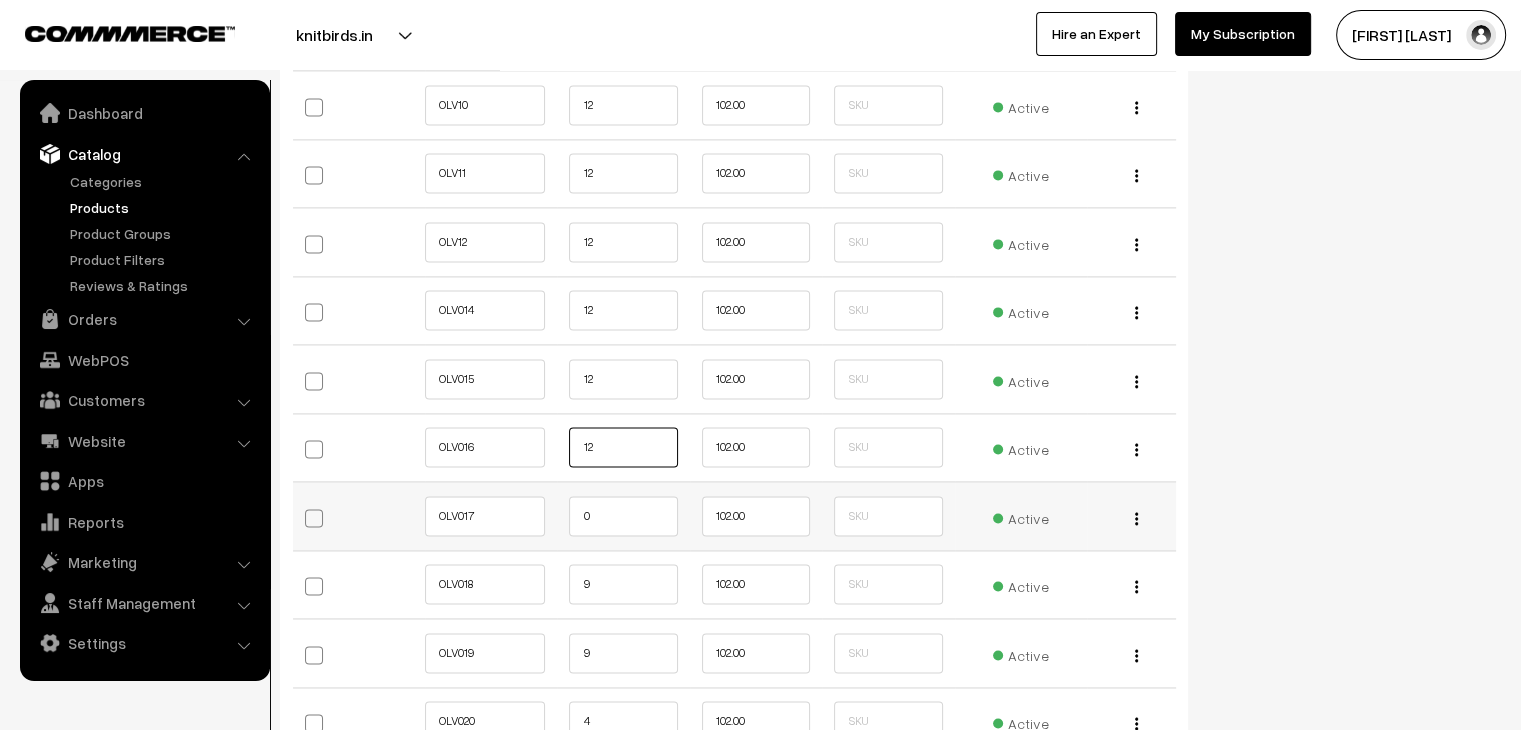 type on "12" 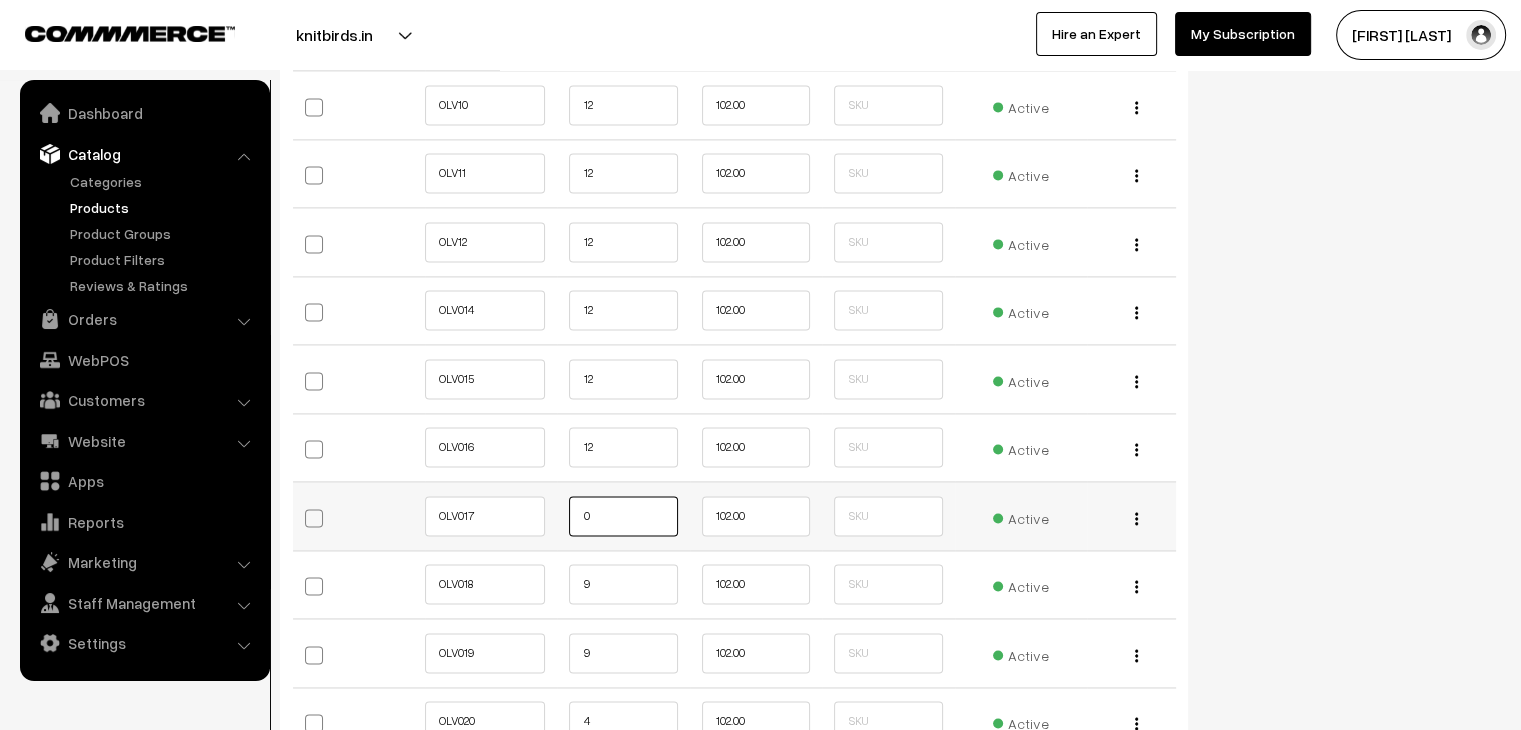 click on "0" at bounding box center (623, 516) 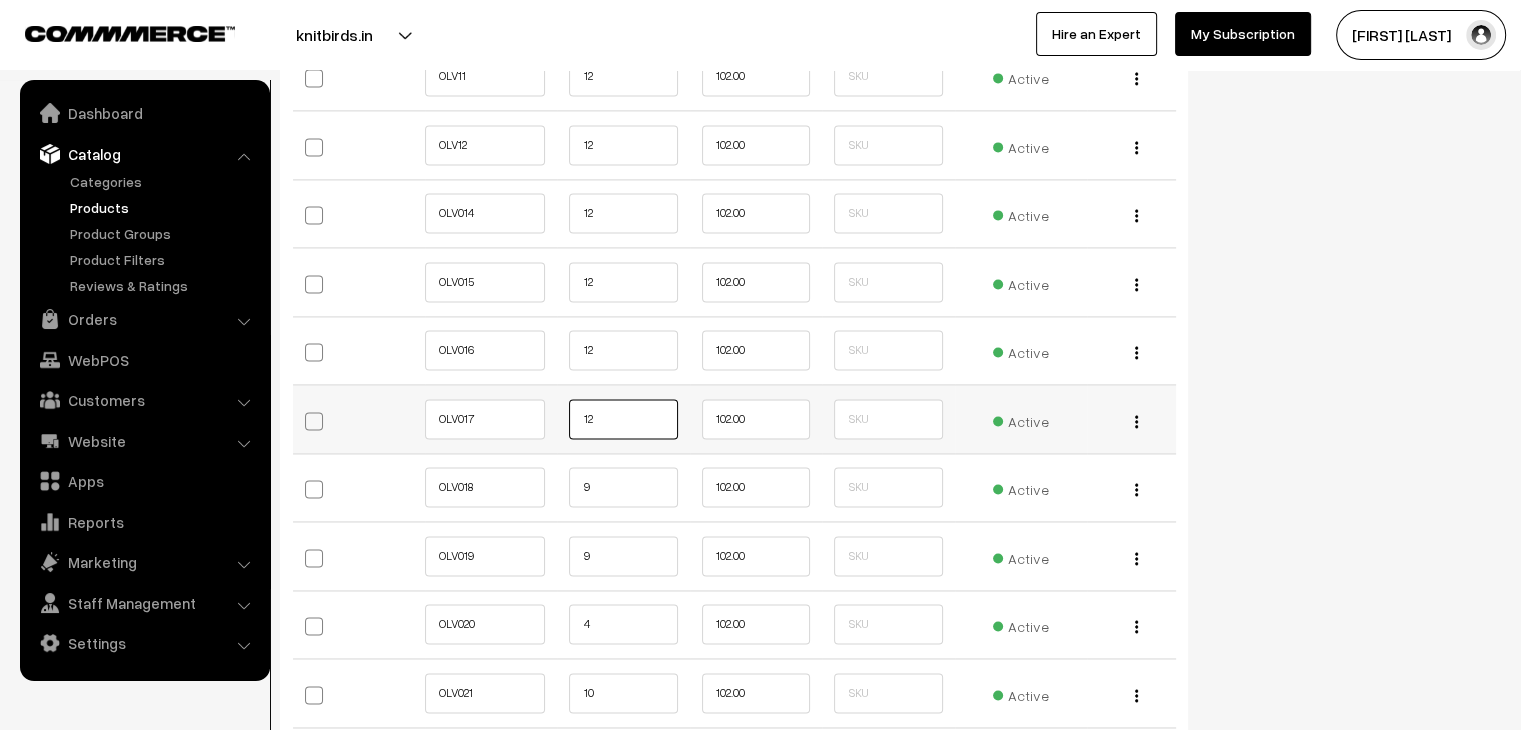 scroll, scrollTop: 2900, scrollLeft: 0, axis: vertical 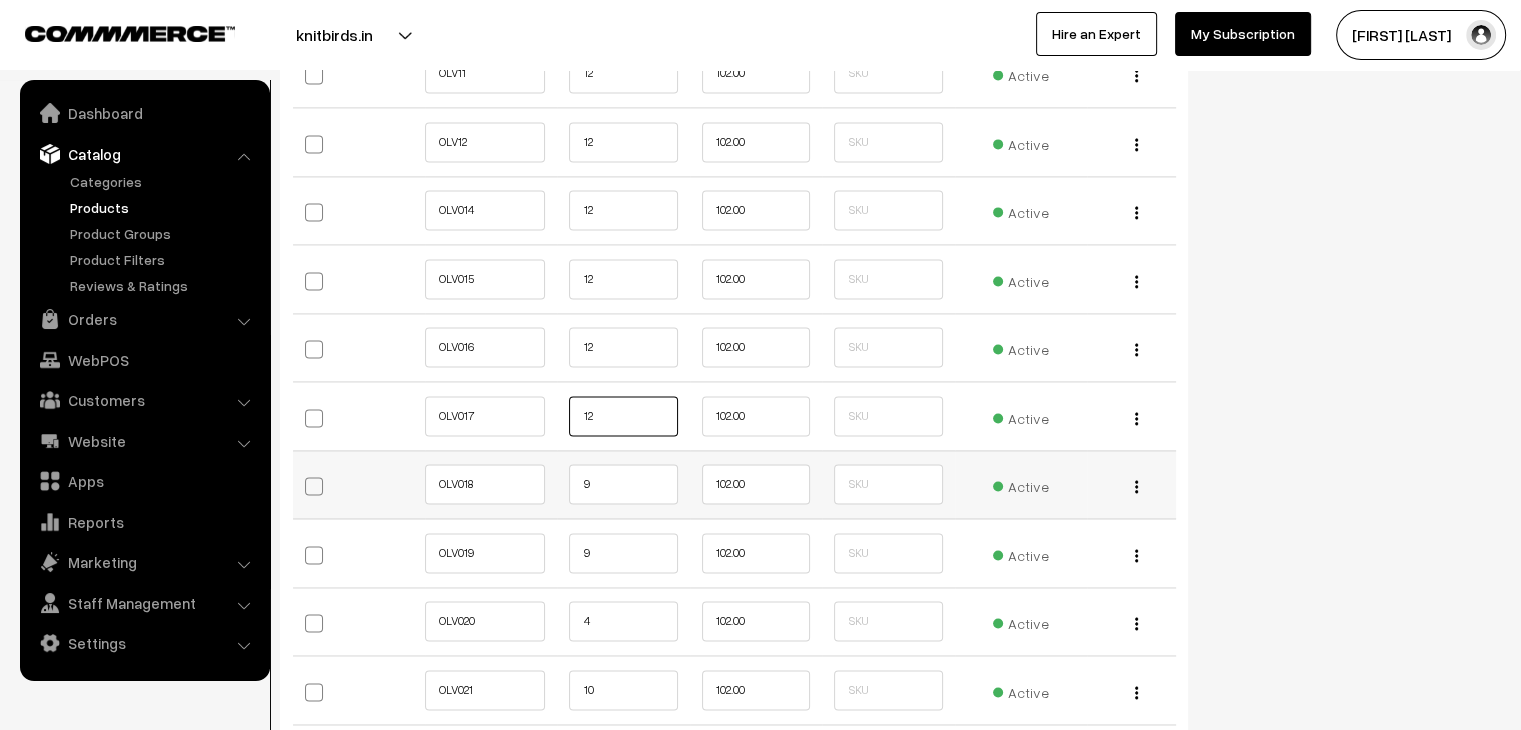 type on "12" 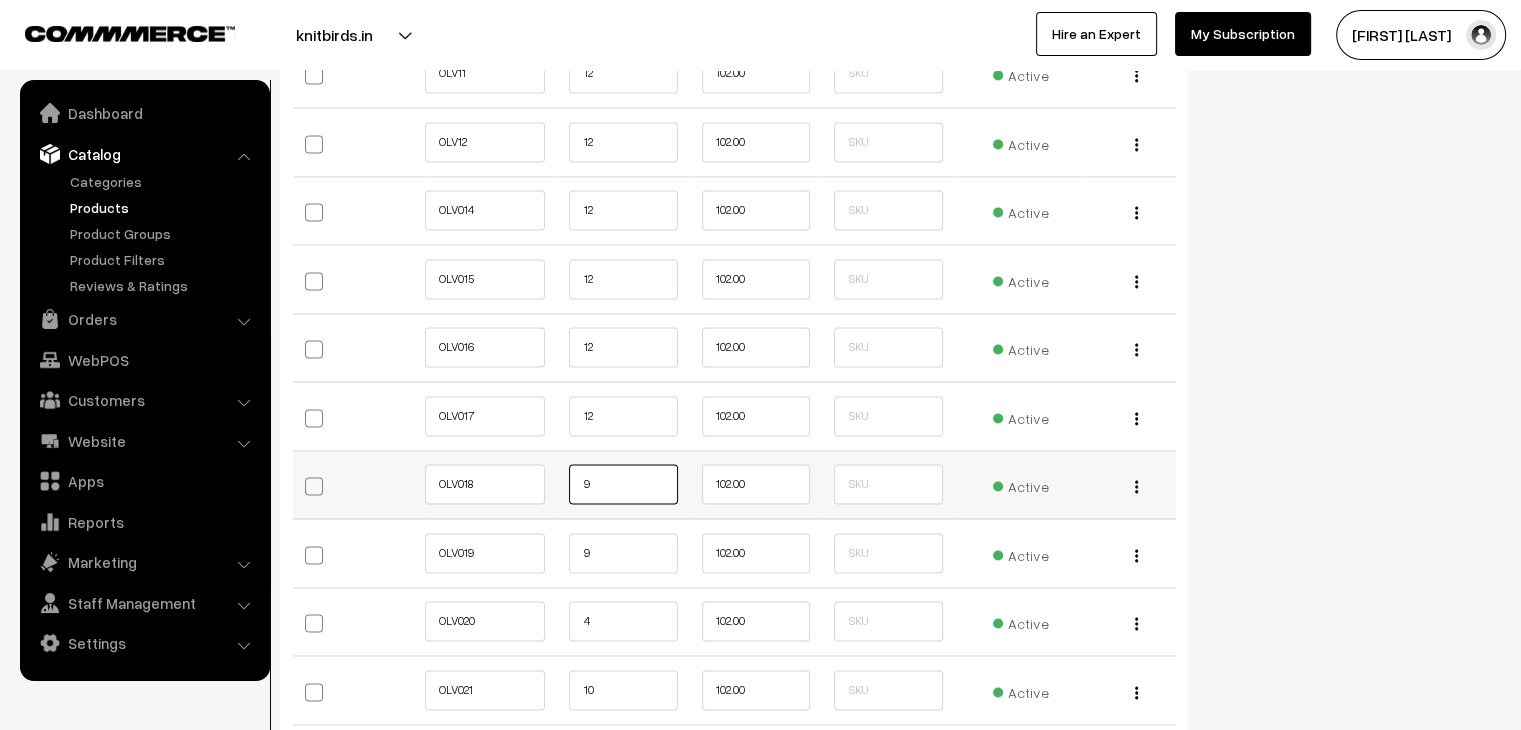 click on "9" at bounding box center [623, 484] 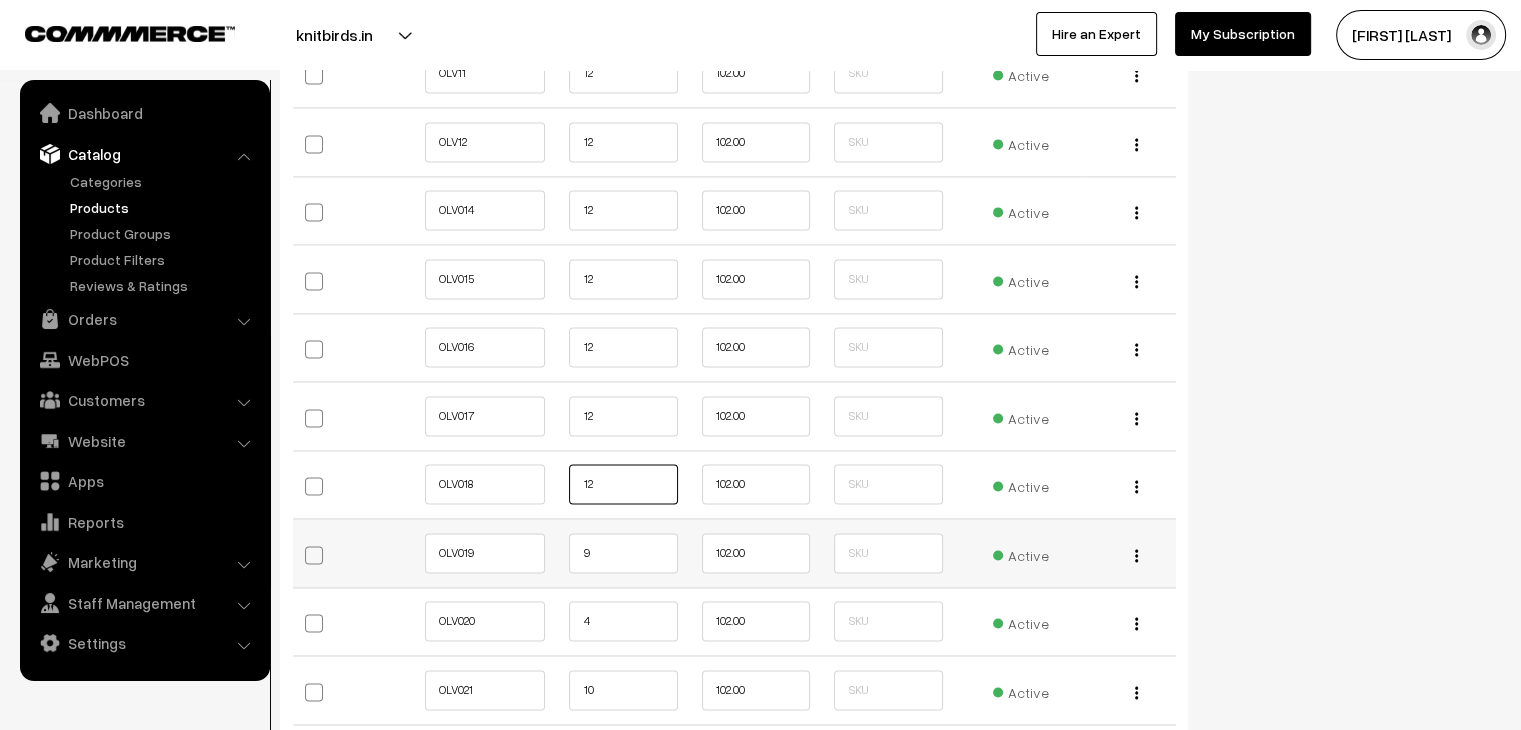 type on "12" 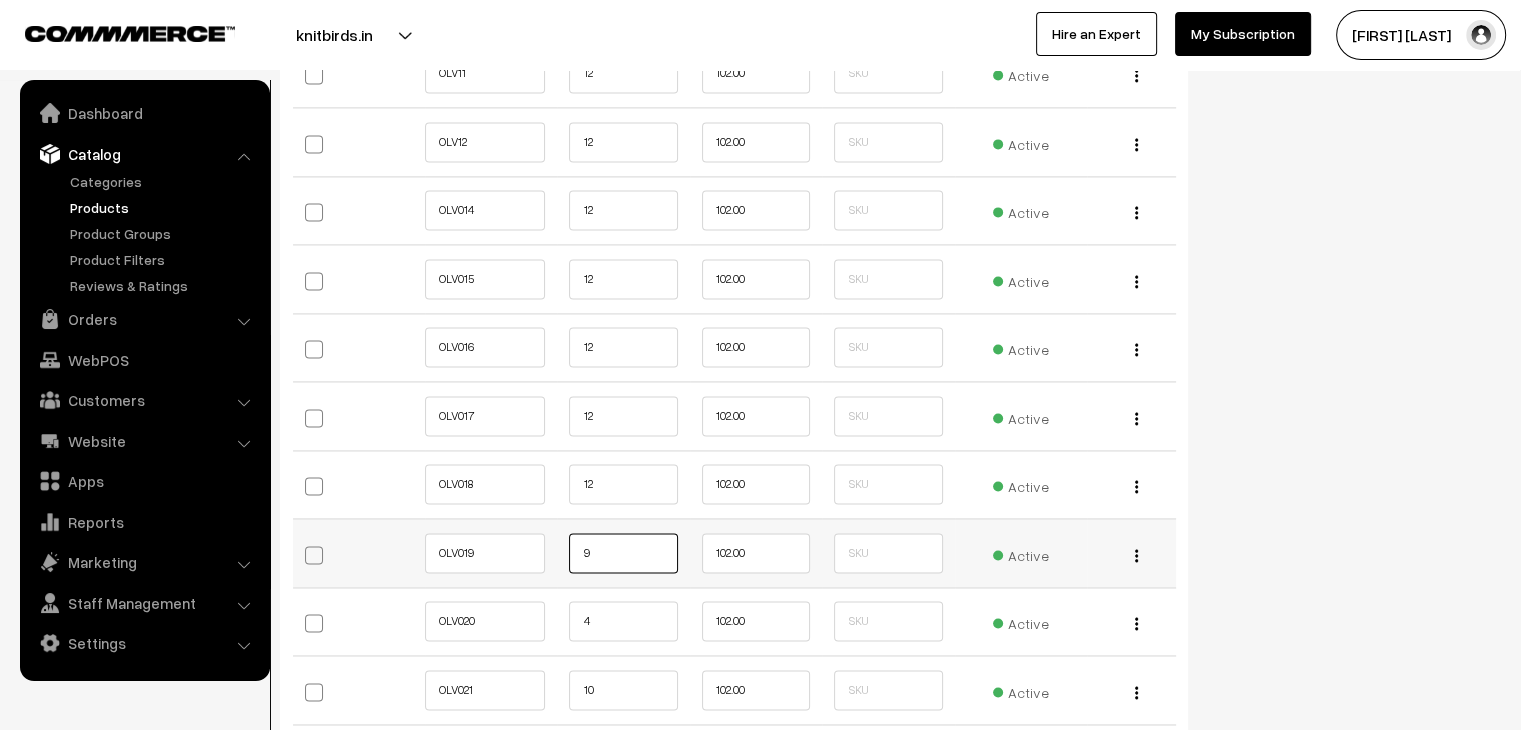 click on "9" at bounding box center (623, 553) 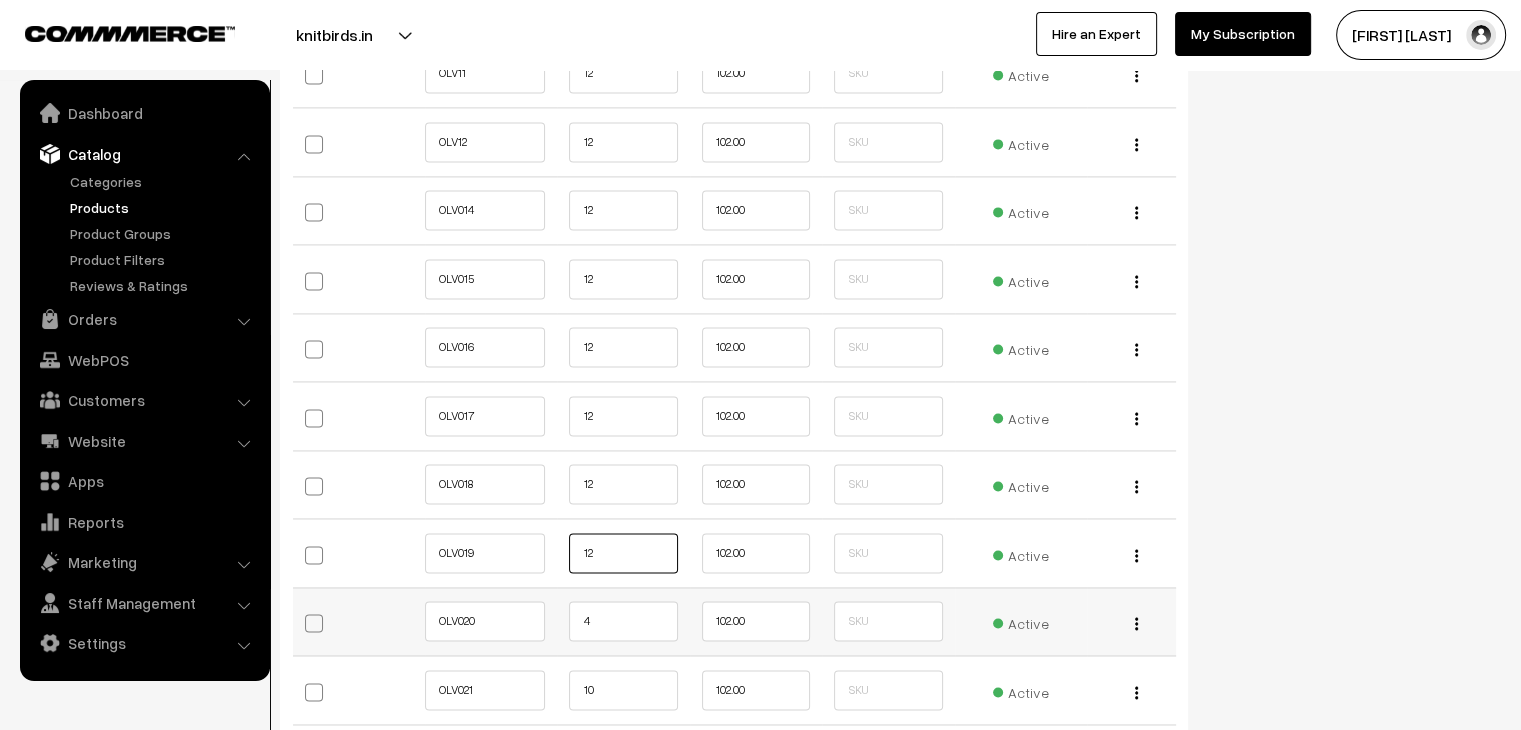 type on "12" 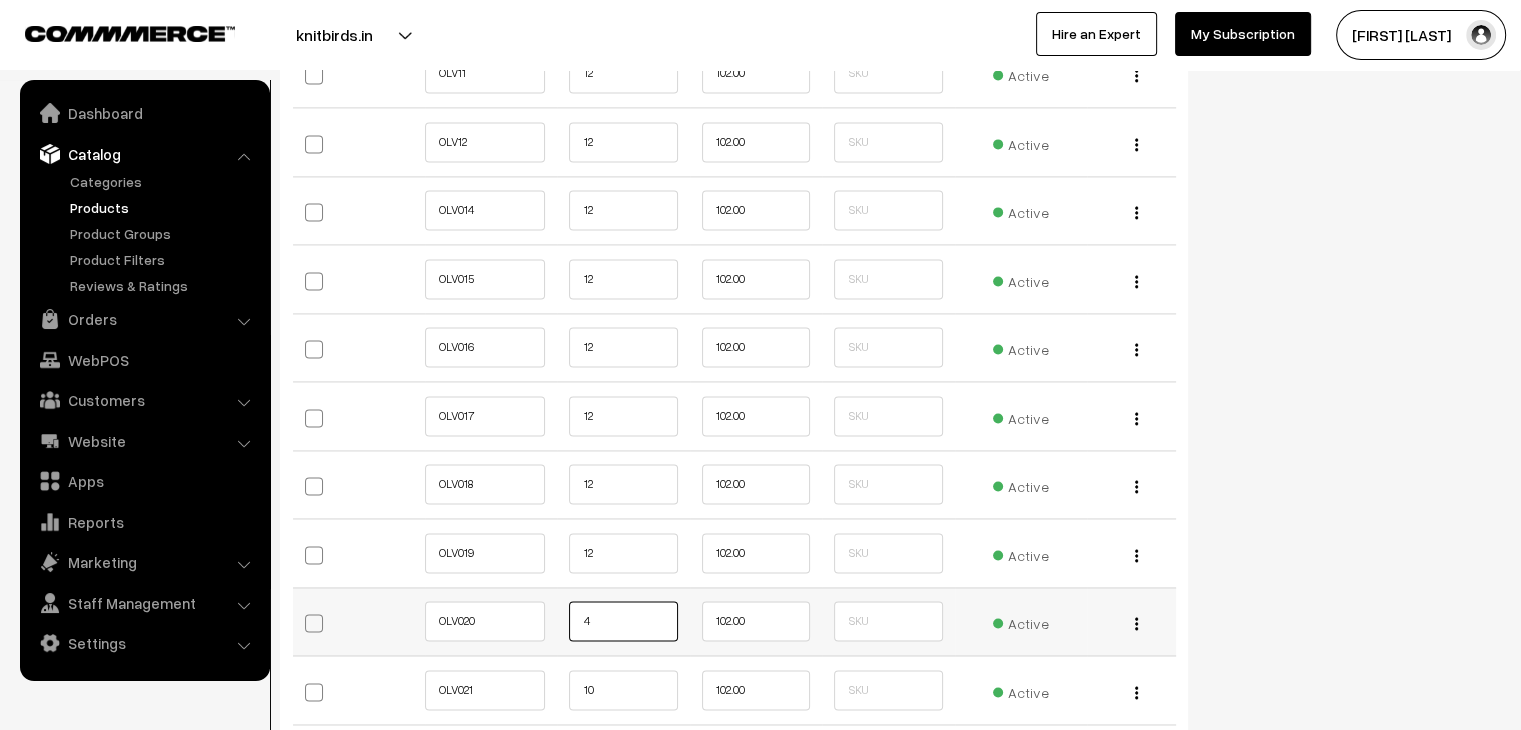click on "4" at bounding box center (623, 621) 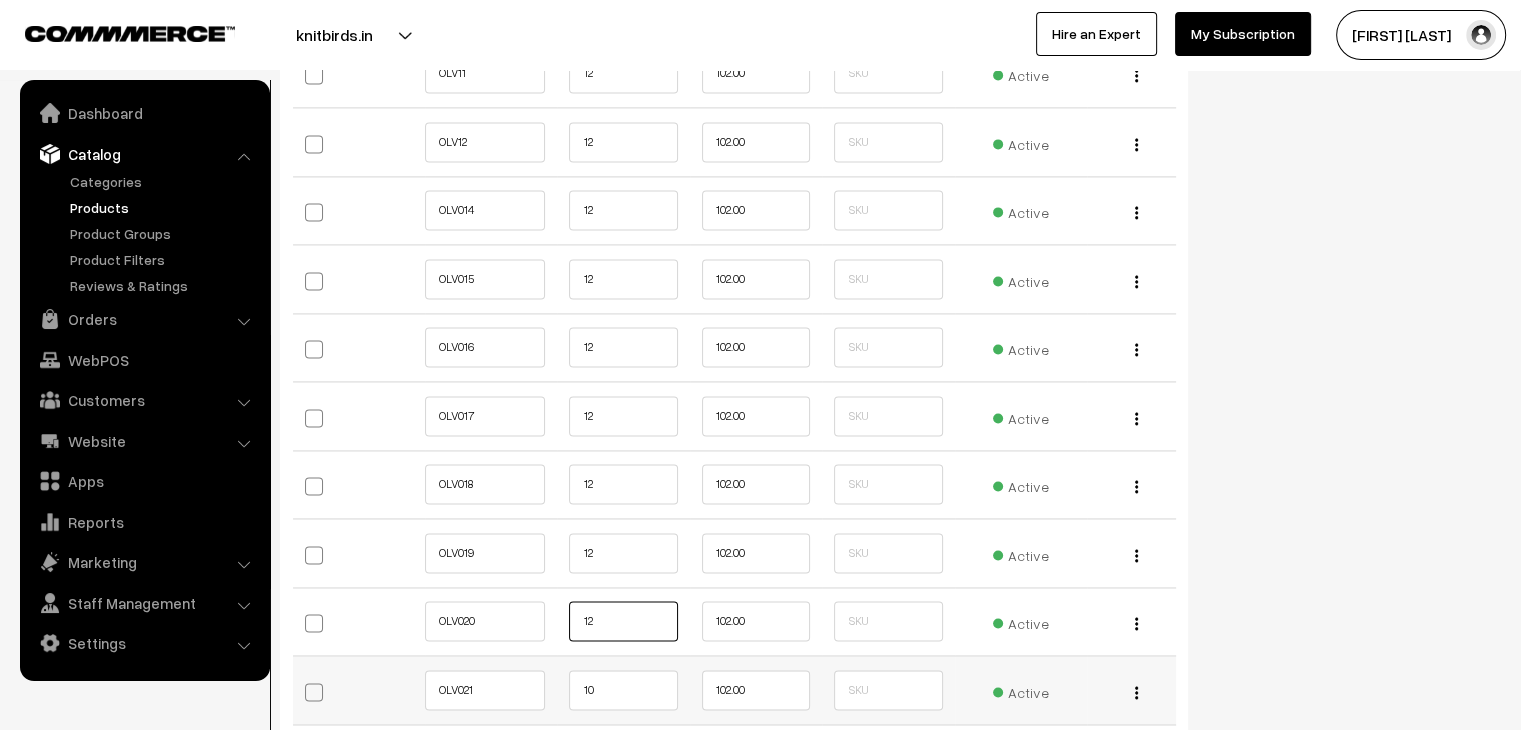 type on "12" 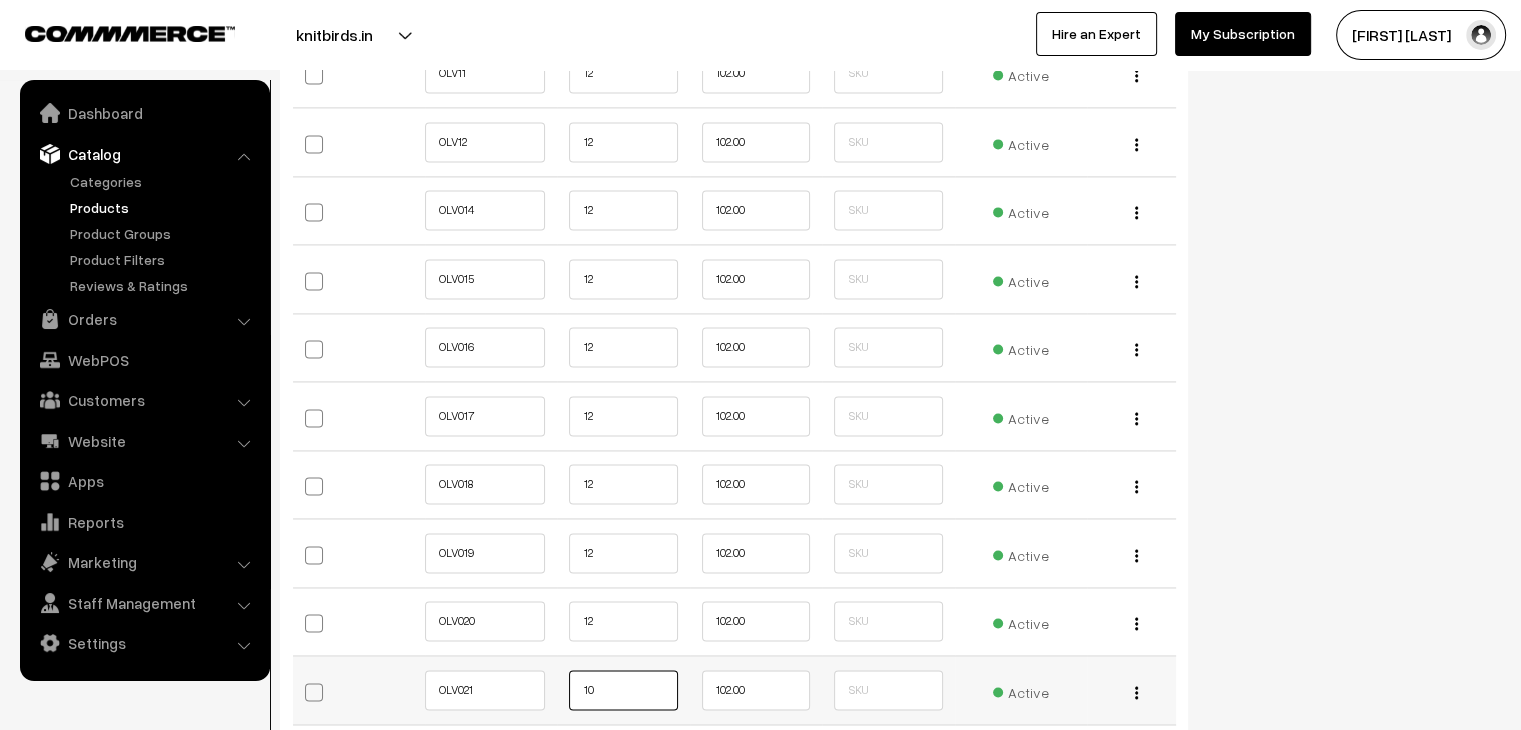 click on "10" at bounding box center (623, 690) 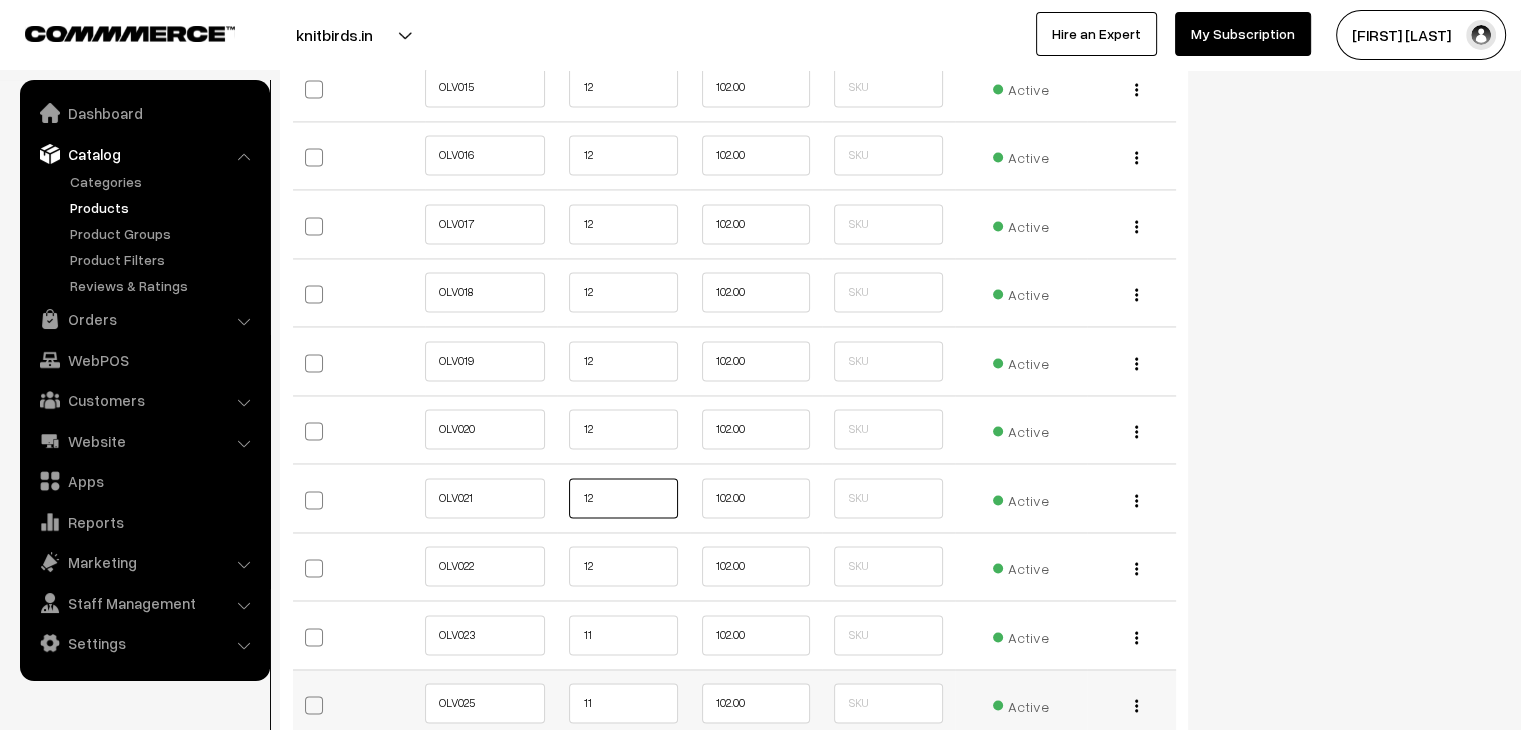 scroll, scrollTop: 3100, scrollLeft: 0, axis: vertical 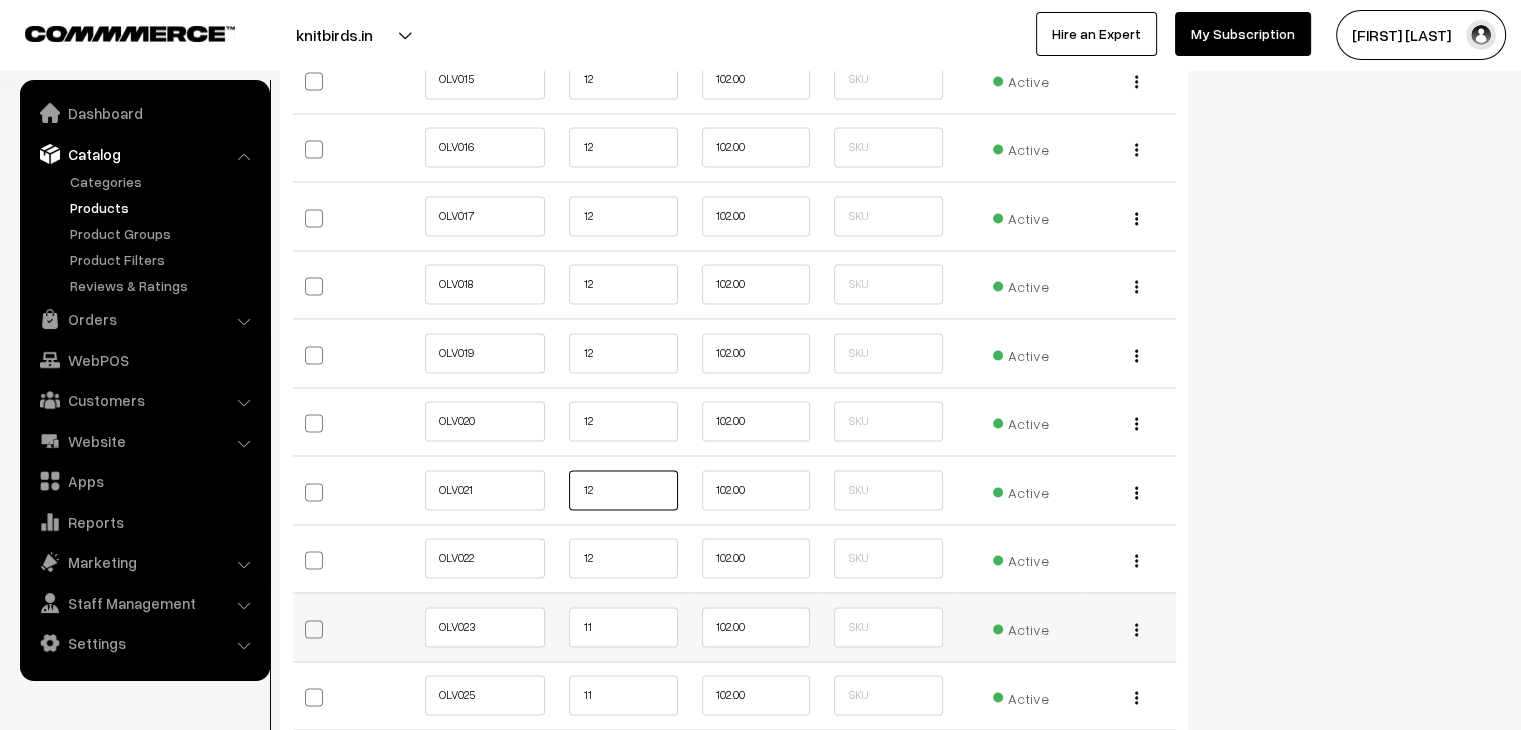 type on "12" 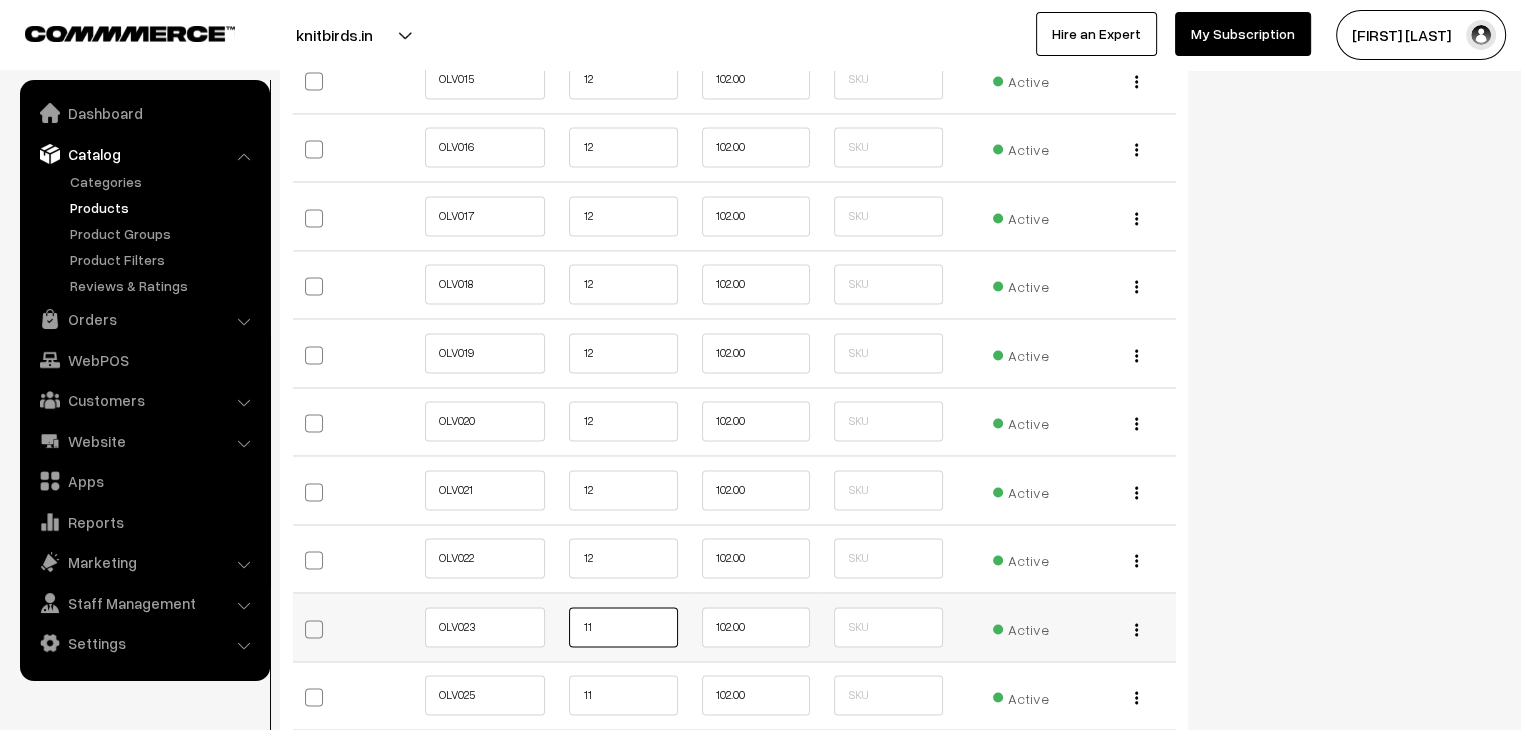 click on "11" at bounding box center (623, 627) 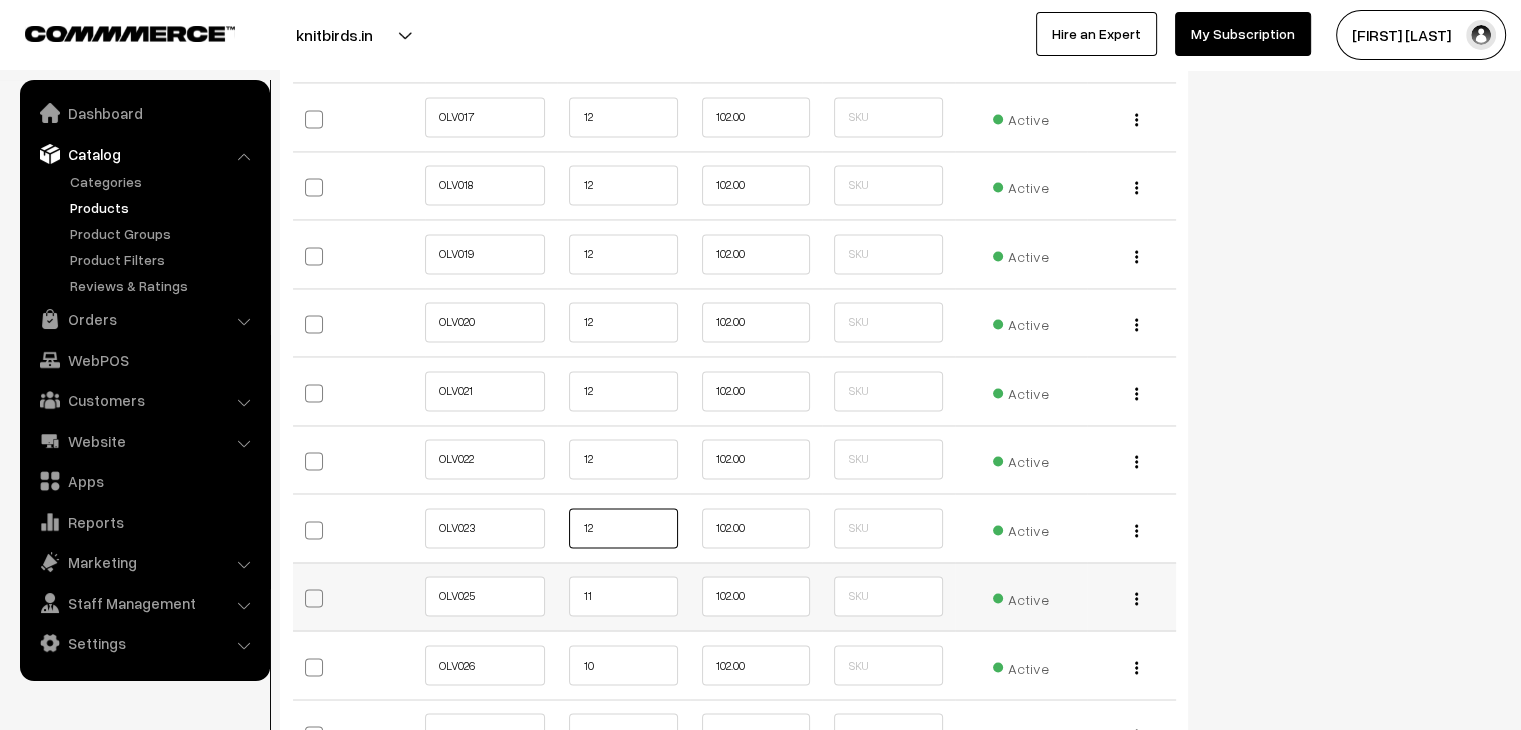 scroll, scrollTop: 3200, scrollLeft: 0, axis: vertical 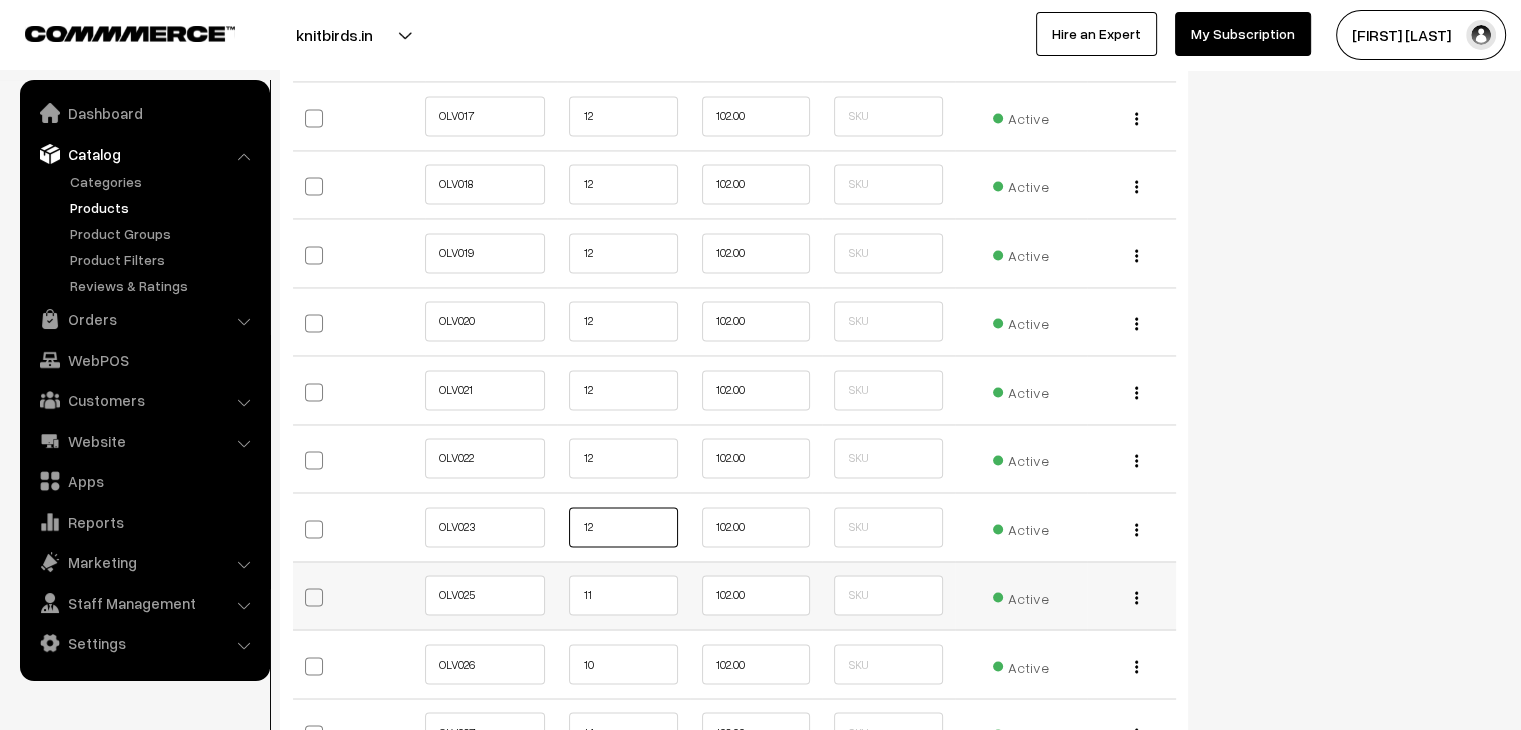 type on "12" 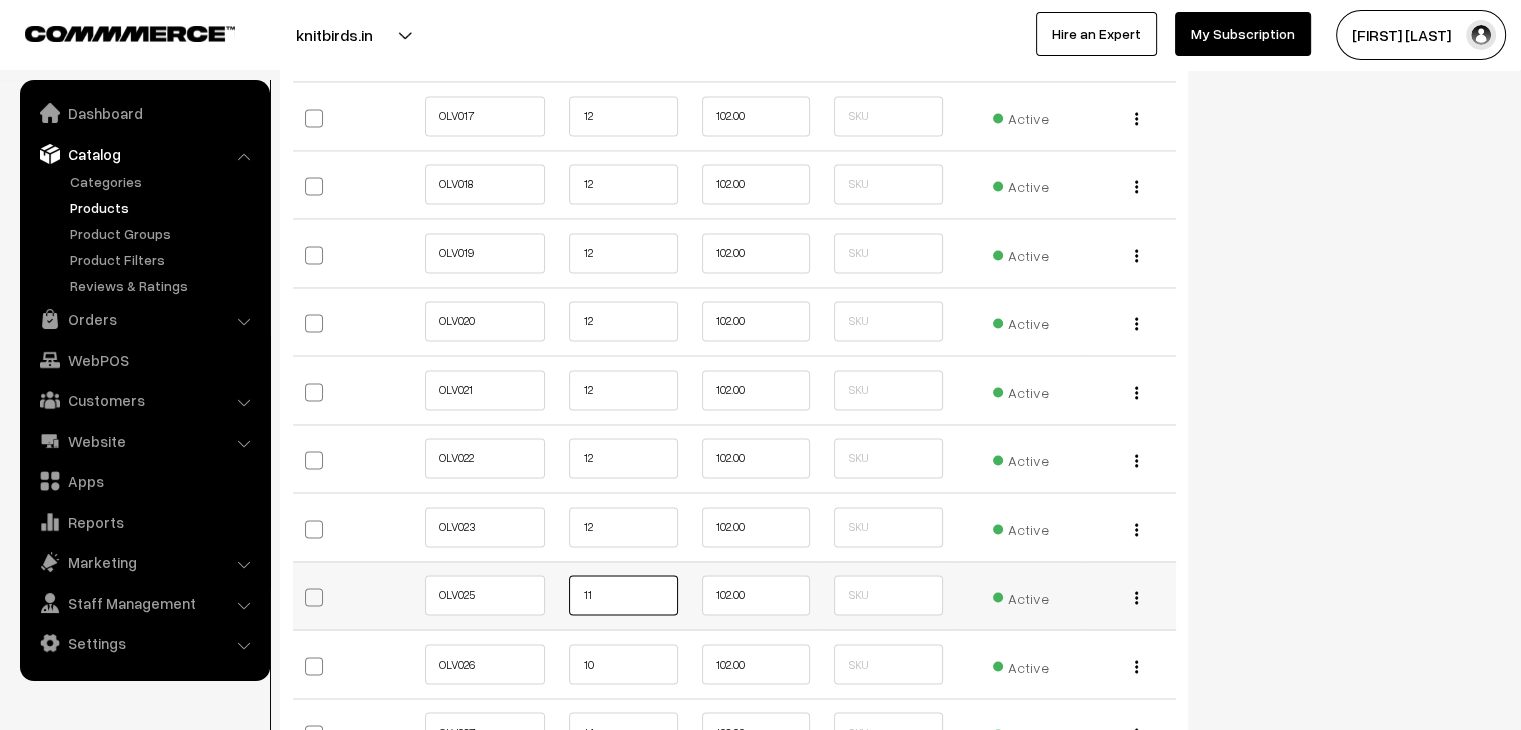 click on "11" at bounding box center [623, 595] 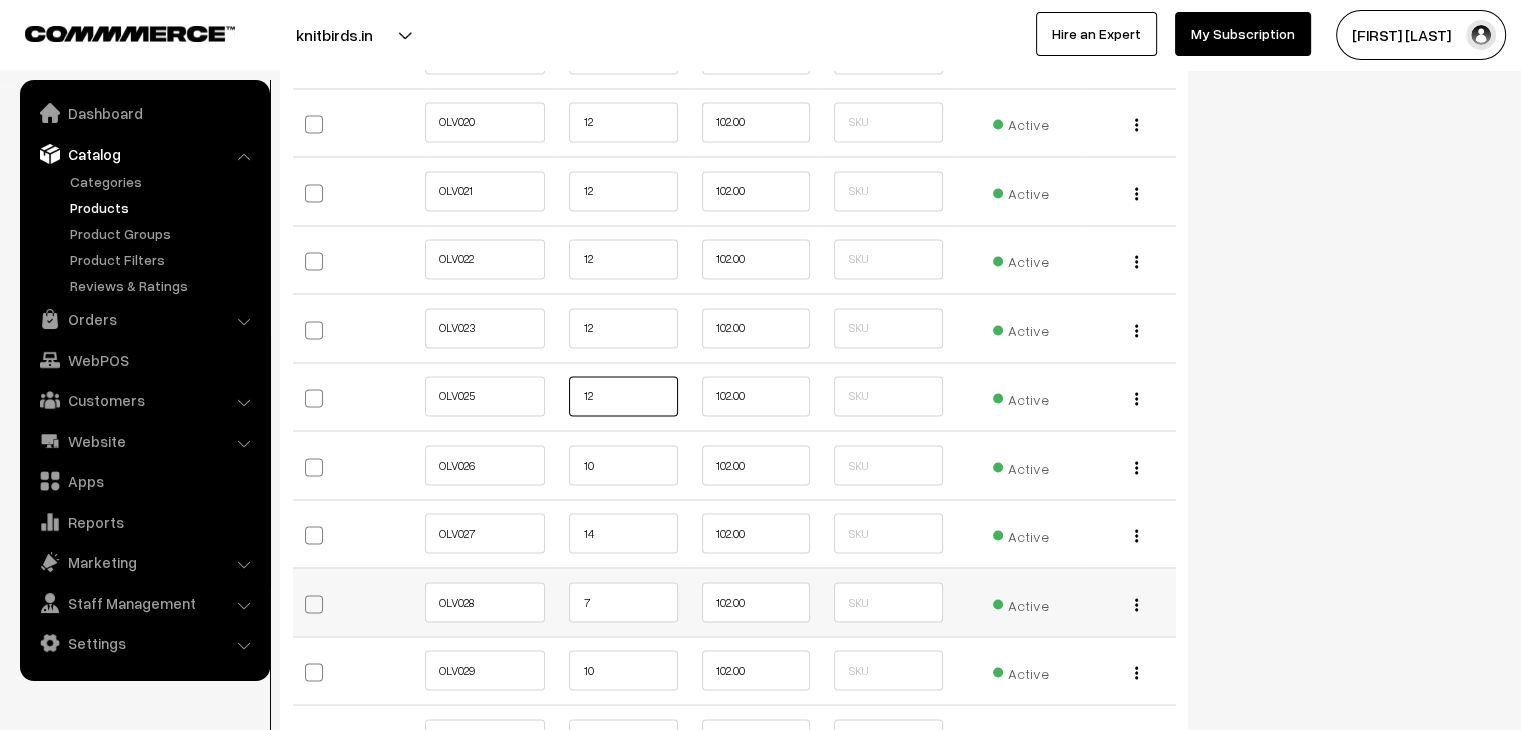 scroll, scrollTop: 3400, scrollLeft: 0, axis: vertical 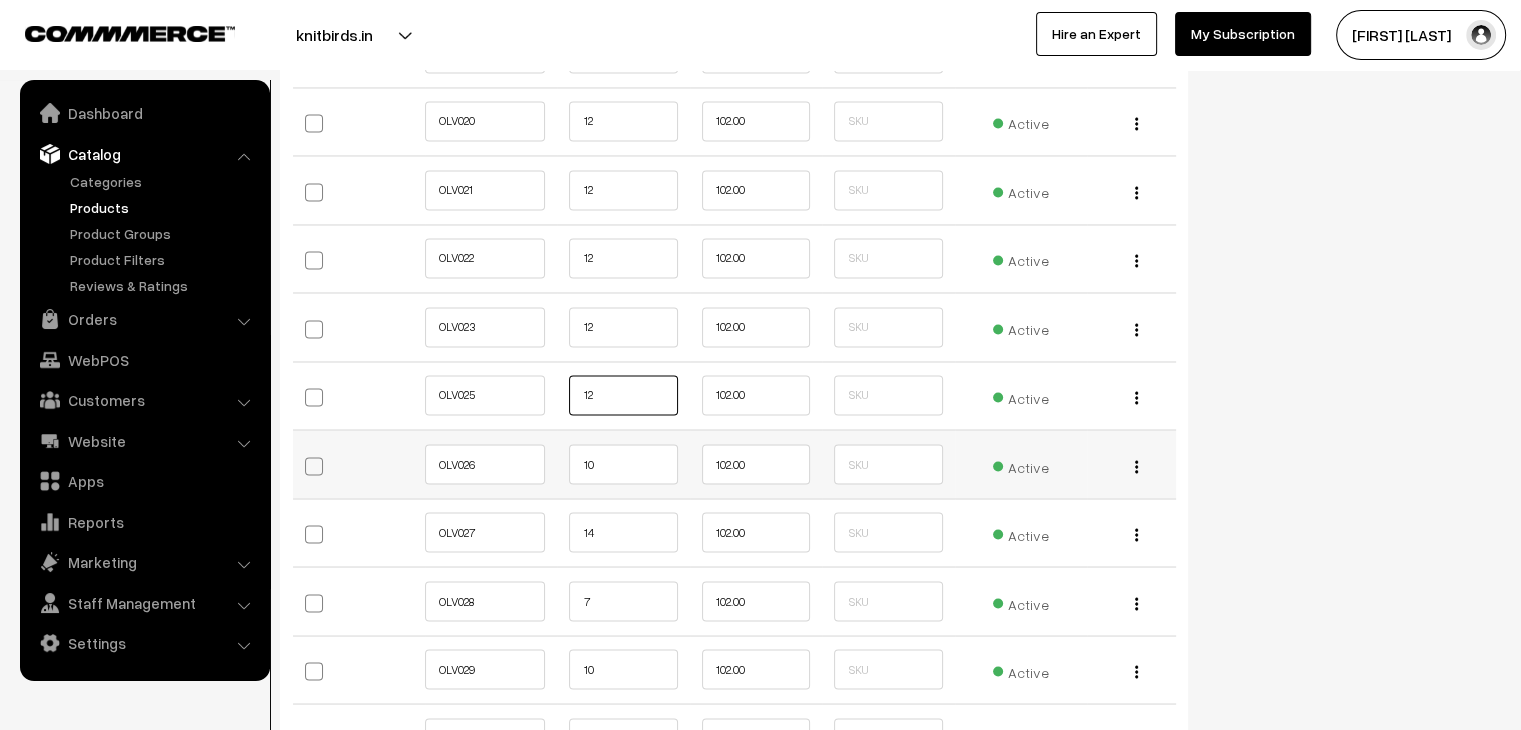 type on "12" 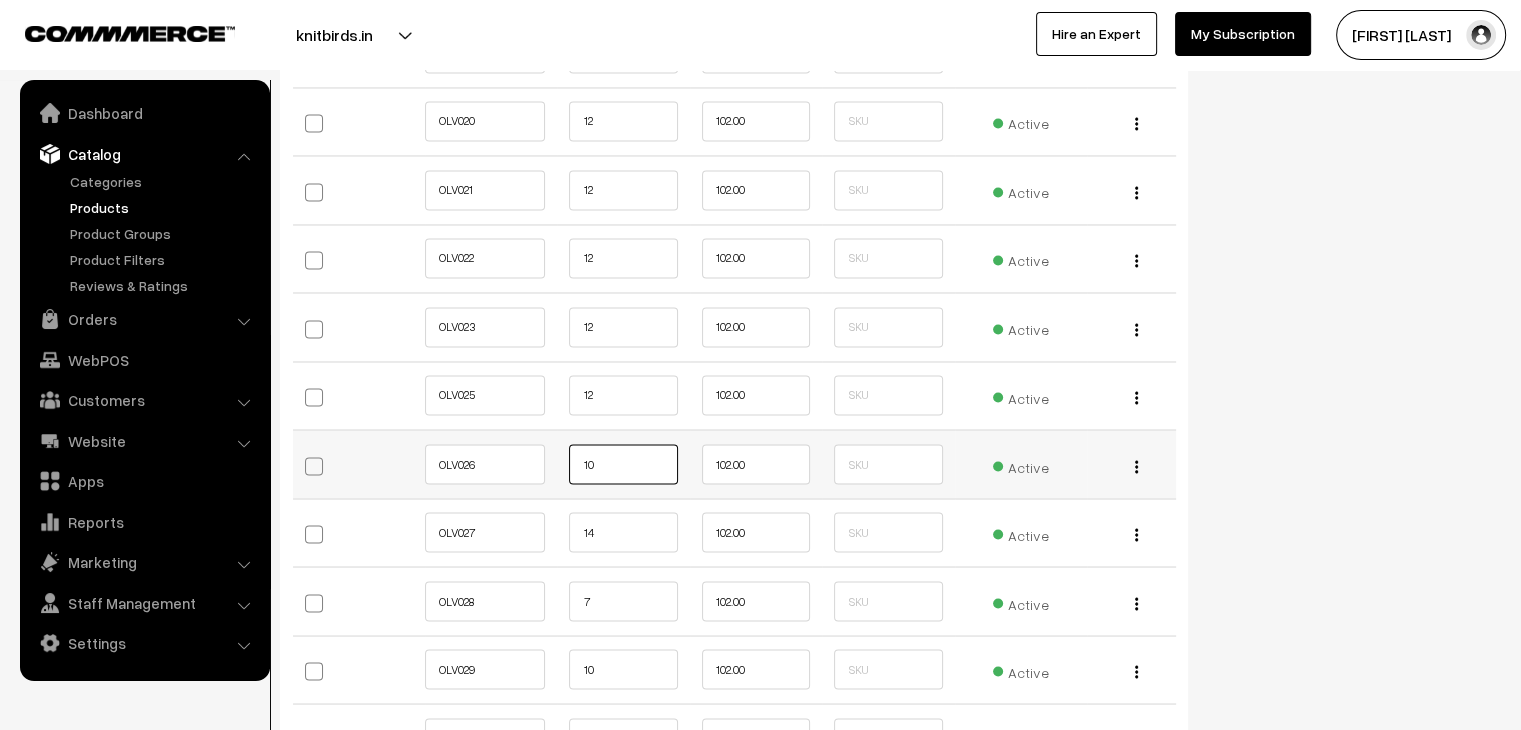 click on "10" at bounding box center [623, 464] 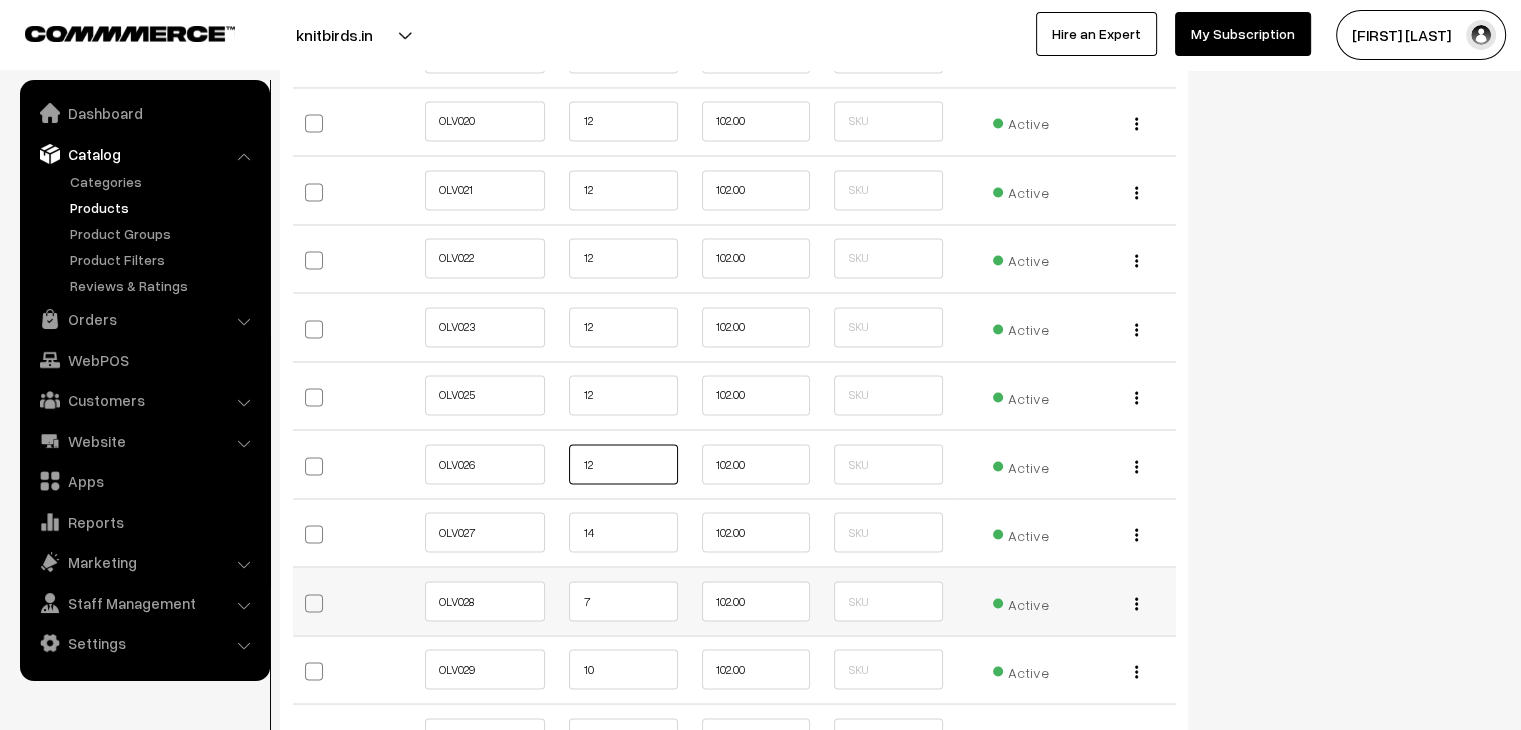 type on "12" 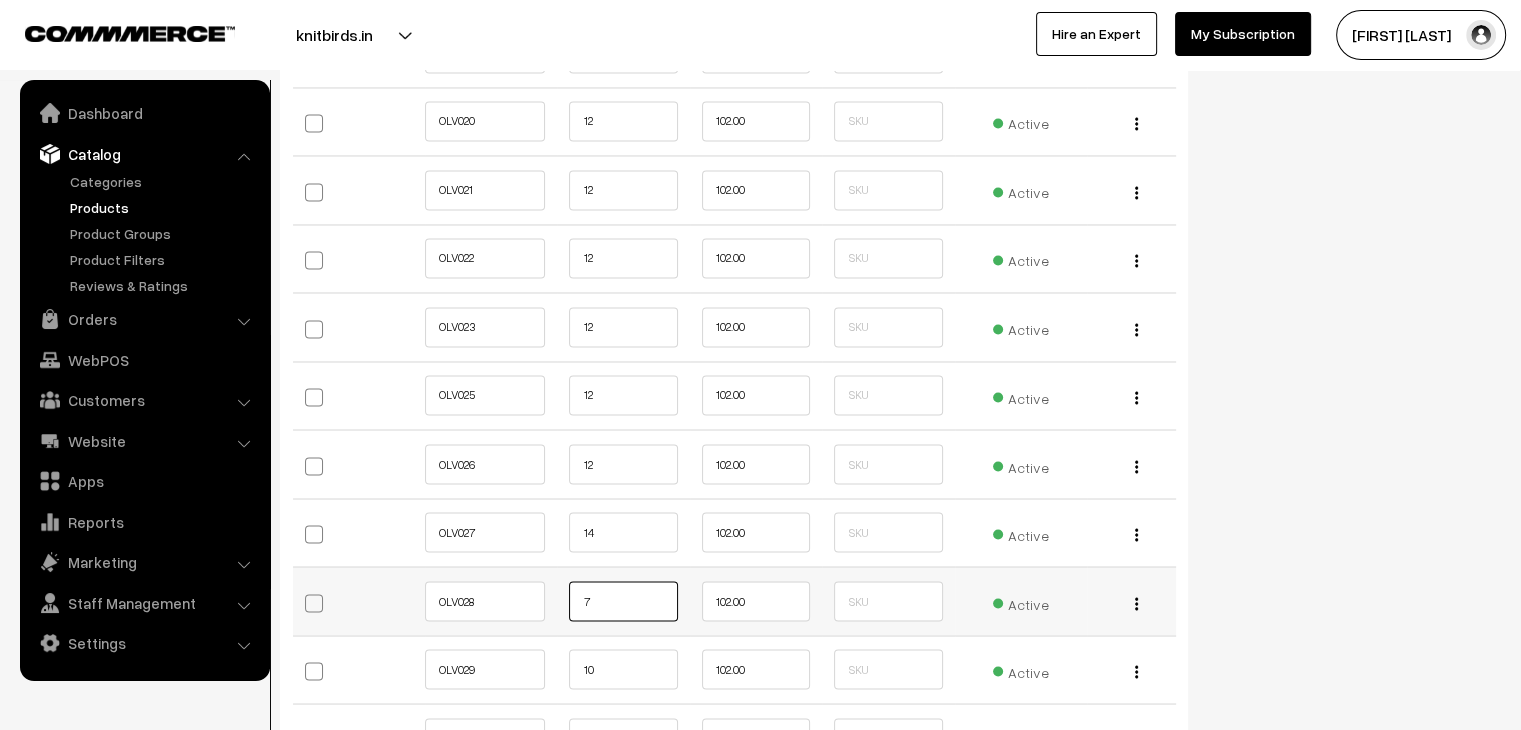 click on "7" at bounding box center [623, 601] 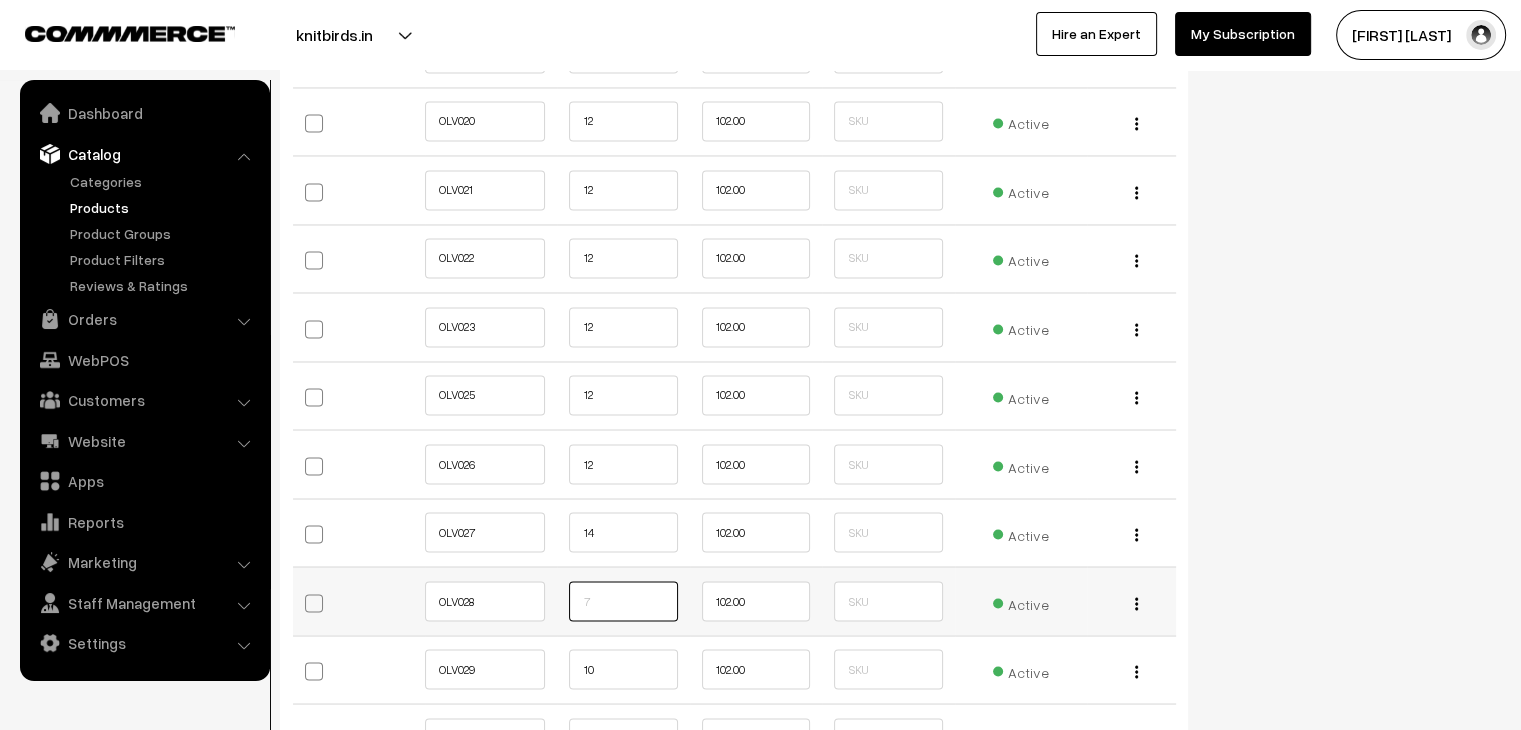 type on "2" 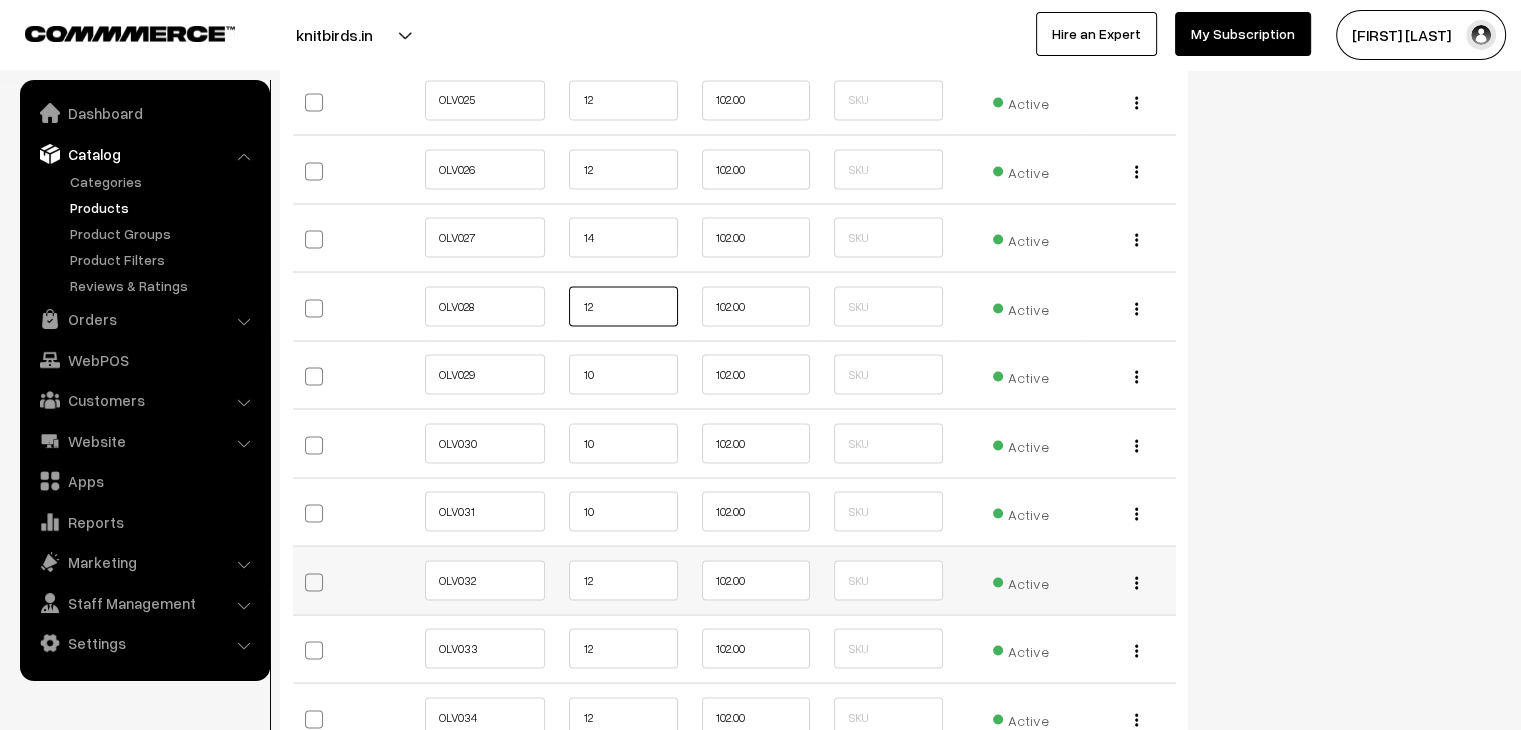scroll, scrollTop: 3700, scrollLeft: 0, axis: vertical 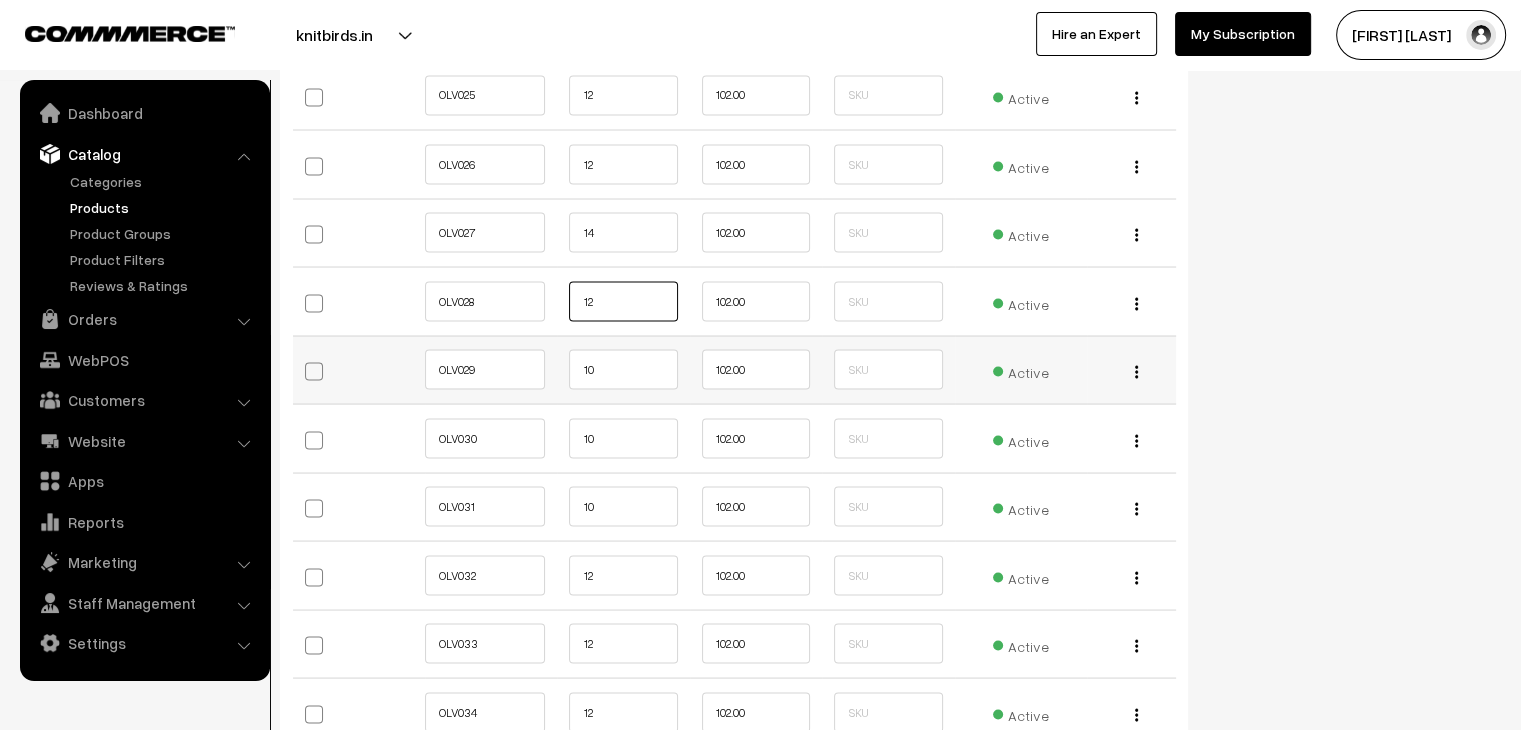 type on "12" 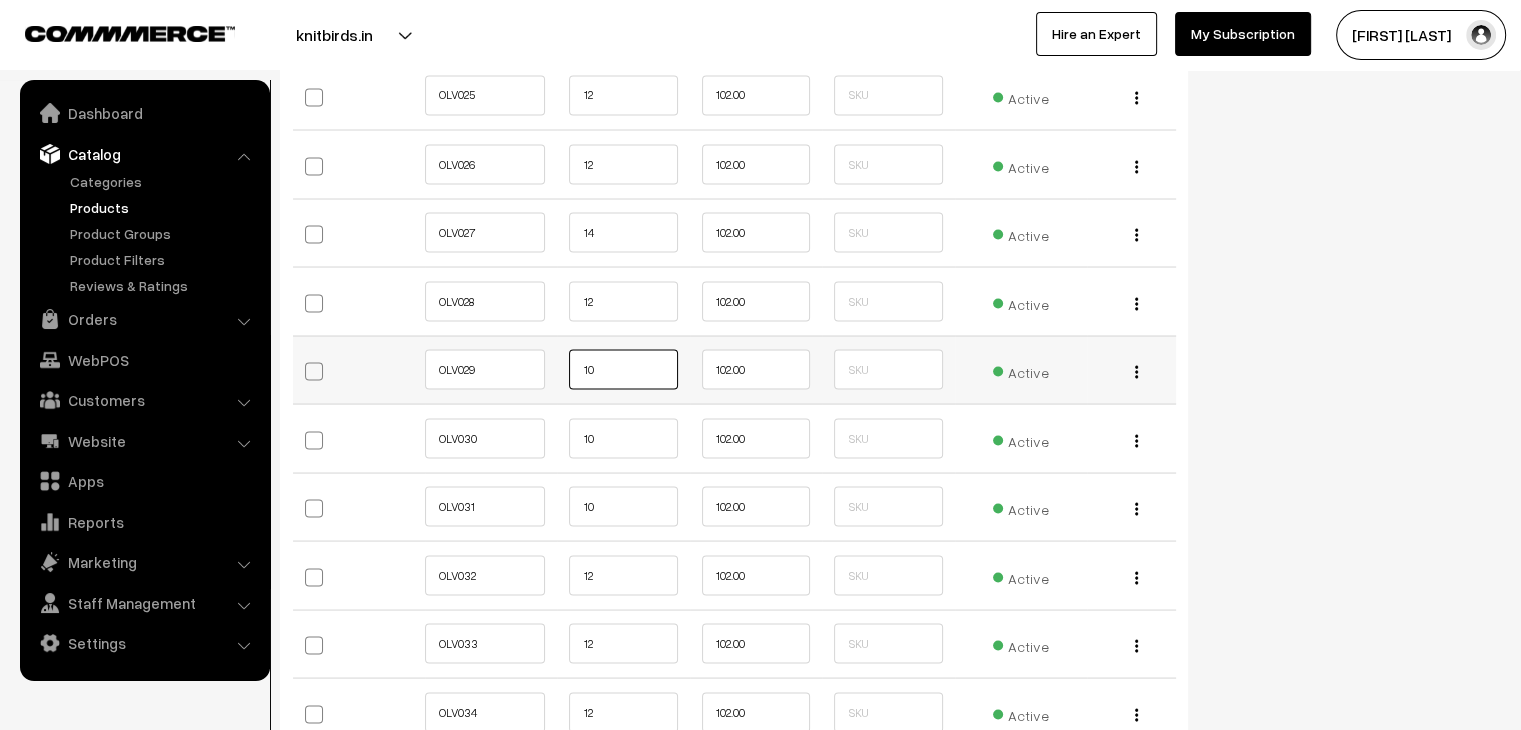 click on "10" at bounding box center [623, 369] 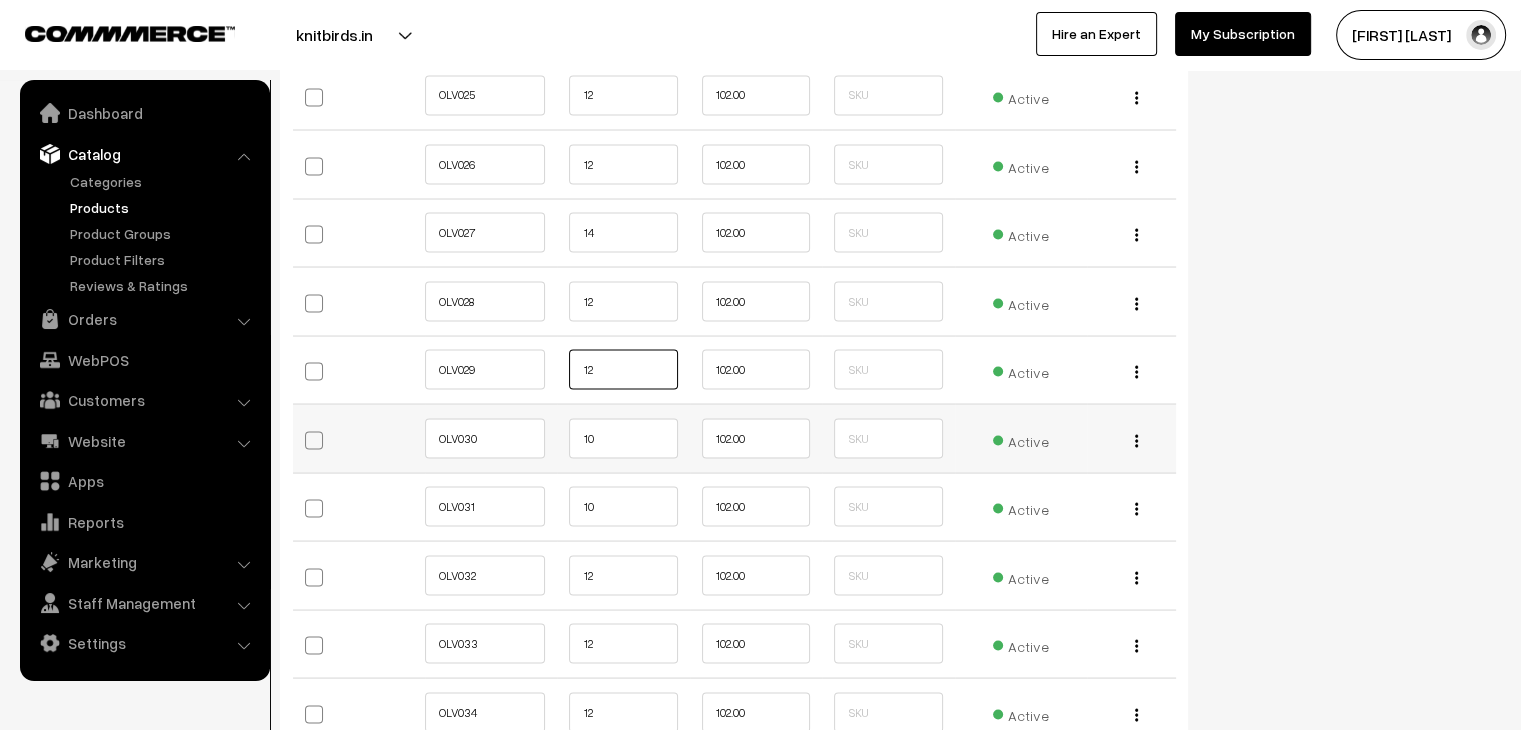 type on "12" 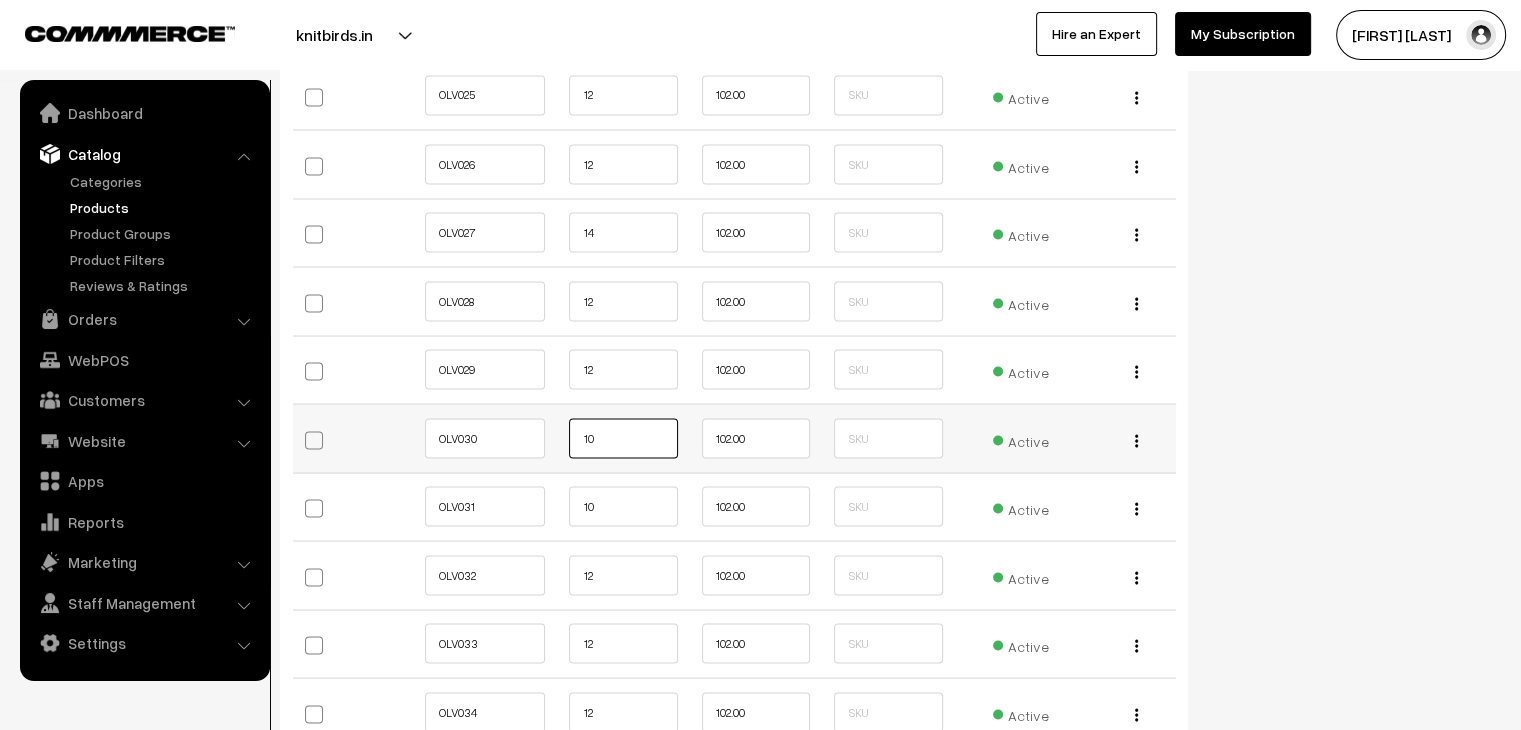 click on "10" at bounding box center [623, 438] 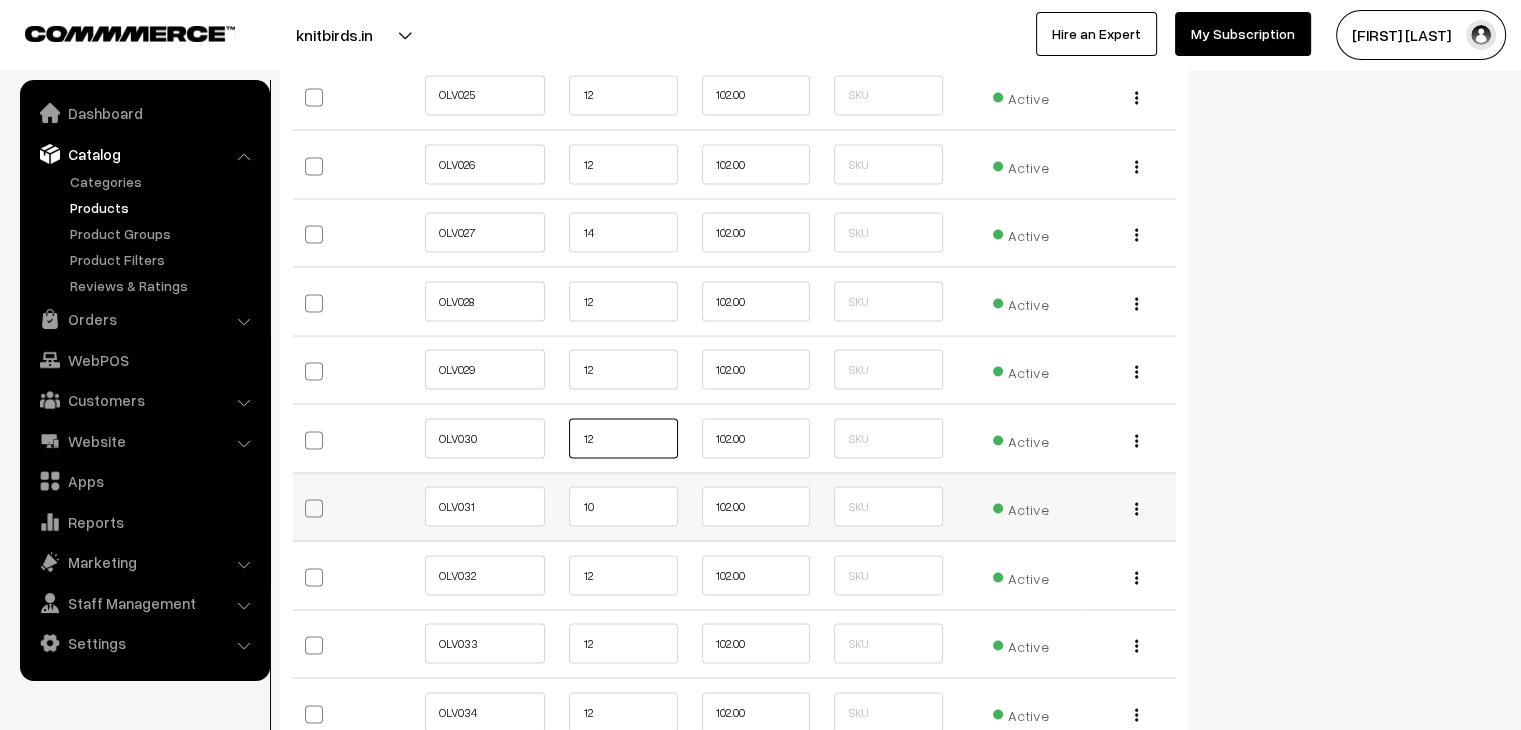 type on "12" 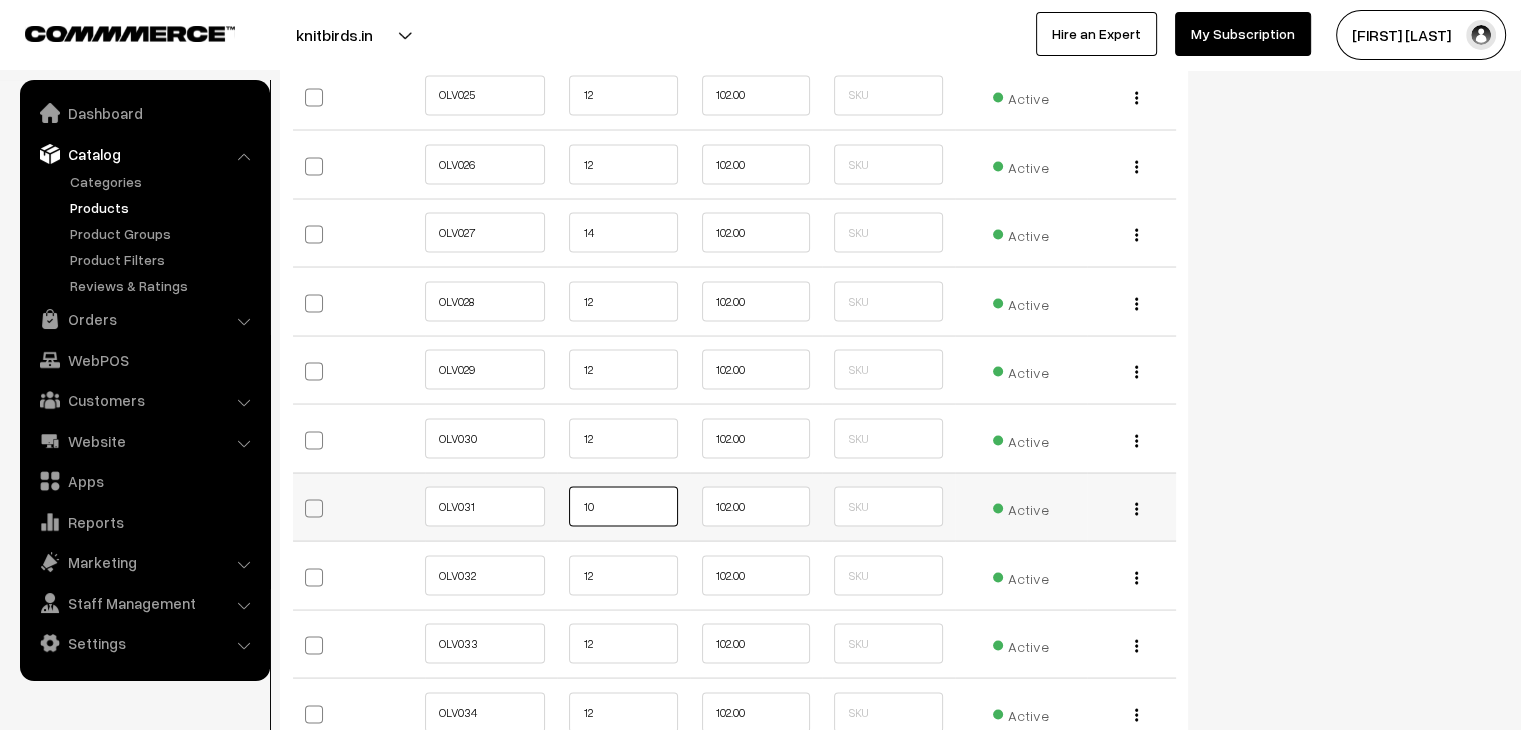 click on "10" at bounding box center (623, 506) 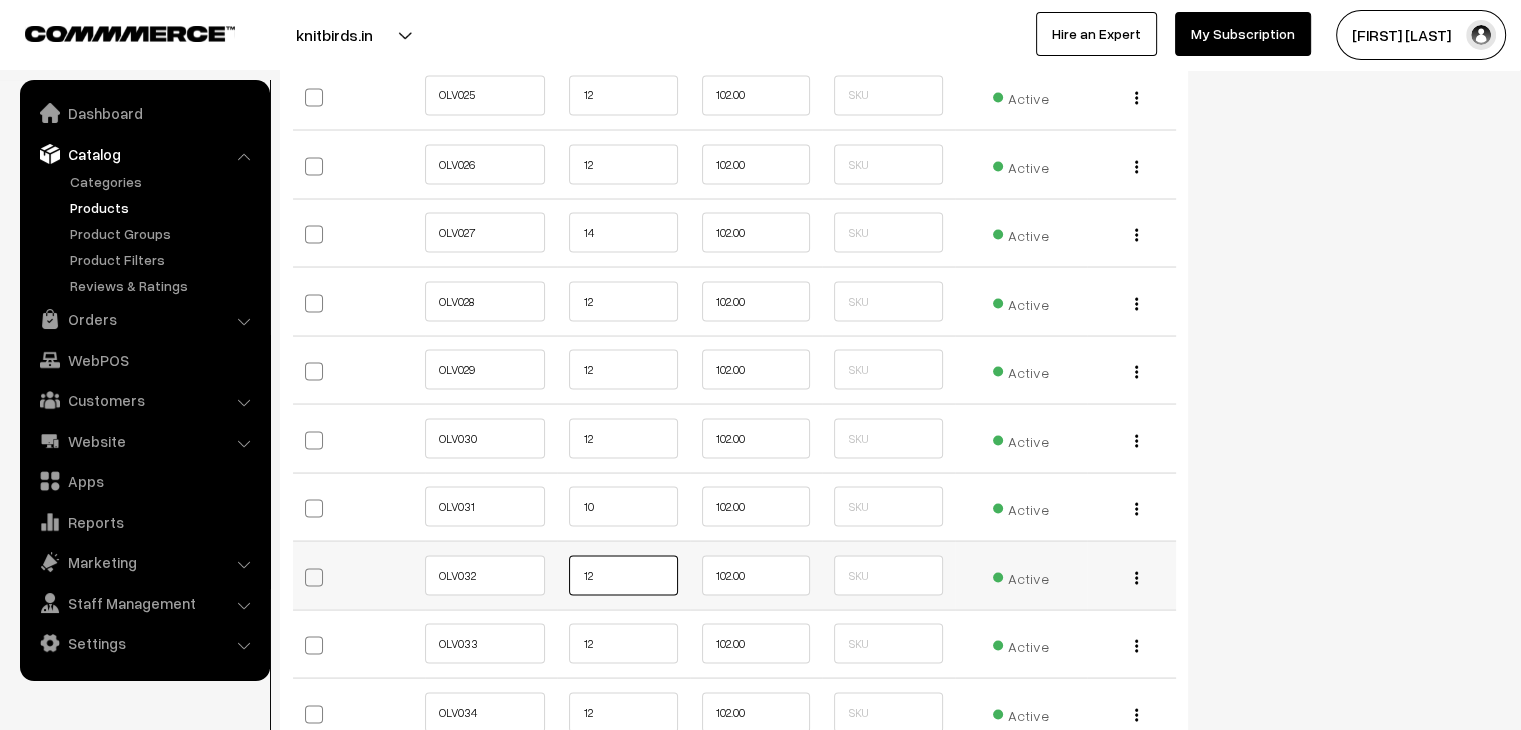 click on "12" at bounding box center (623, 575) 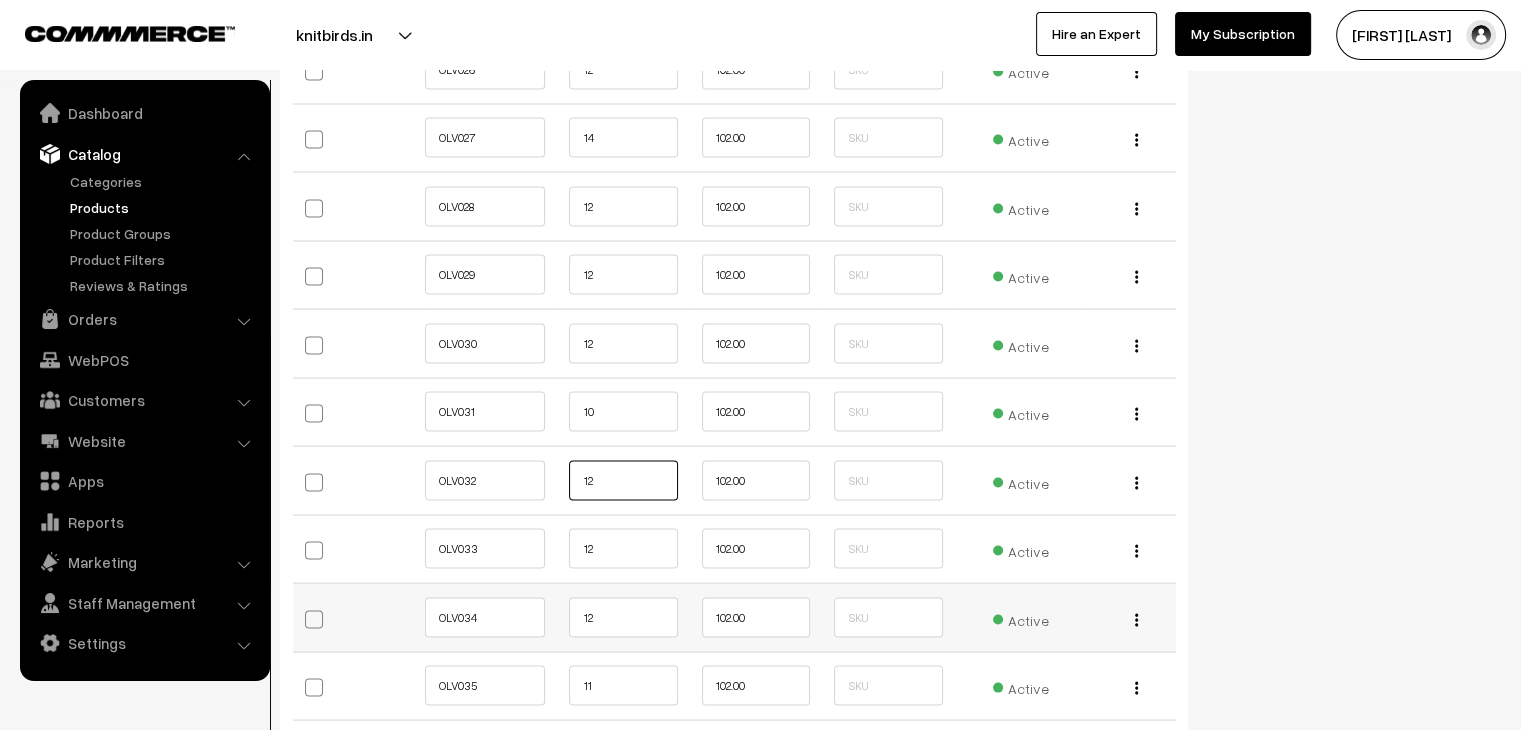 scroll, scrollTop: 3800, scrollLeft: 0, axis: vertical 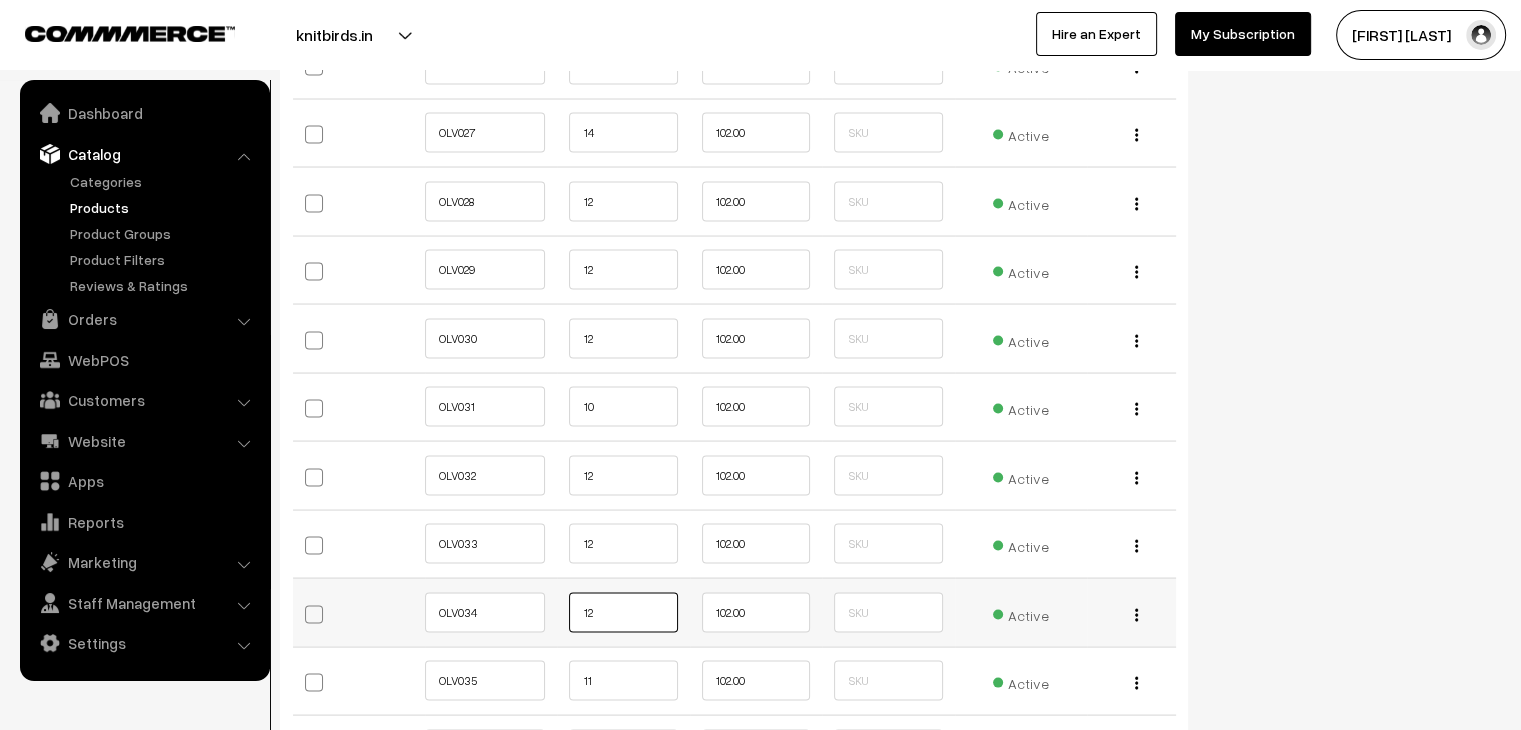 click on "12" at bounding box center (623, 612) 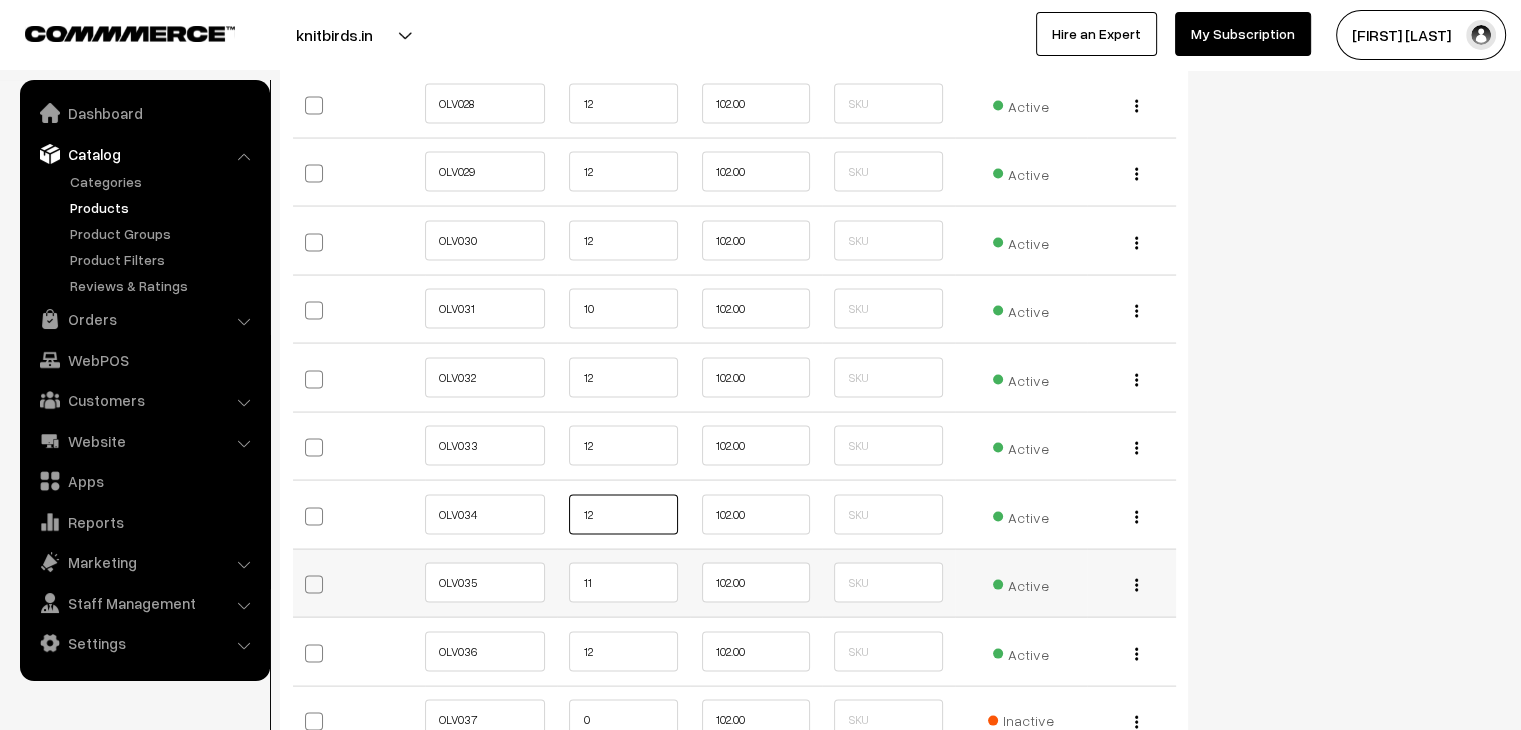 scroll, scrollTop: 3900, scrollLeft: 0, axis: vertical 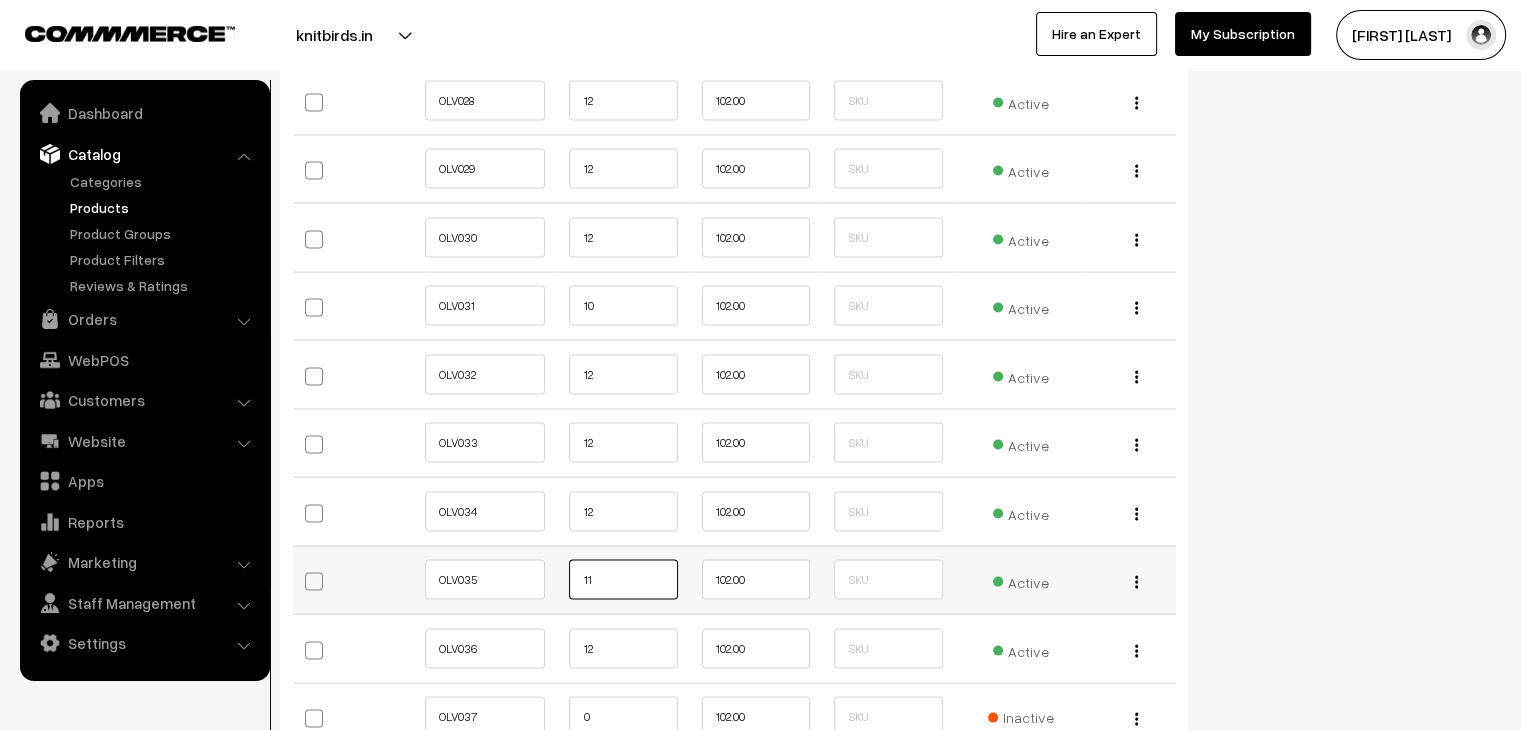 click on "11" at bounding box center (623, 580) 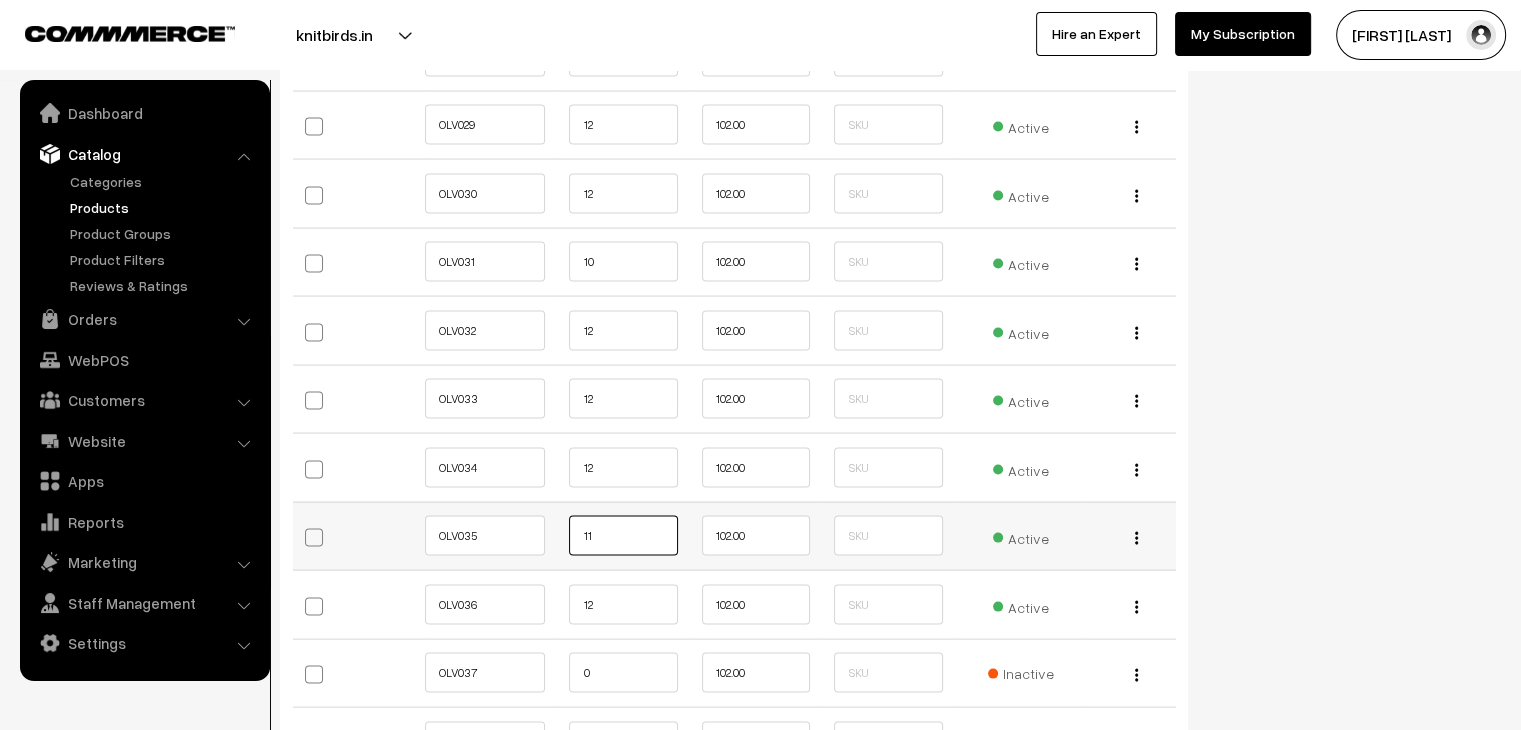 scroll, scrollTop: 4000, scrollLeft: 0, axis: vertical 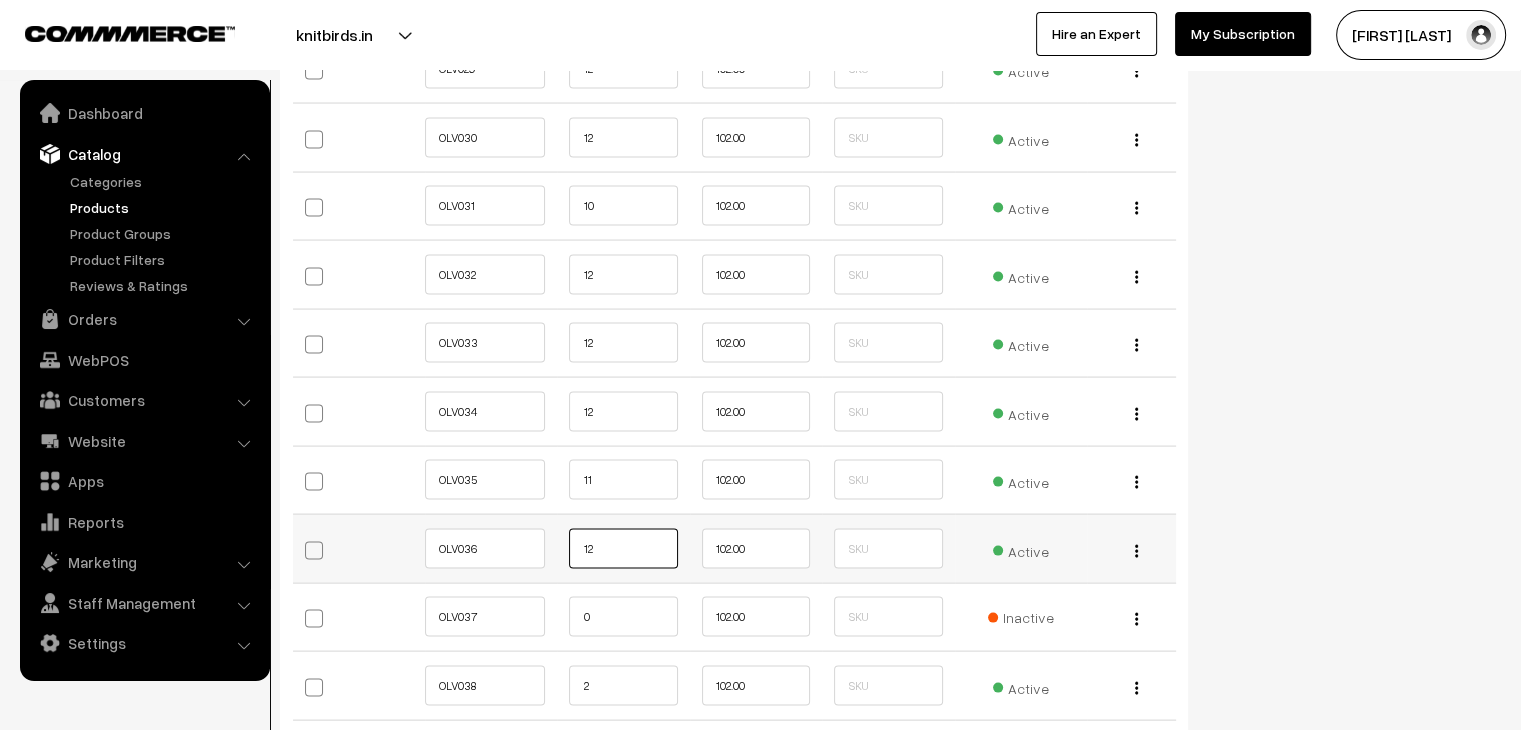 click on "12" at bounding box center (623, 549) 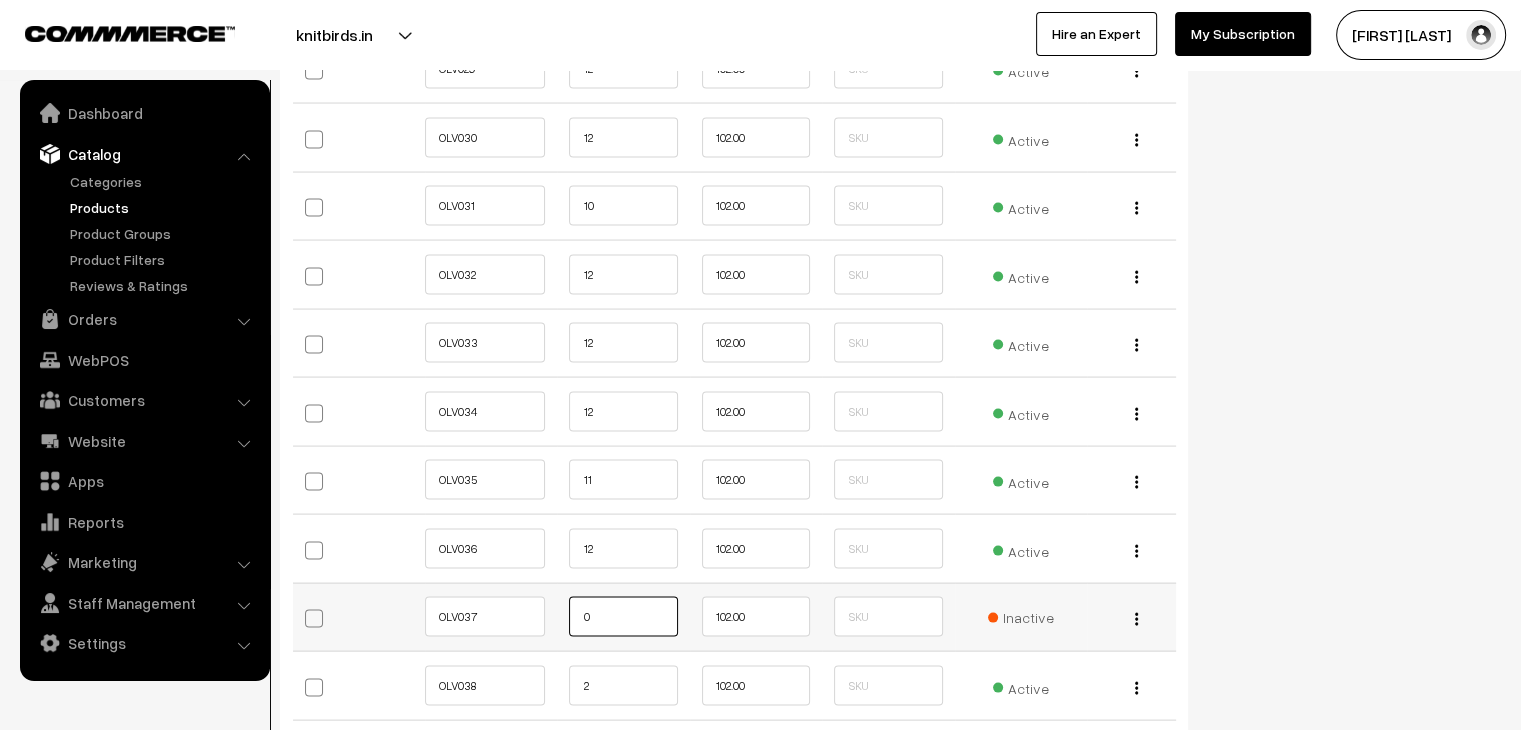 click on "0" at bounding box center [623, 617] 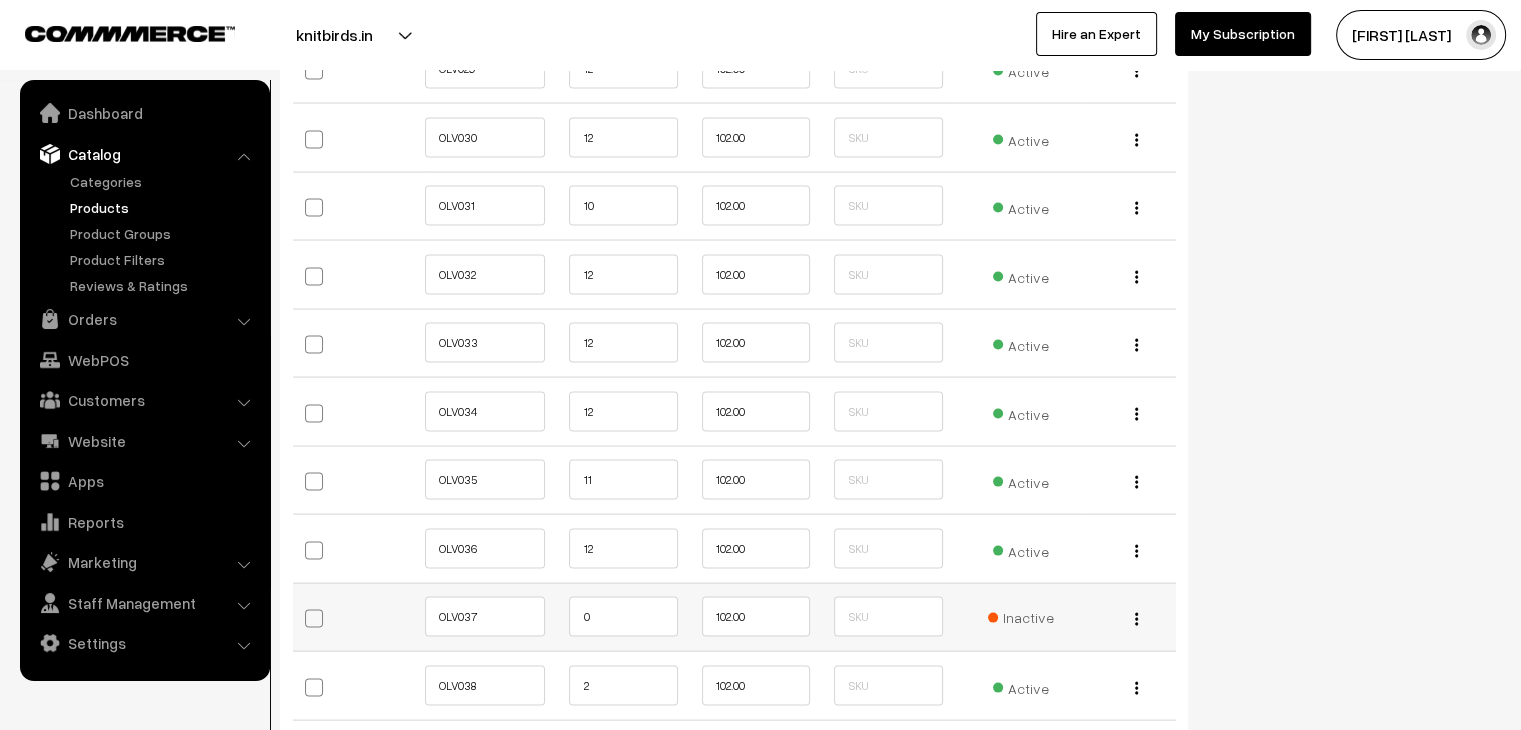 click at bounding box center [1136, 619] 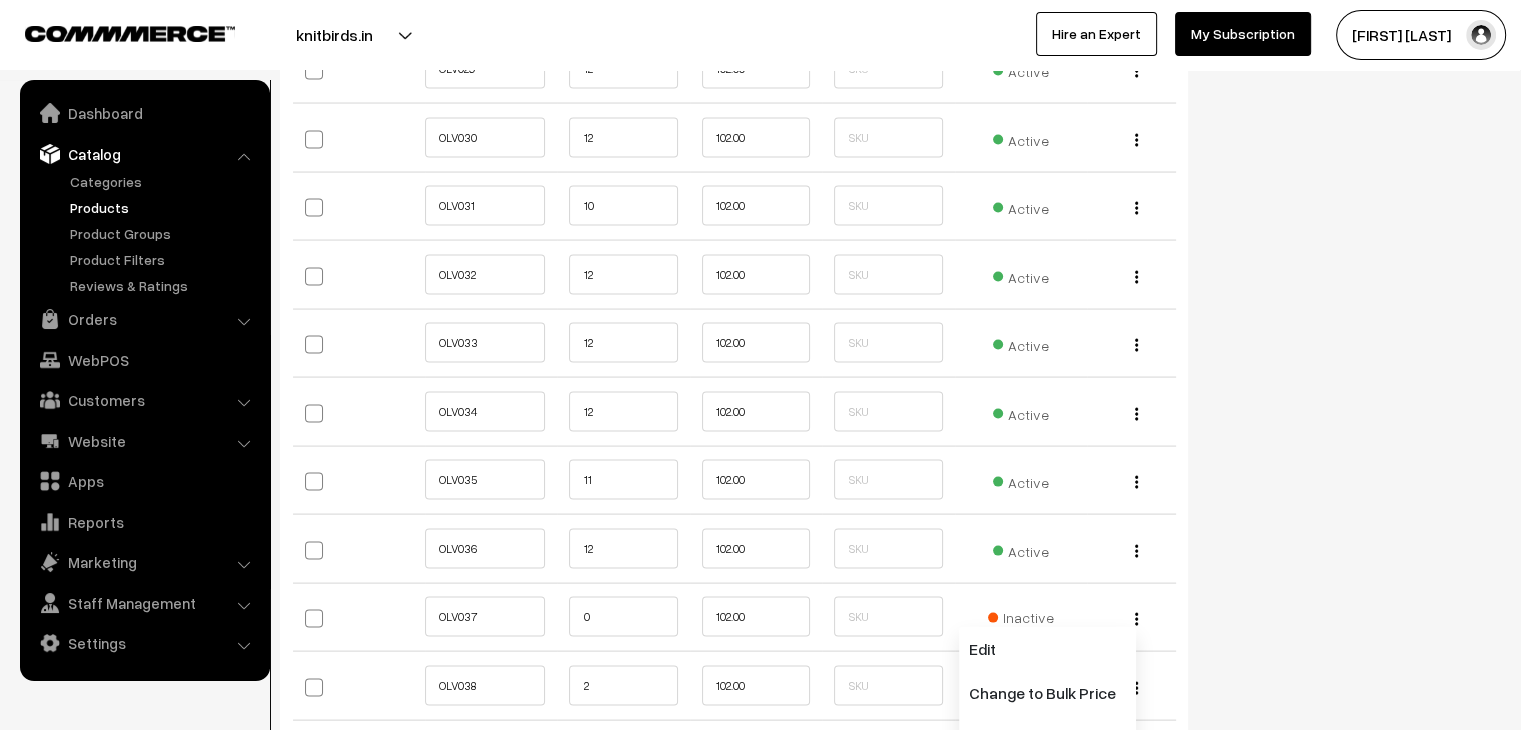 click on "Status
Active
Inactive
Active
Publish Date
Product Type
-- Select --
-- Select --
Filter Color
Hand Picked Related Products
0" at bounding box center (1359, -980) 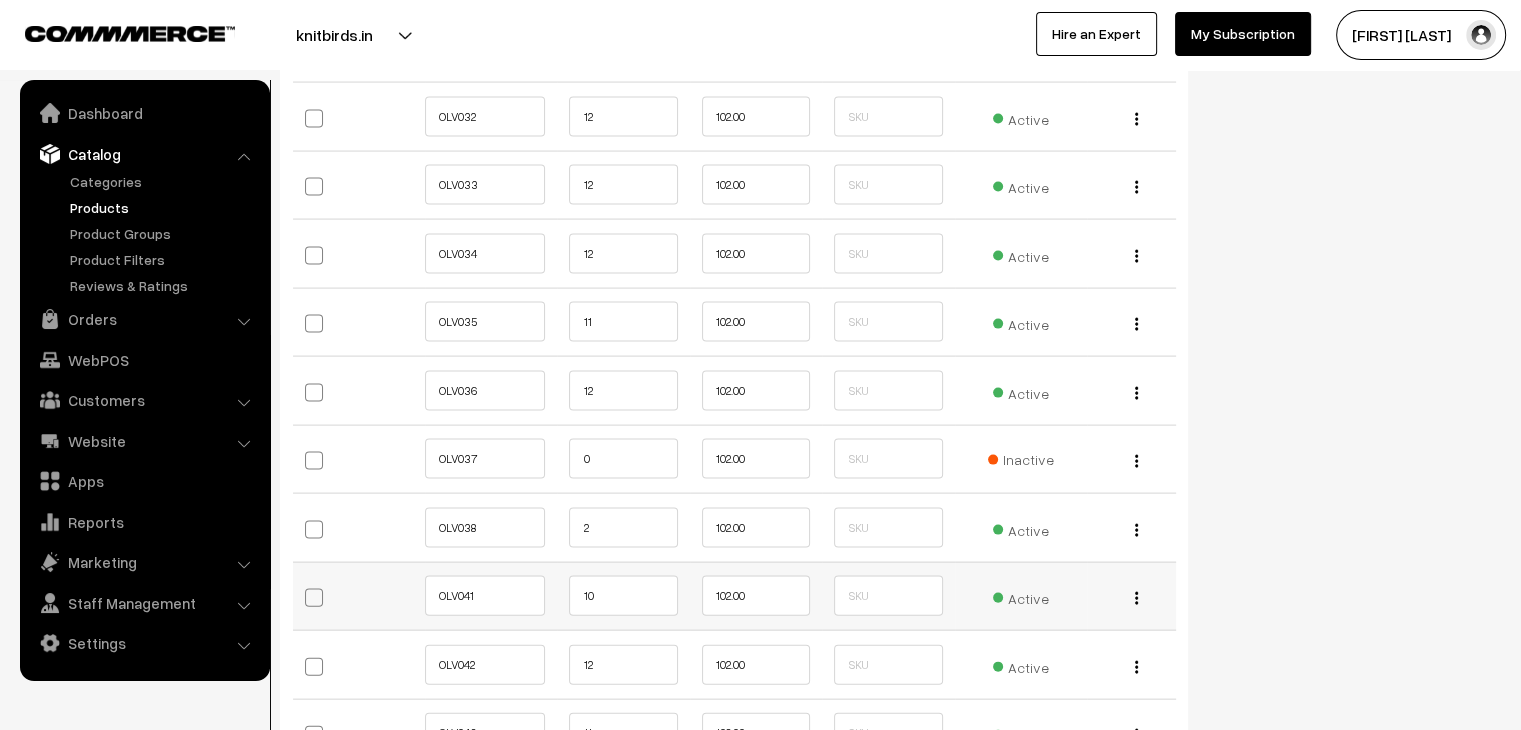 scroll, scrollTop: 4200, scrollLeft: 0, axis: vertical 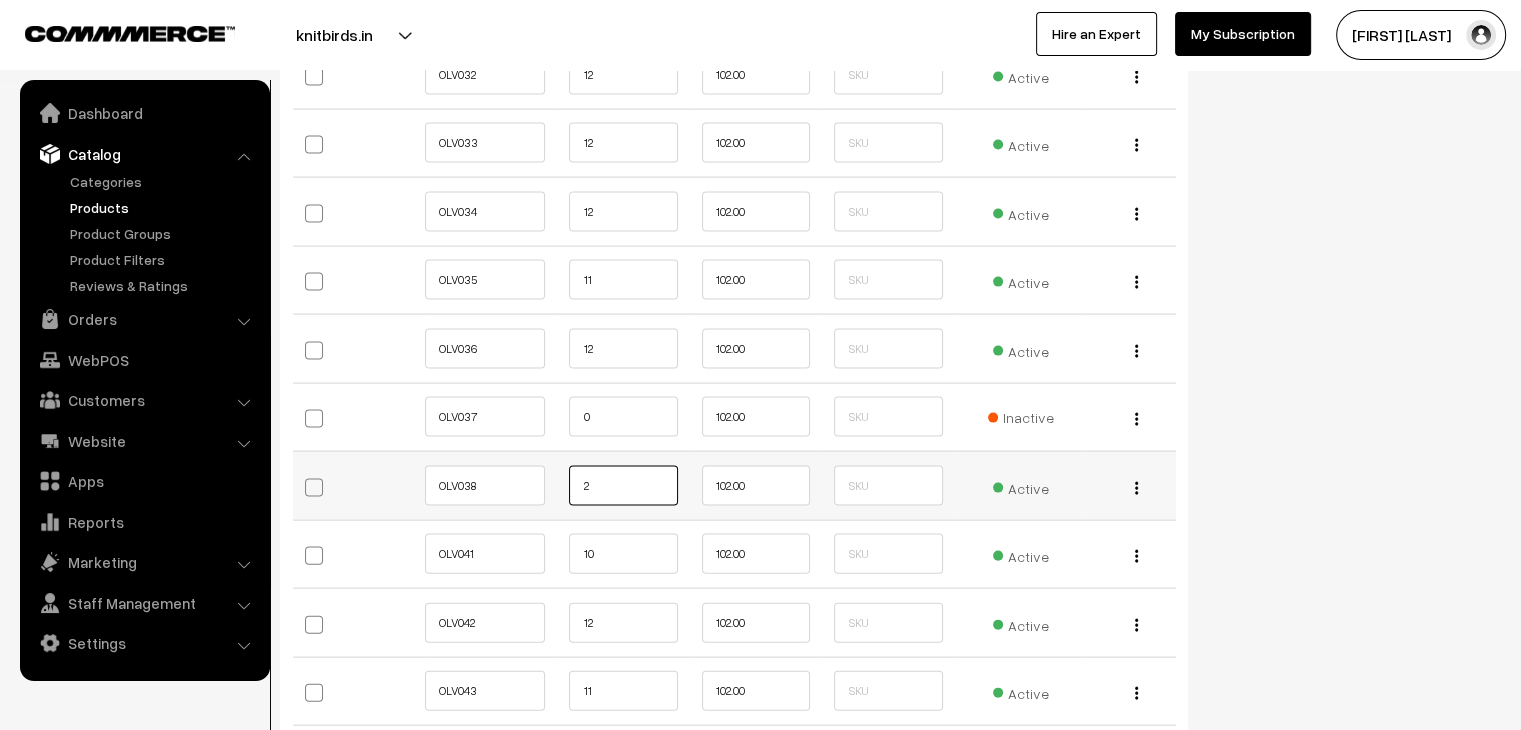 click on "2" at bounding box center (623, 486) 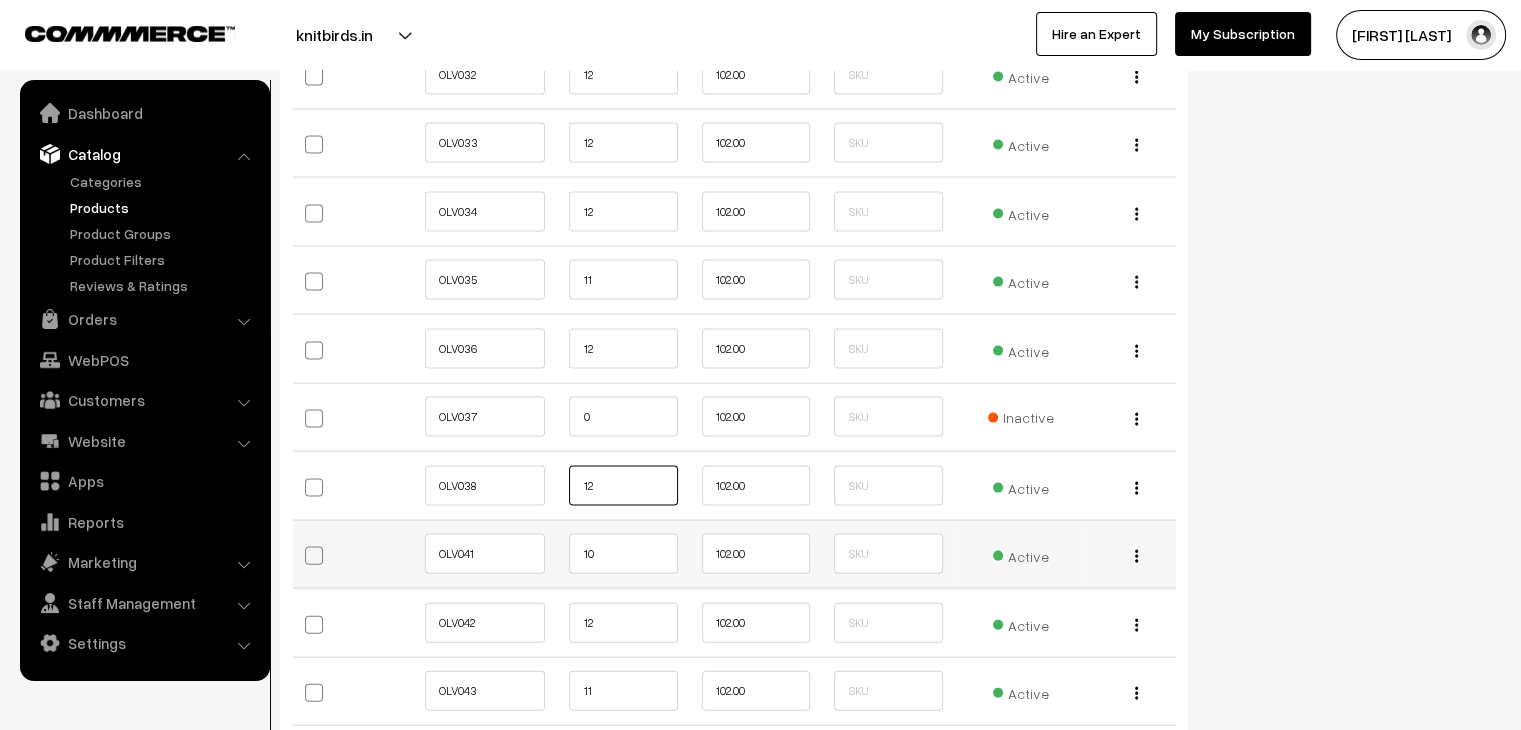 type on "12" 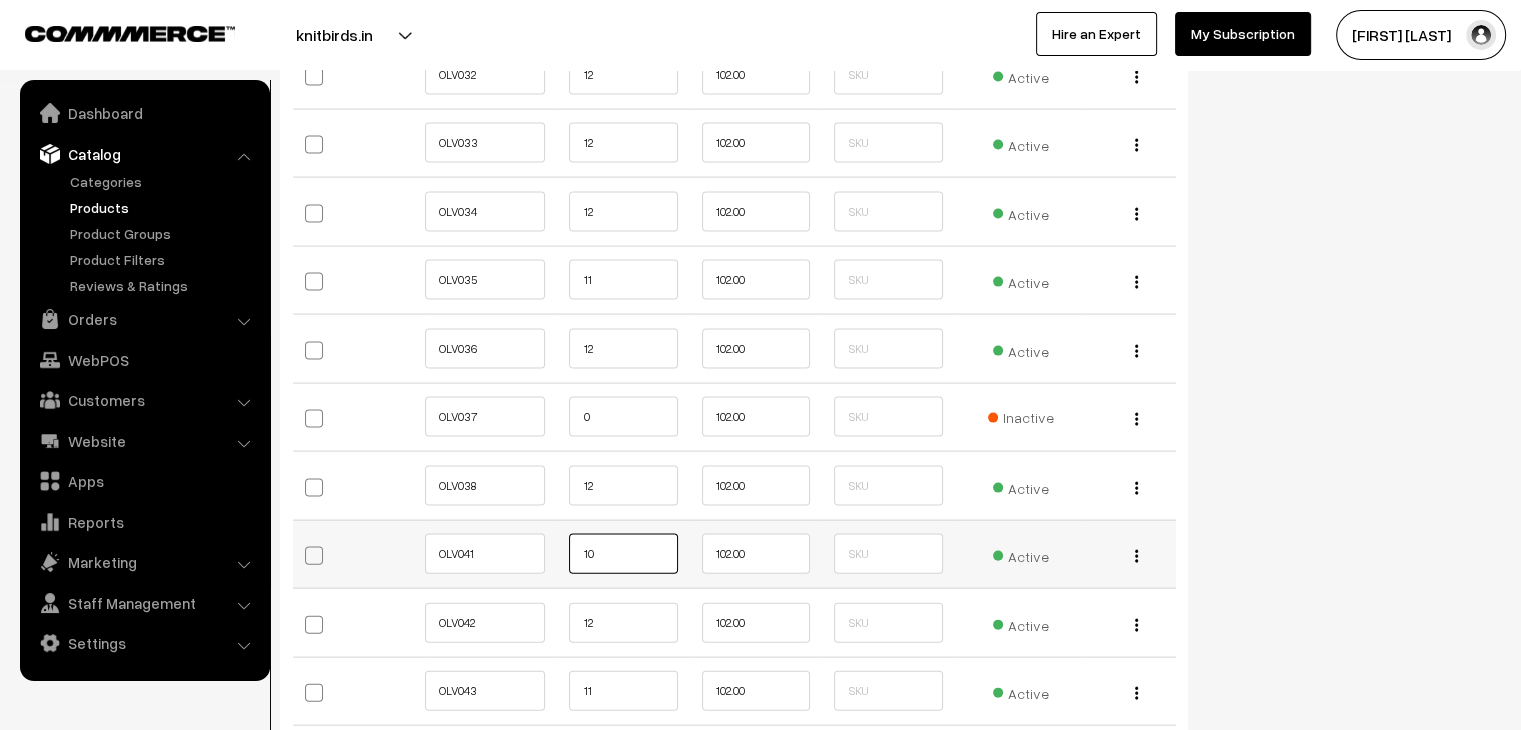 click on "10" at bounding box center (623, 554) 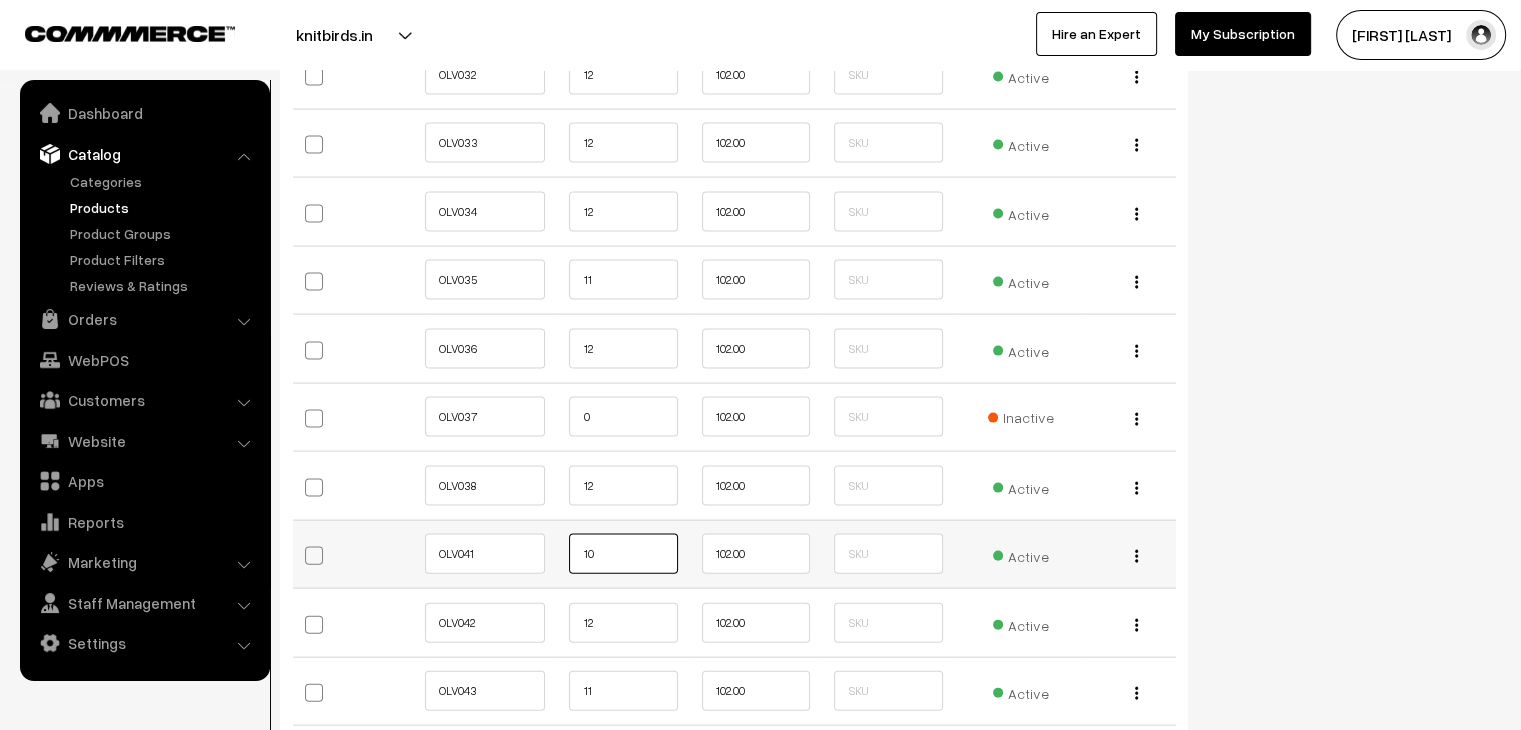 click on "10" at bounding box center (623, 554) 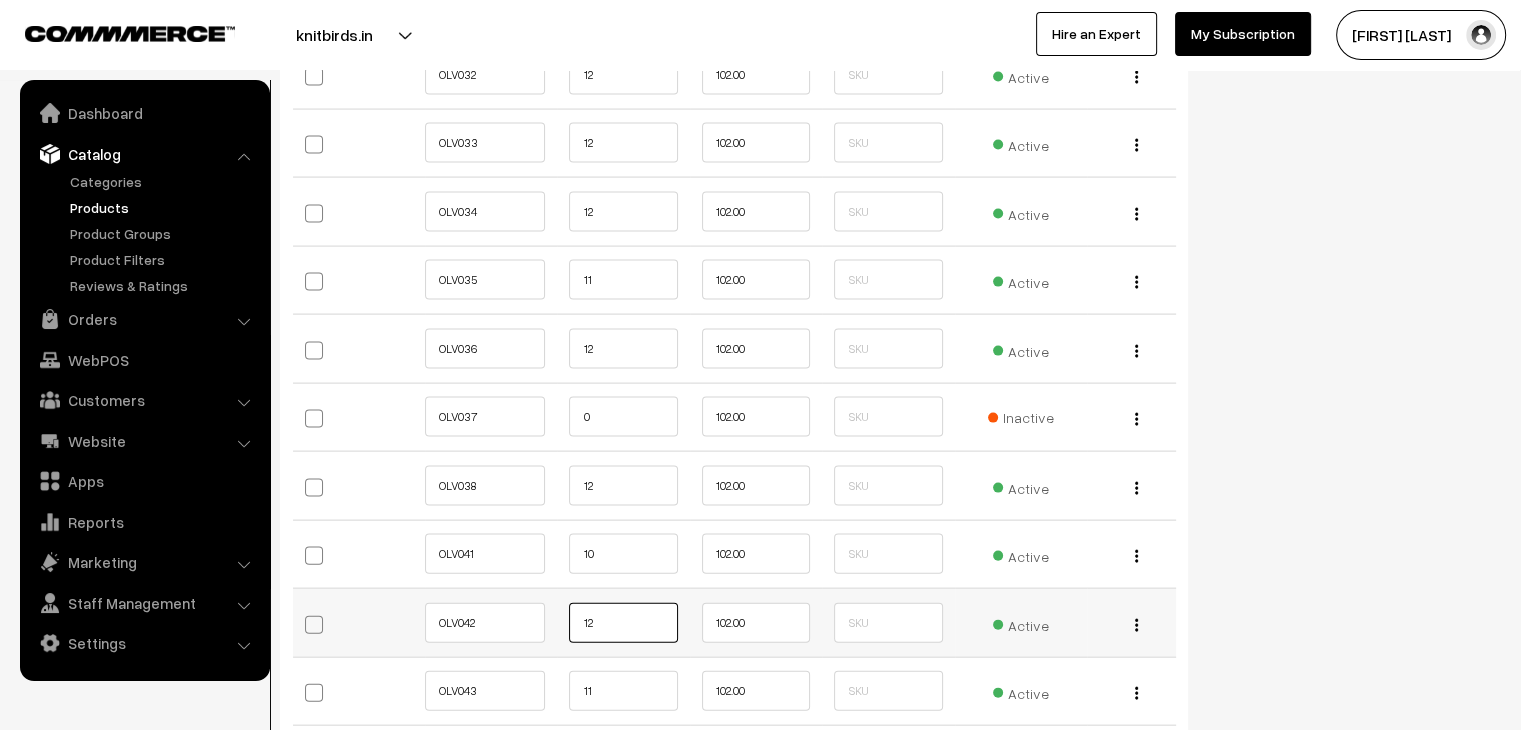click on "12" at bounding box center [623, 623] 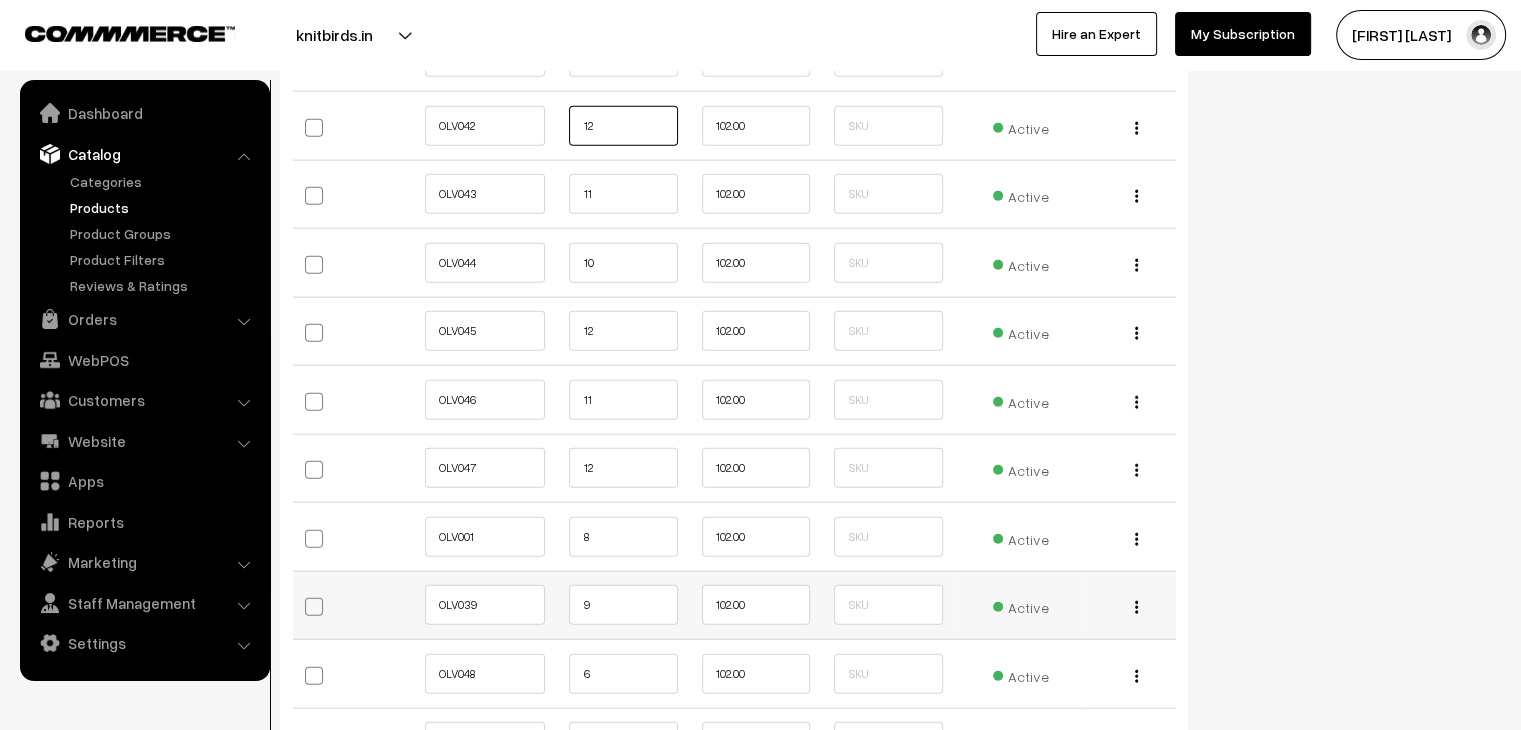 scroll, scrollTop: 4700, scrollLeft: 0, axis: vertical 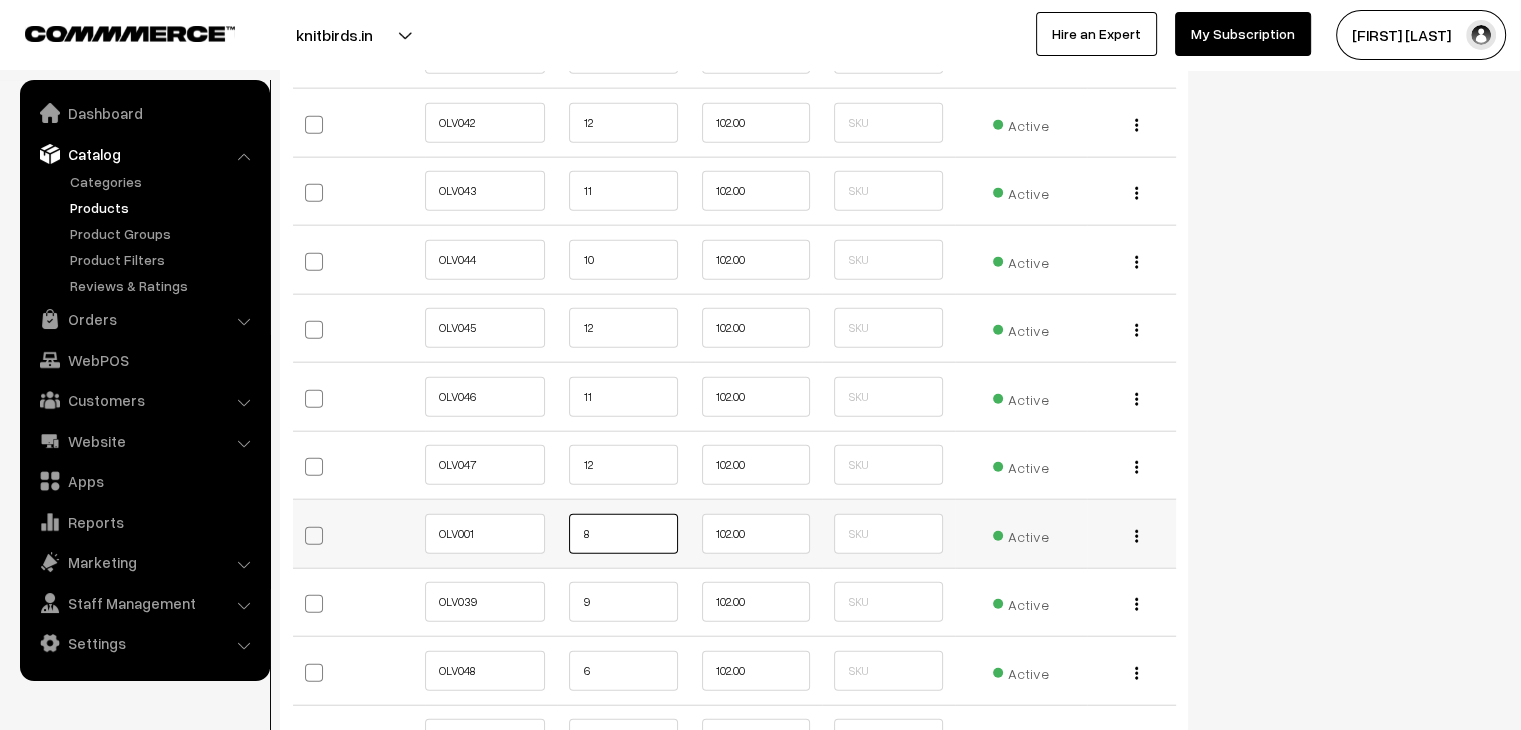 click on "8" at bounding box center [623, 534] 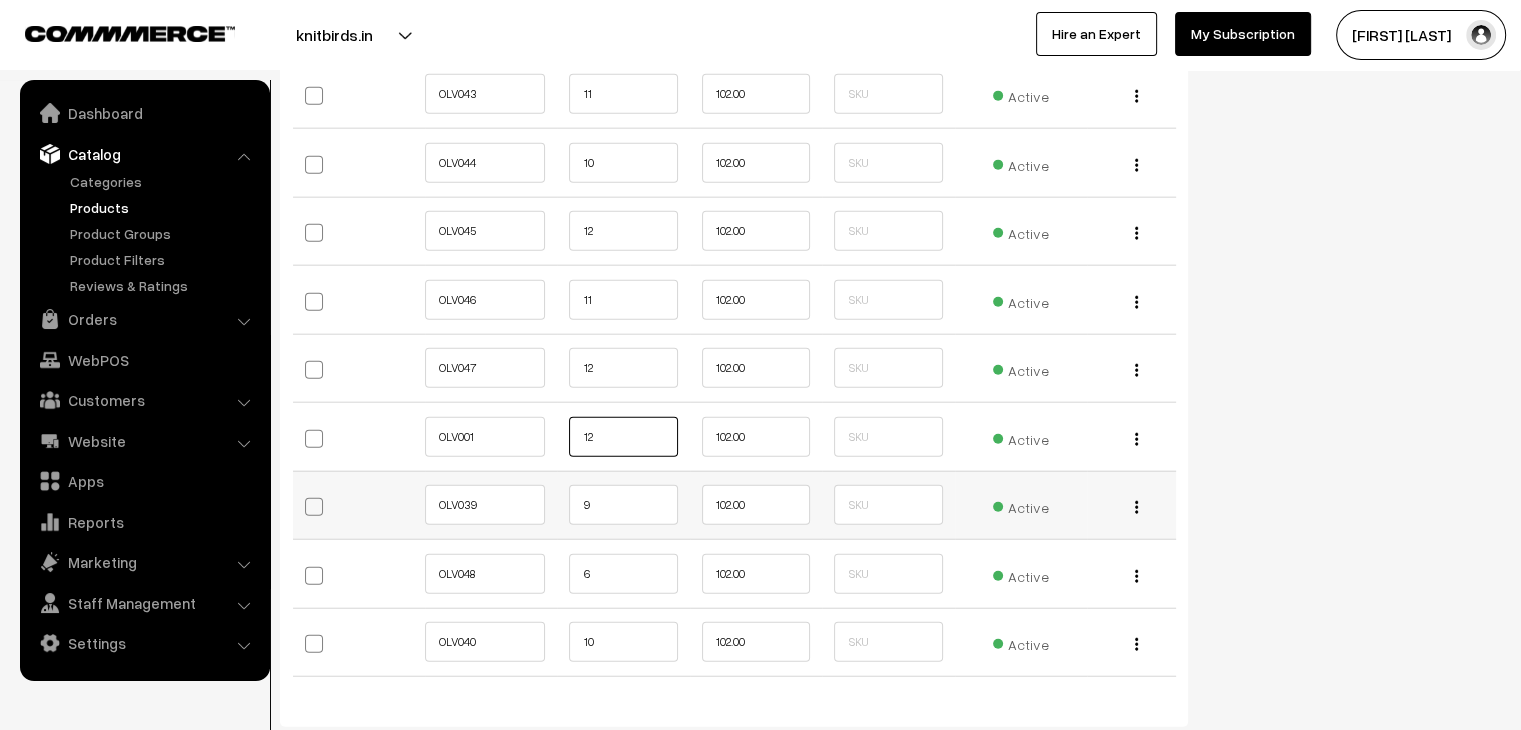 scroll, scrollTop: 4800, scrollLeft: 0, axis: vertical 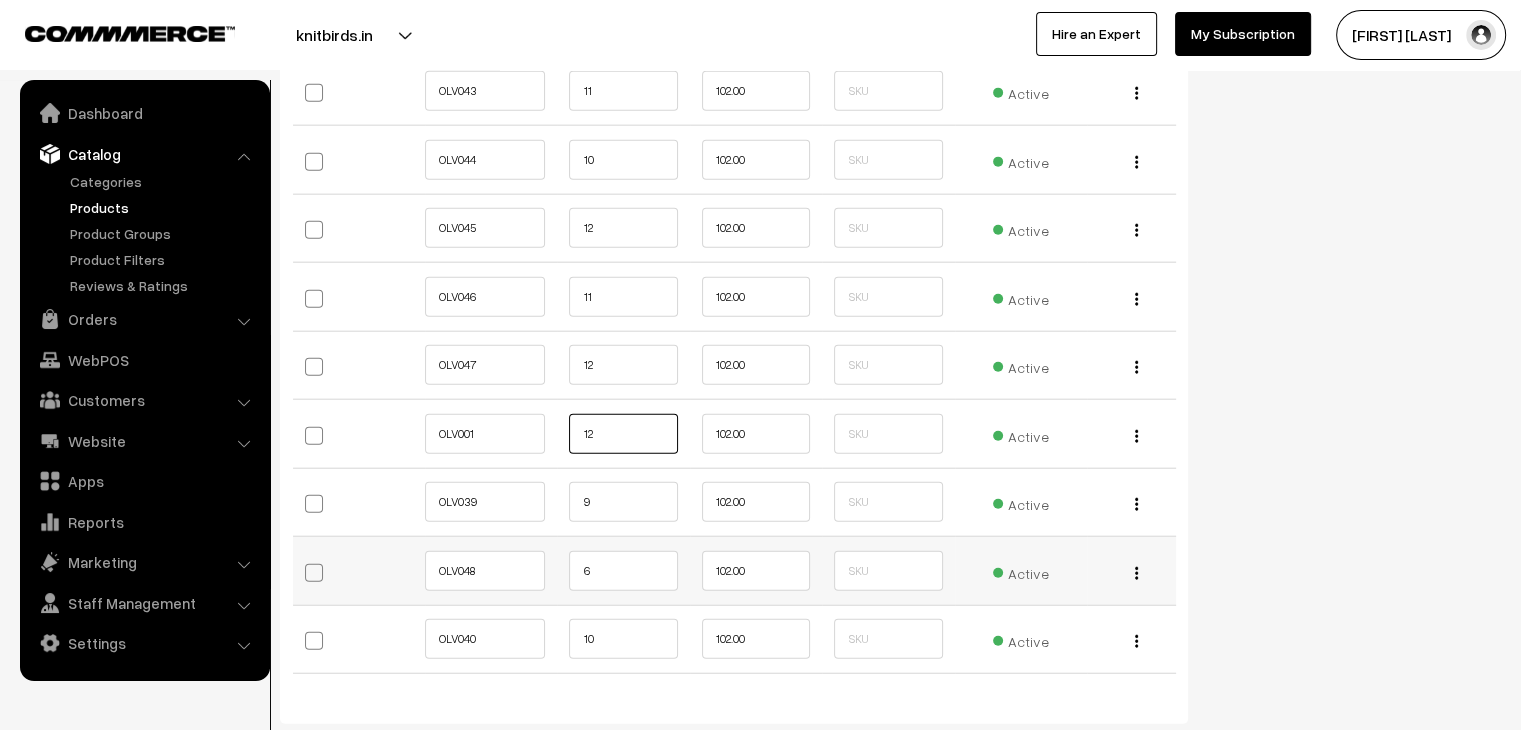 type on "12" 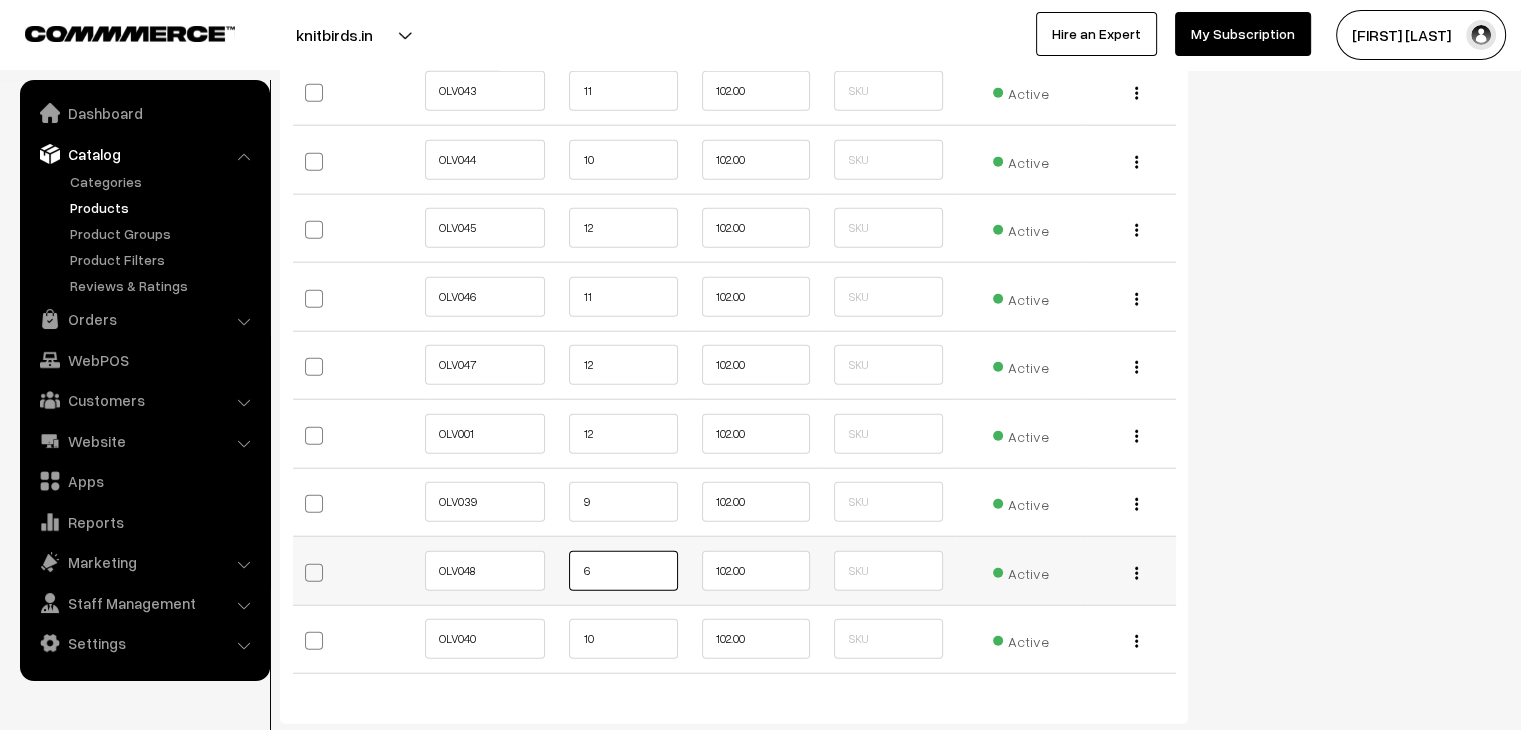 click on "6" at bounding box center (623, 571) 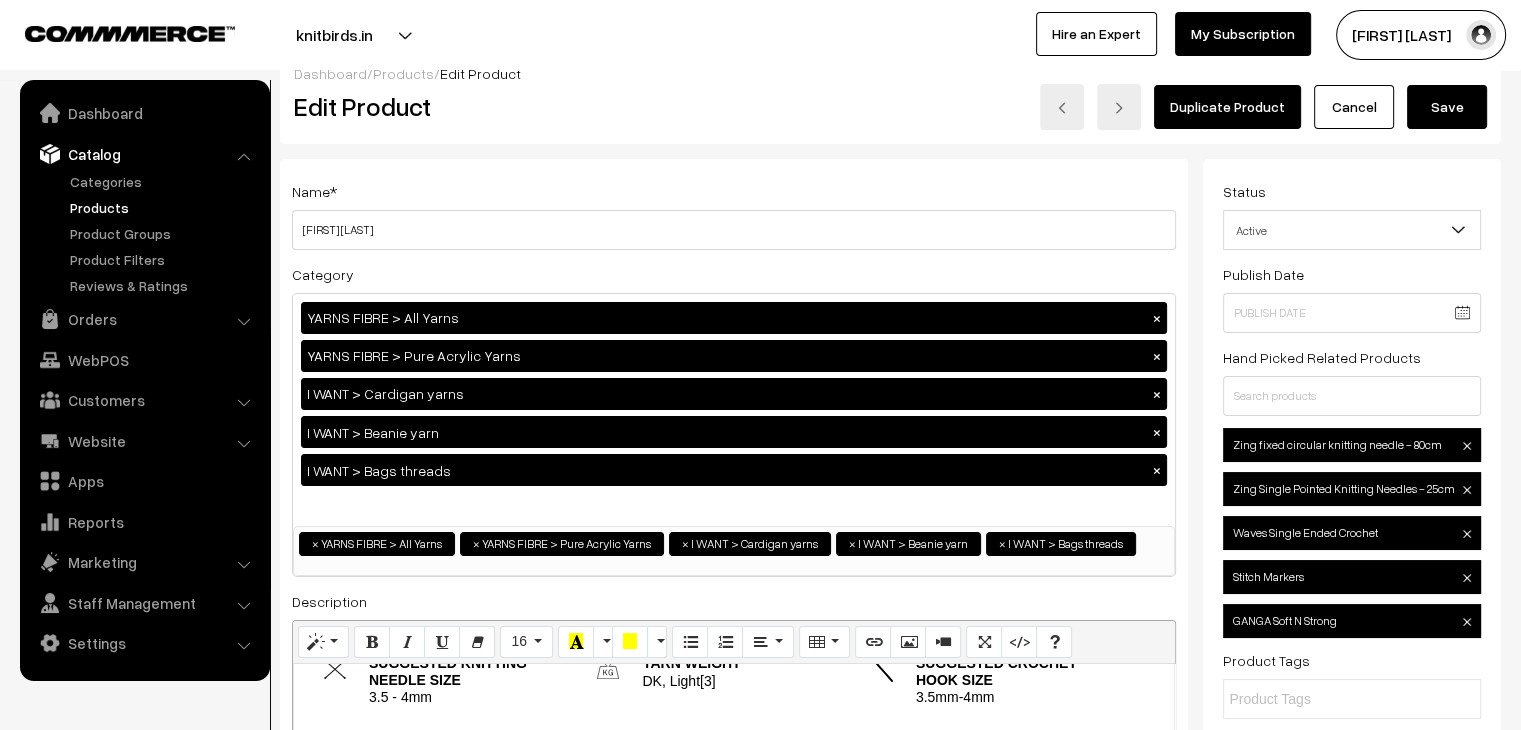 scroll, scrollTop: 0, scrollLeft: 0, axis: both 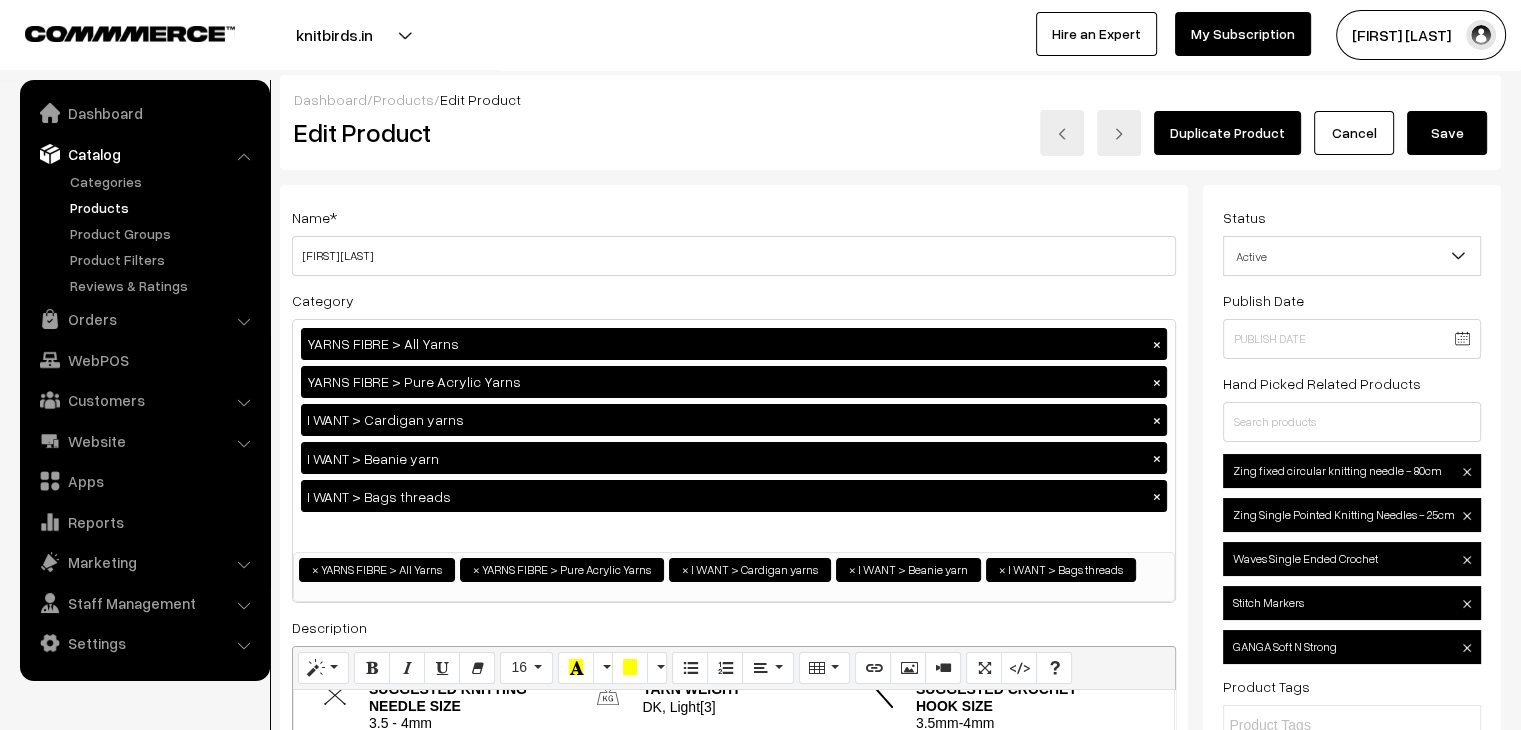 type on "10" 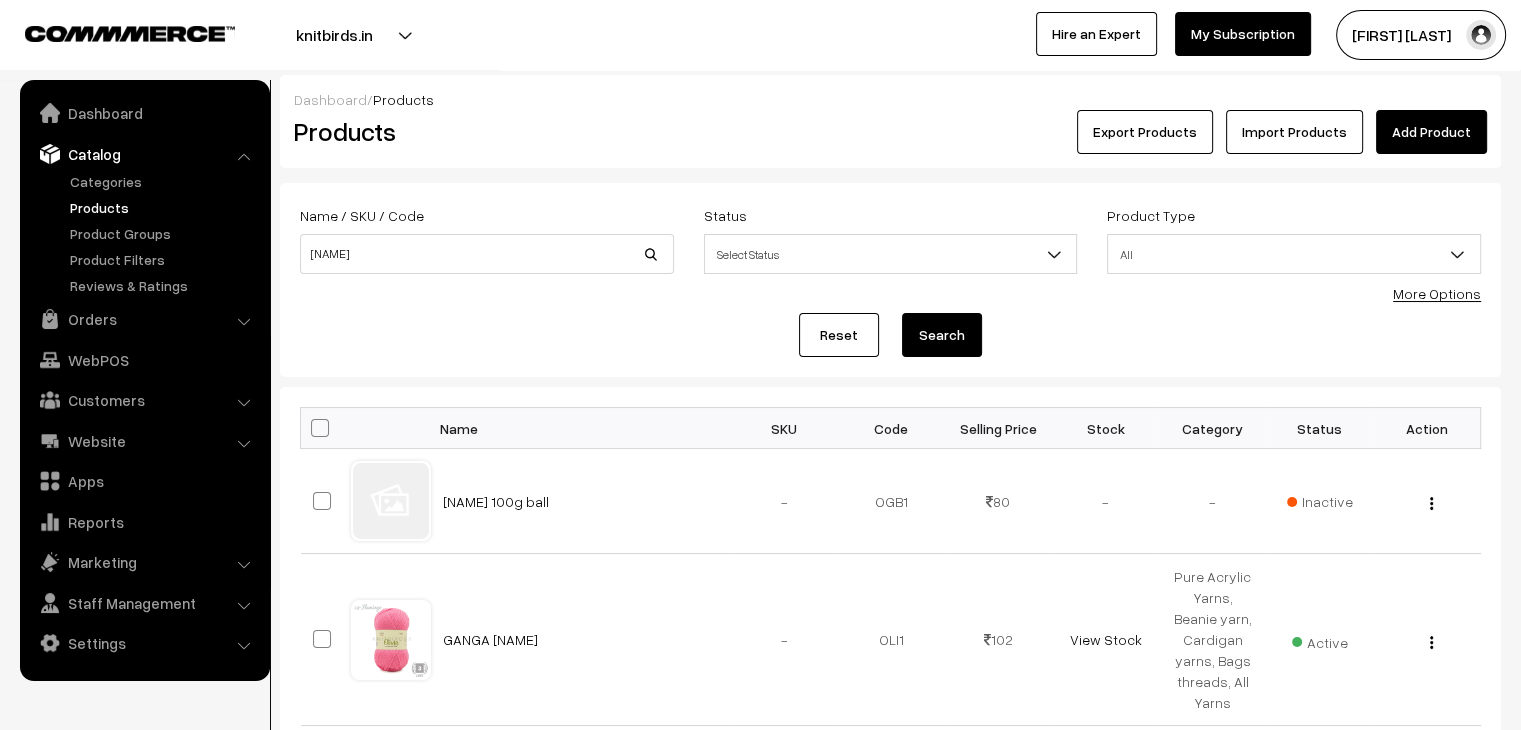 scroll, scrollTop: 0, scrollLeft: 0, axis: both 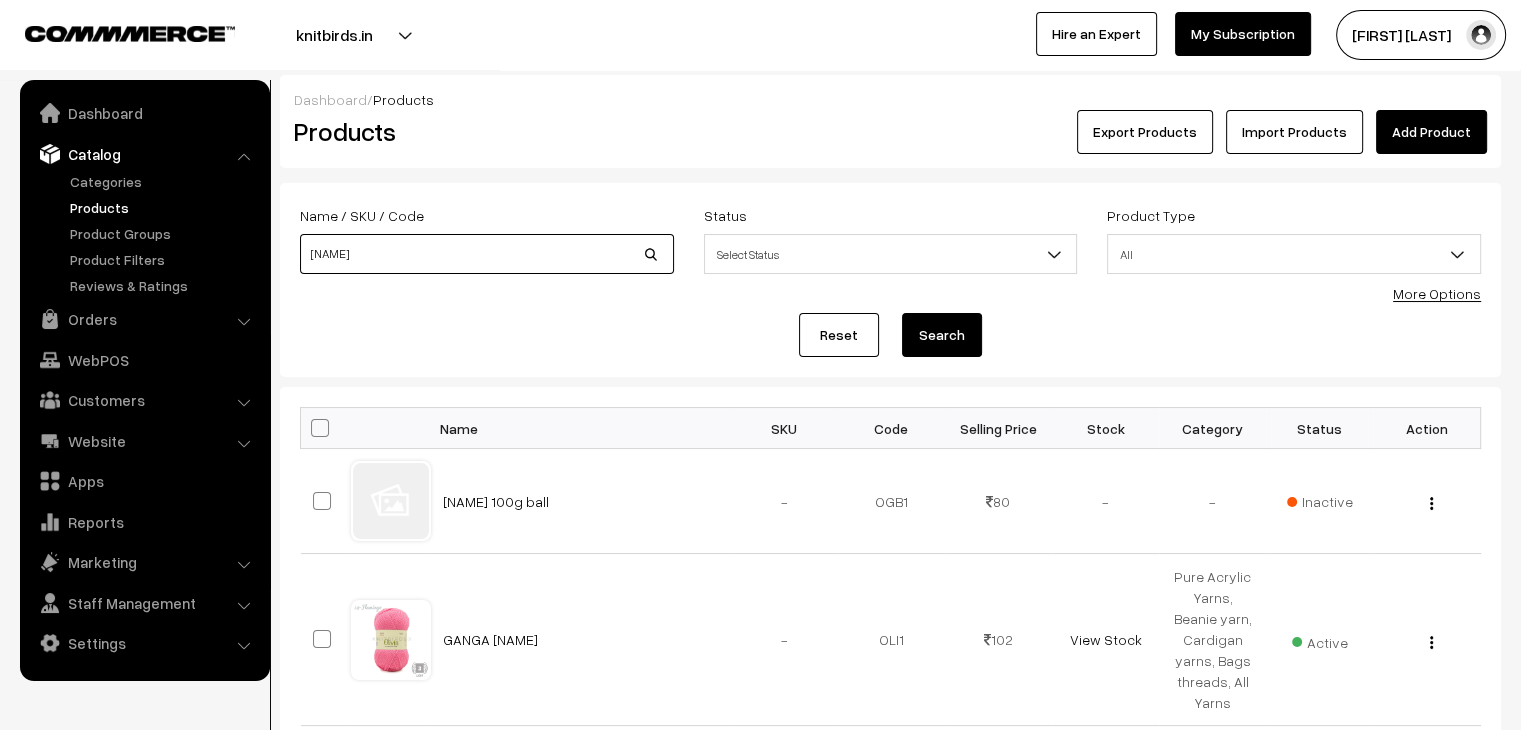 click on "olivia" at bounding box center (487, 254) 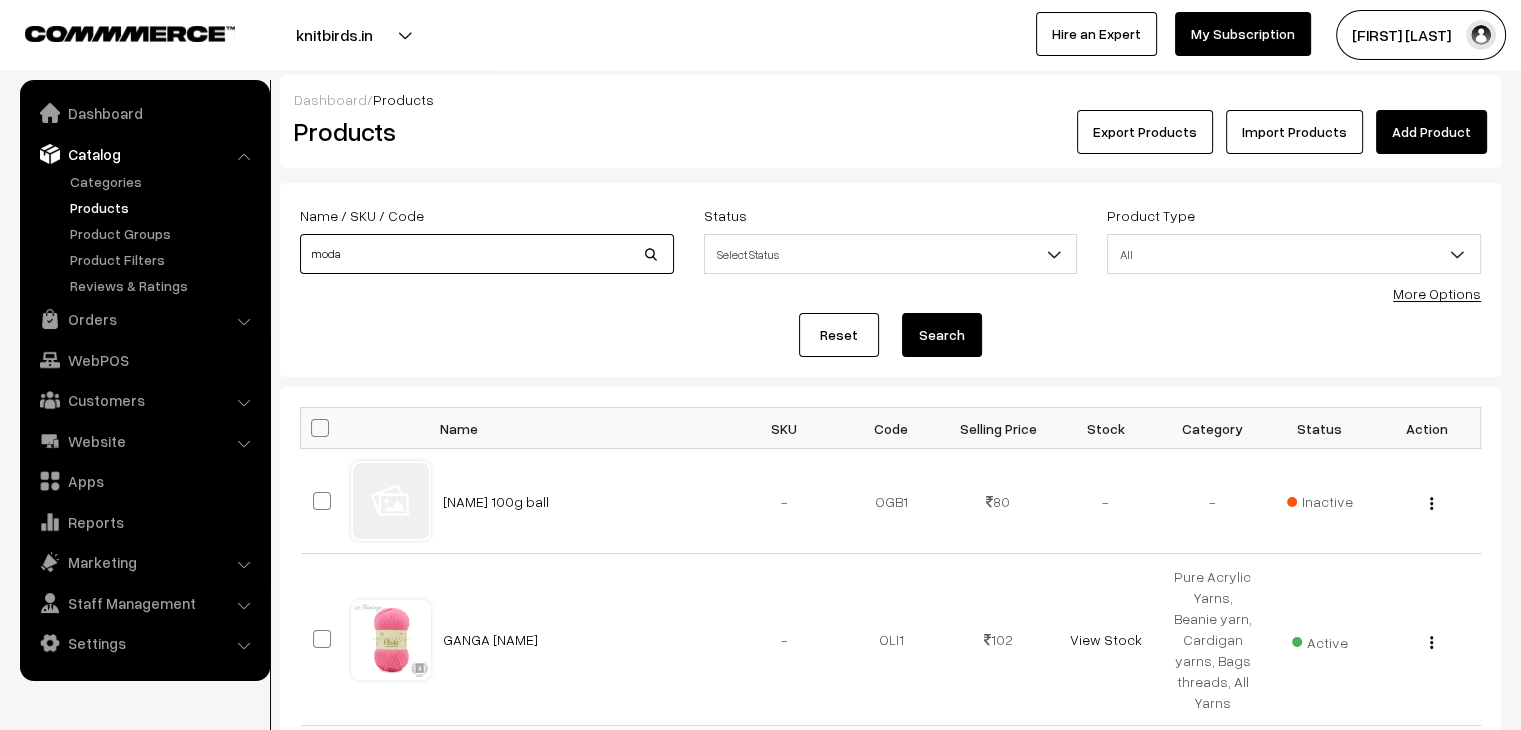 type on "moda" 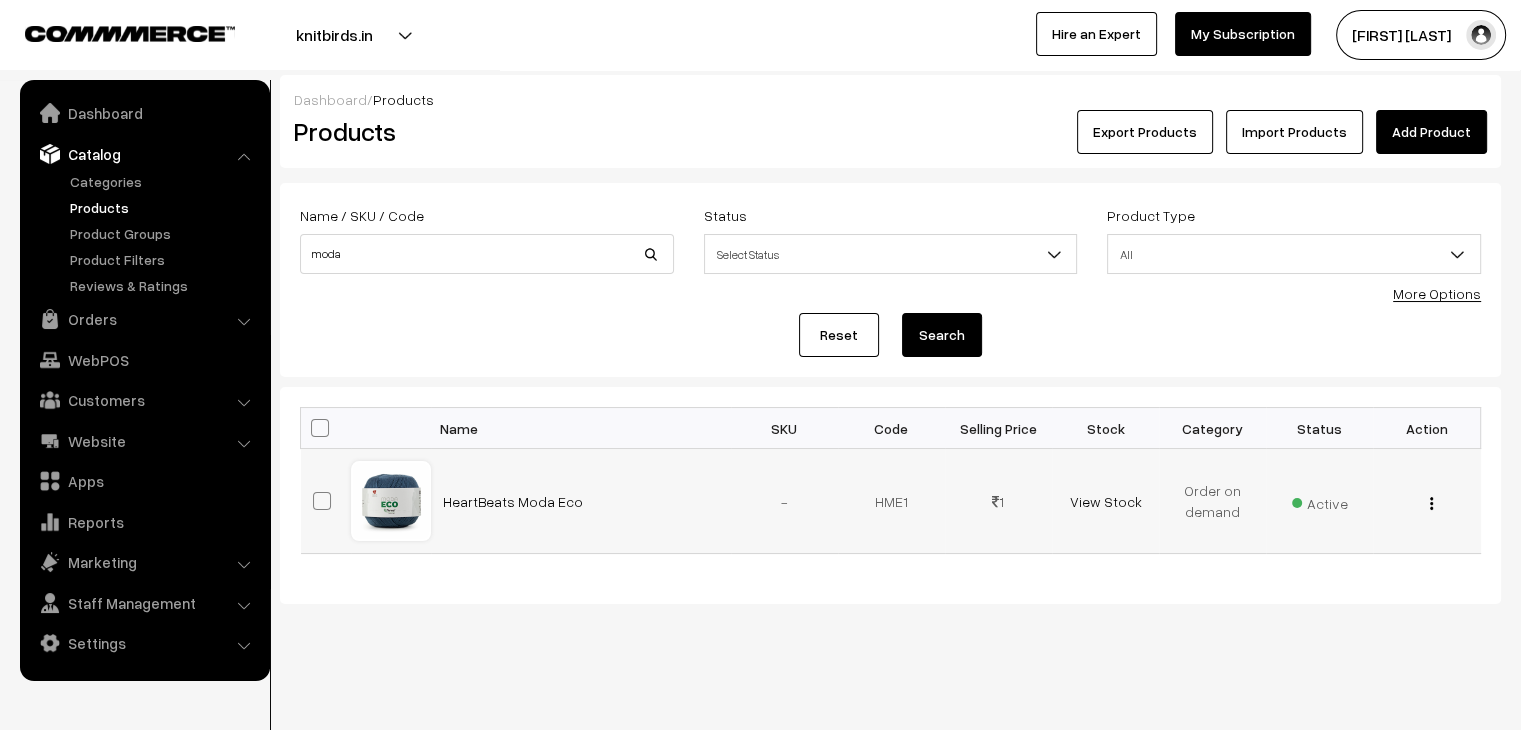 scroll, scrollTop: 0, scrollLeft: 0, axis: both 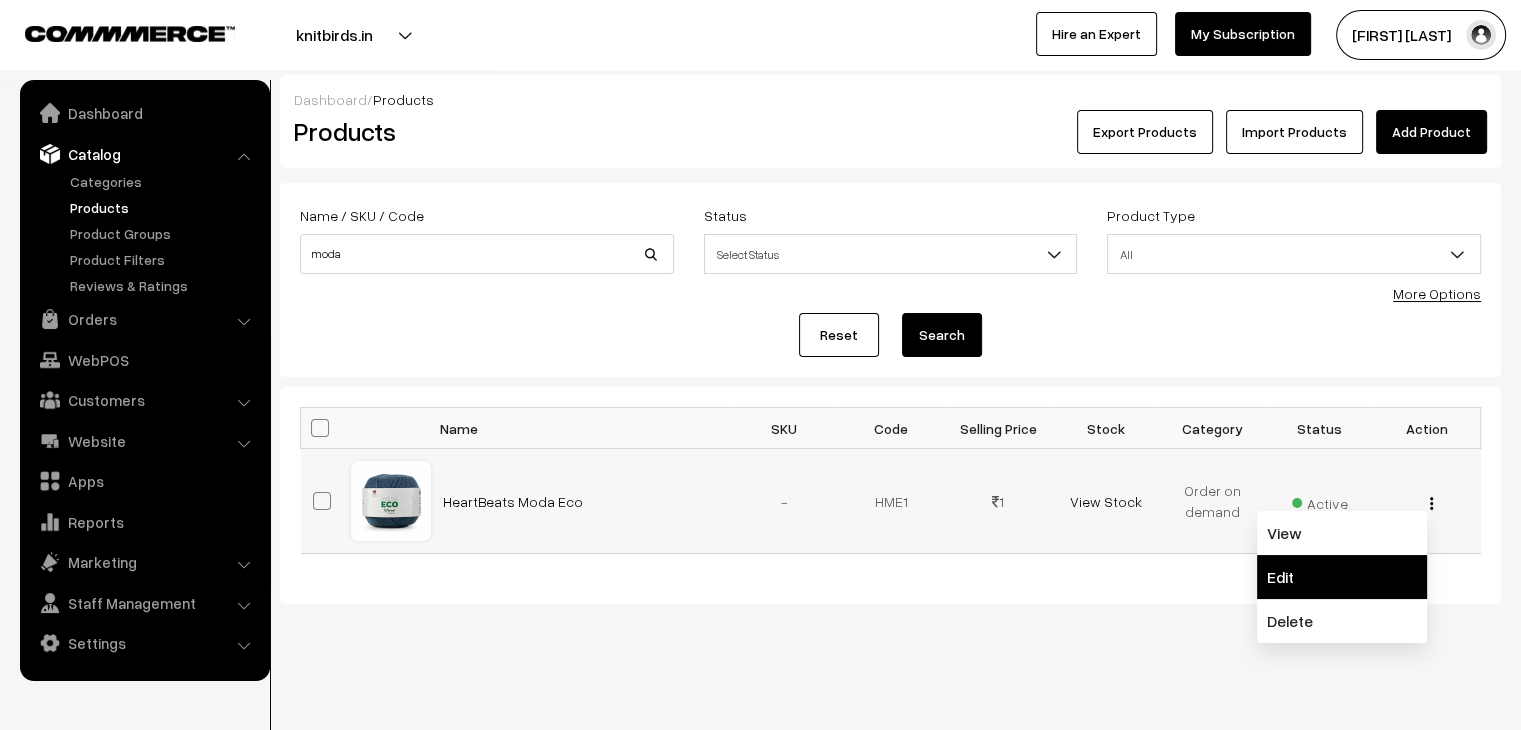 click on "Edit" at bounding box center (1342, 577) 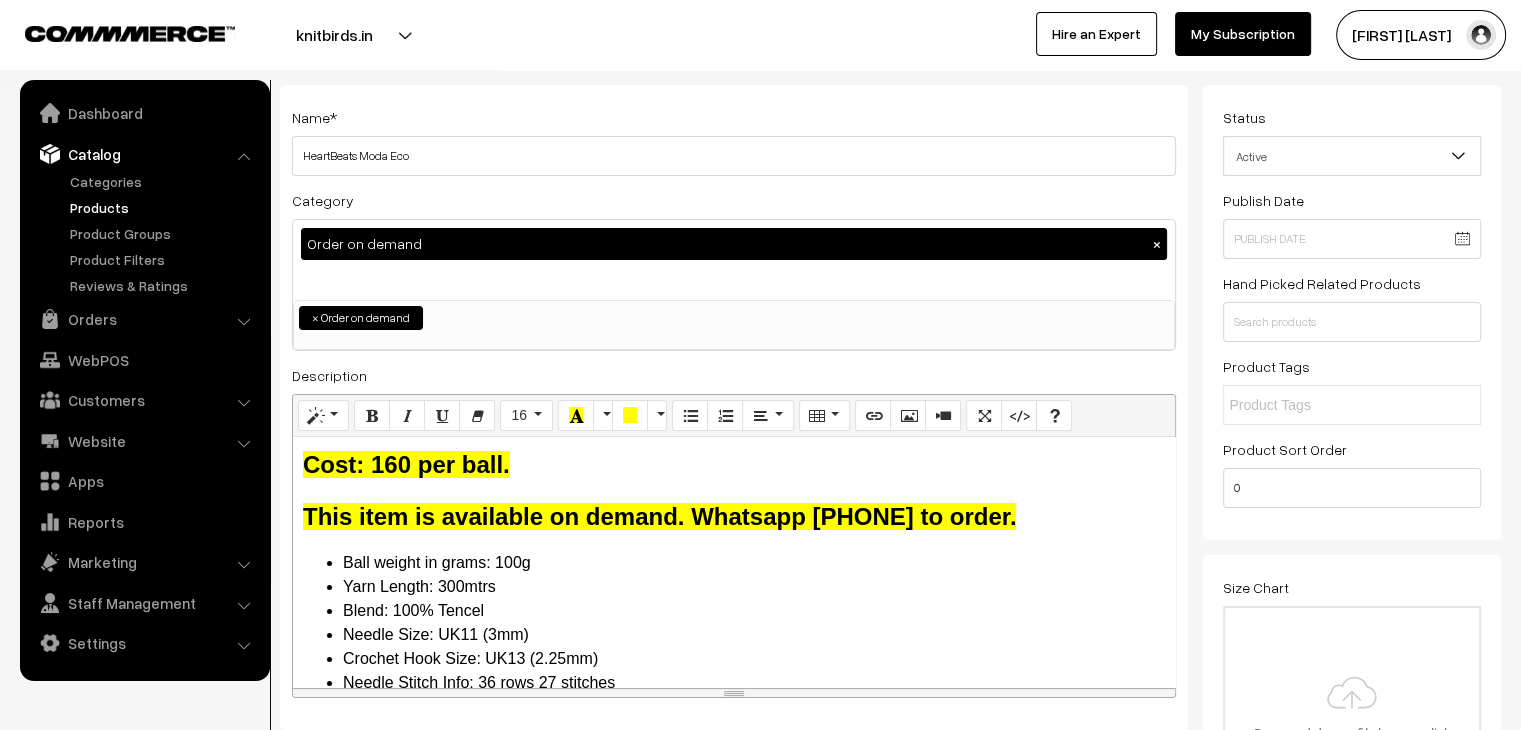 scroll, scrollTop: 100, scrollLeft: 0, axis: vertical 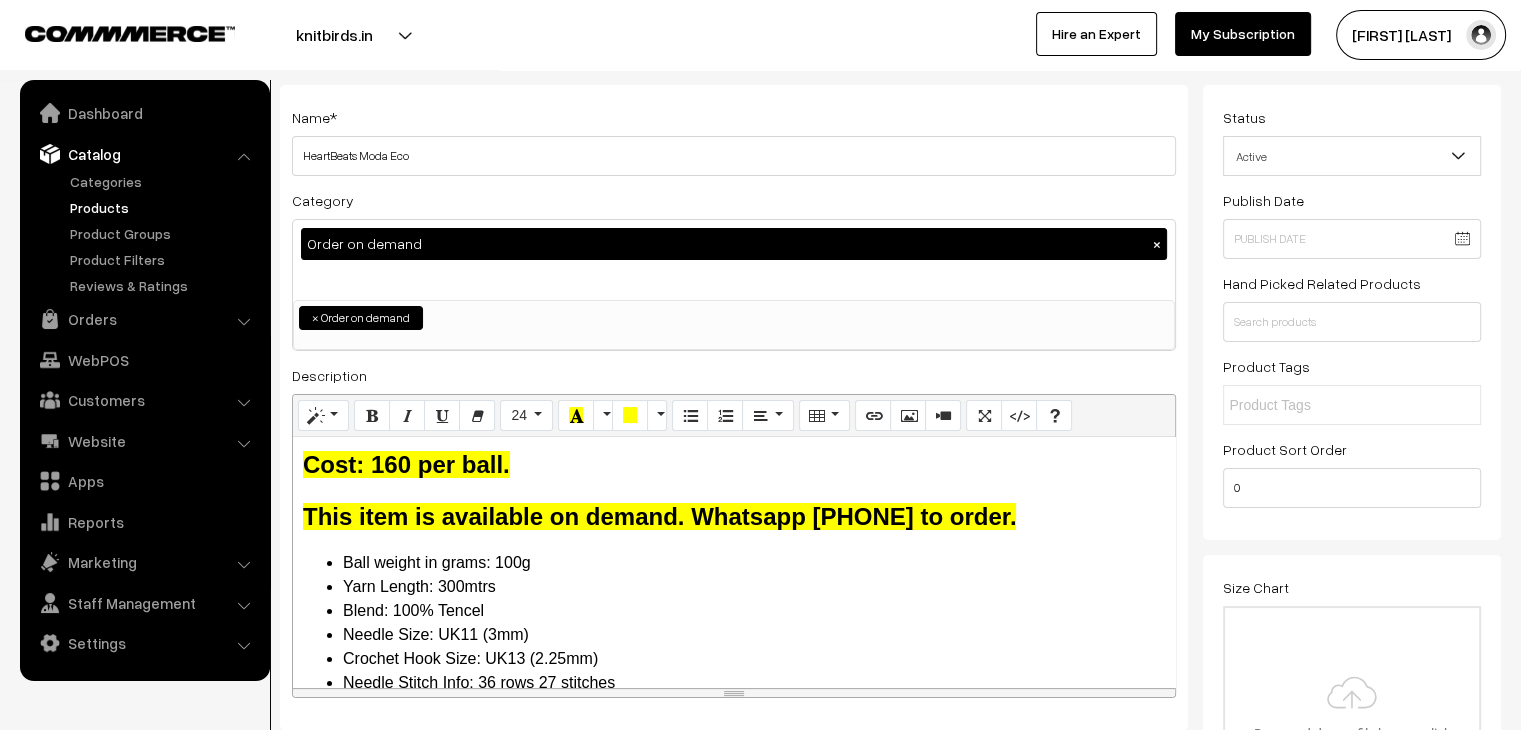 type 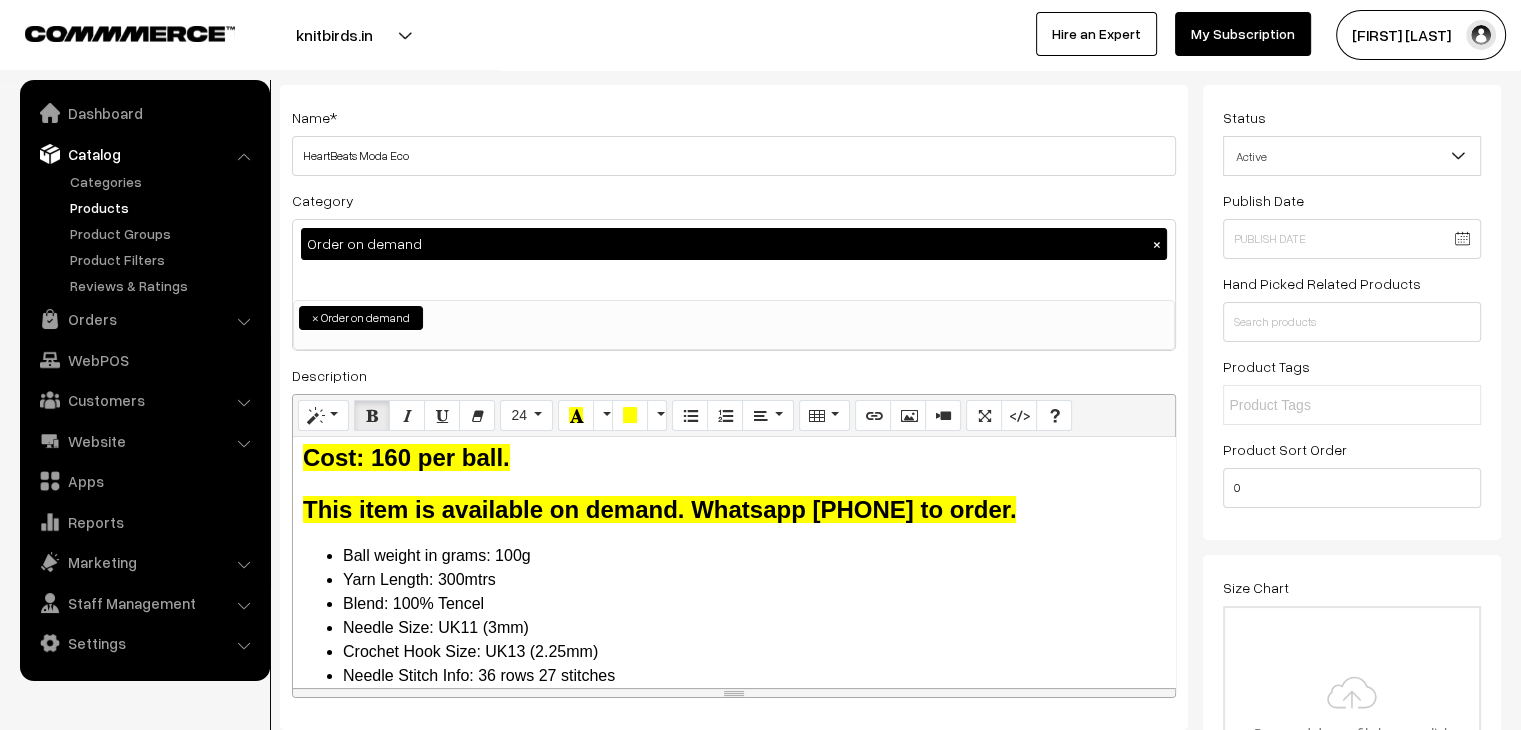 scroll, scrollTop: 0, scrollLeft: 0, axis: both 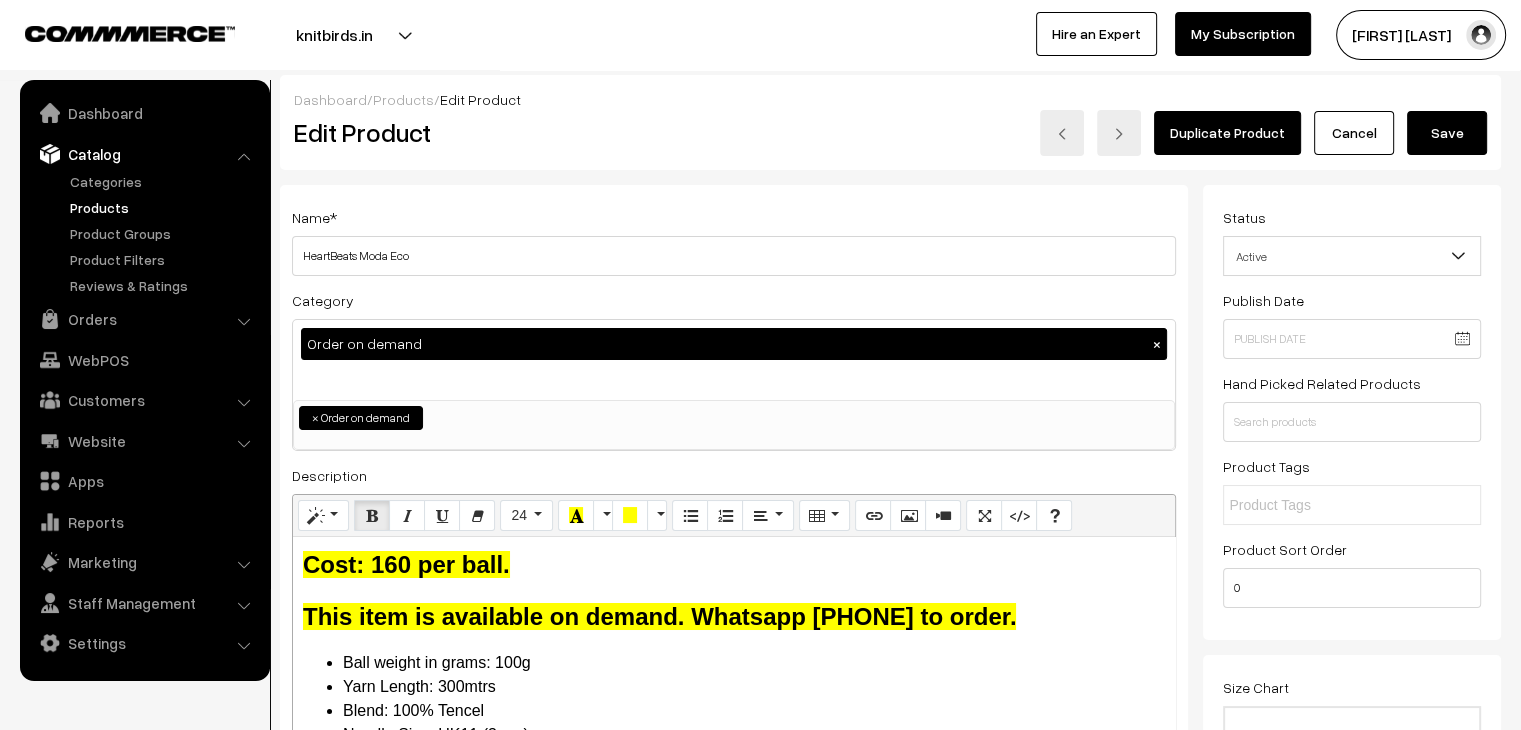 click on "Save" at bounding box center (1447, 133) 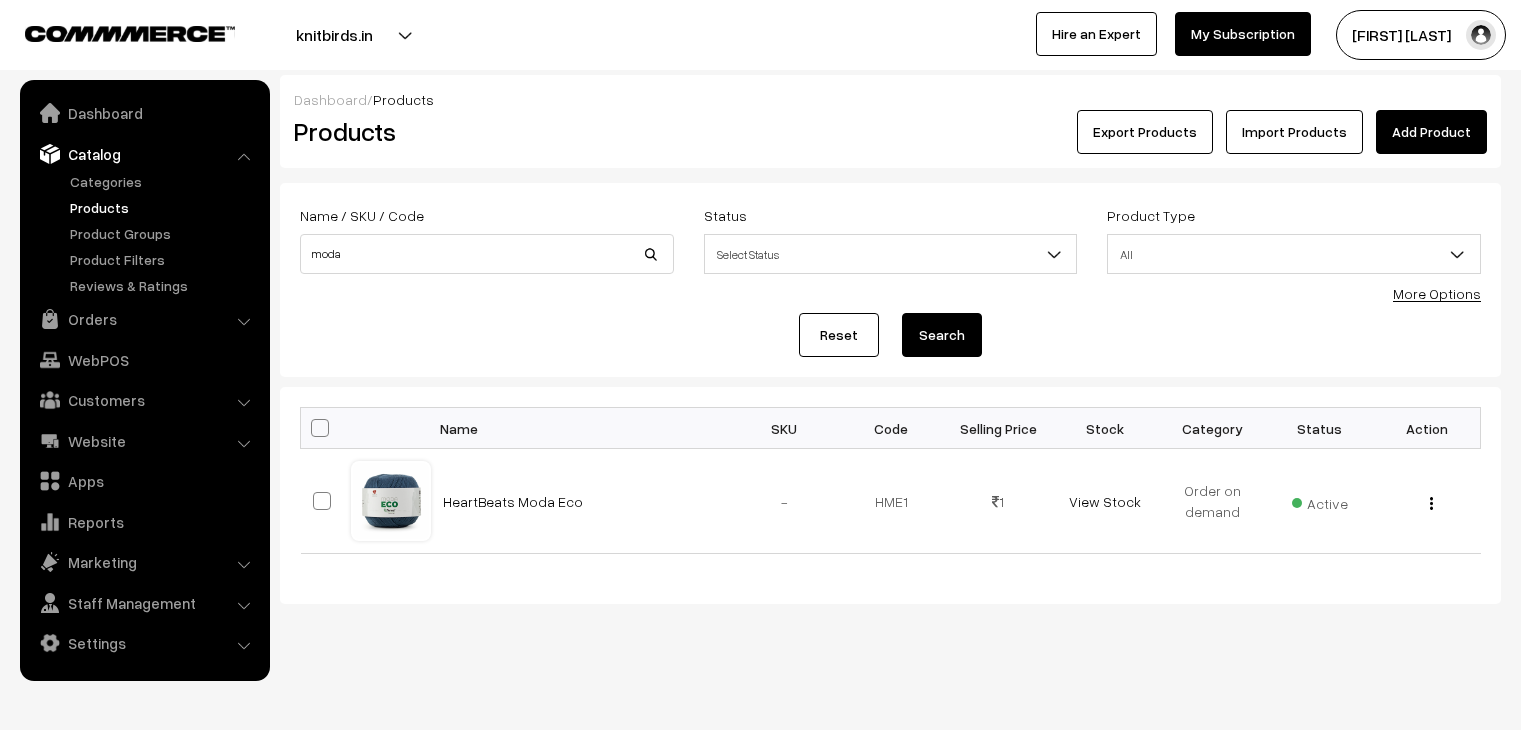 click on "Orders" at bounding box center [144, 319] 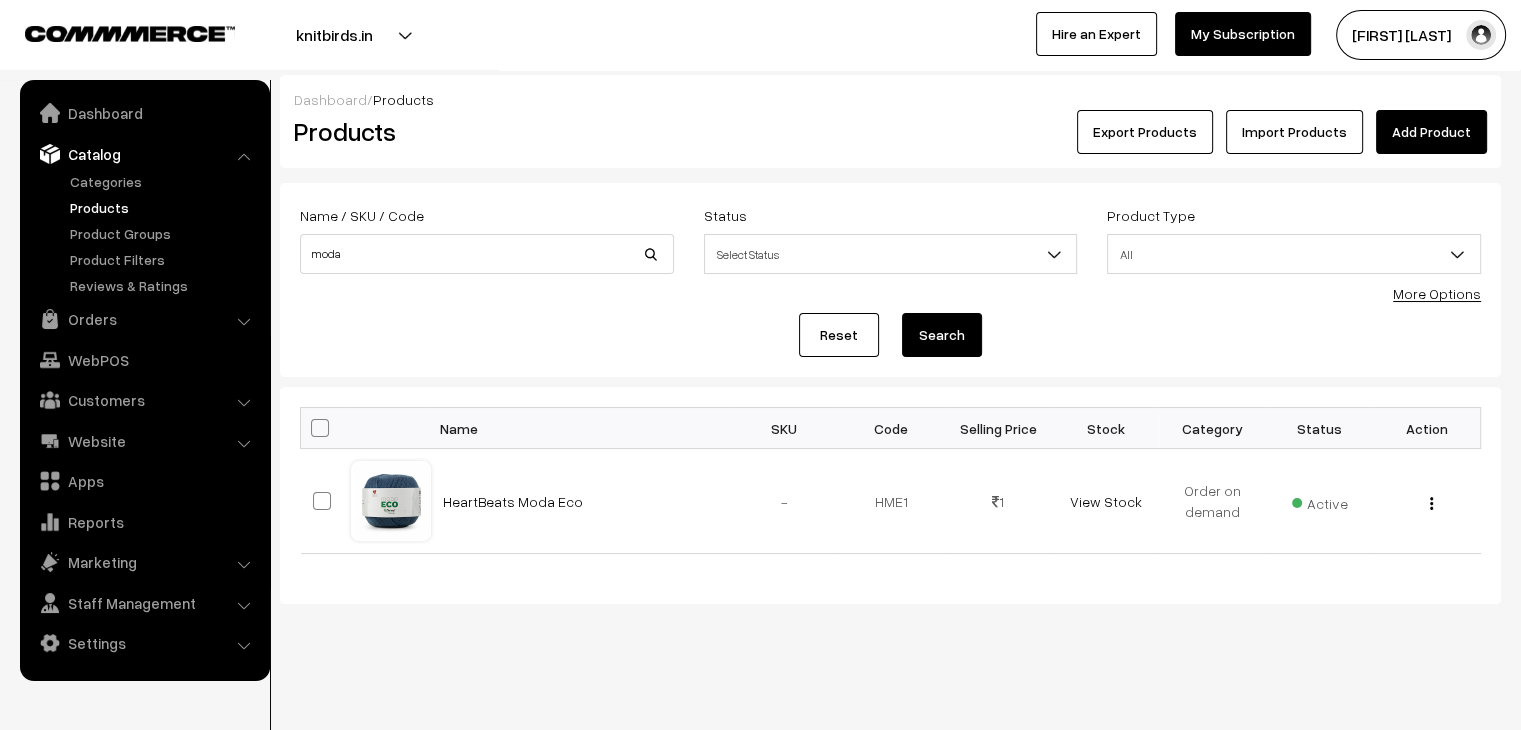scroll, scrollTop: 0, scrollLeft: 0, axis: both 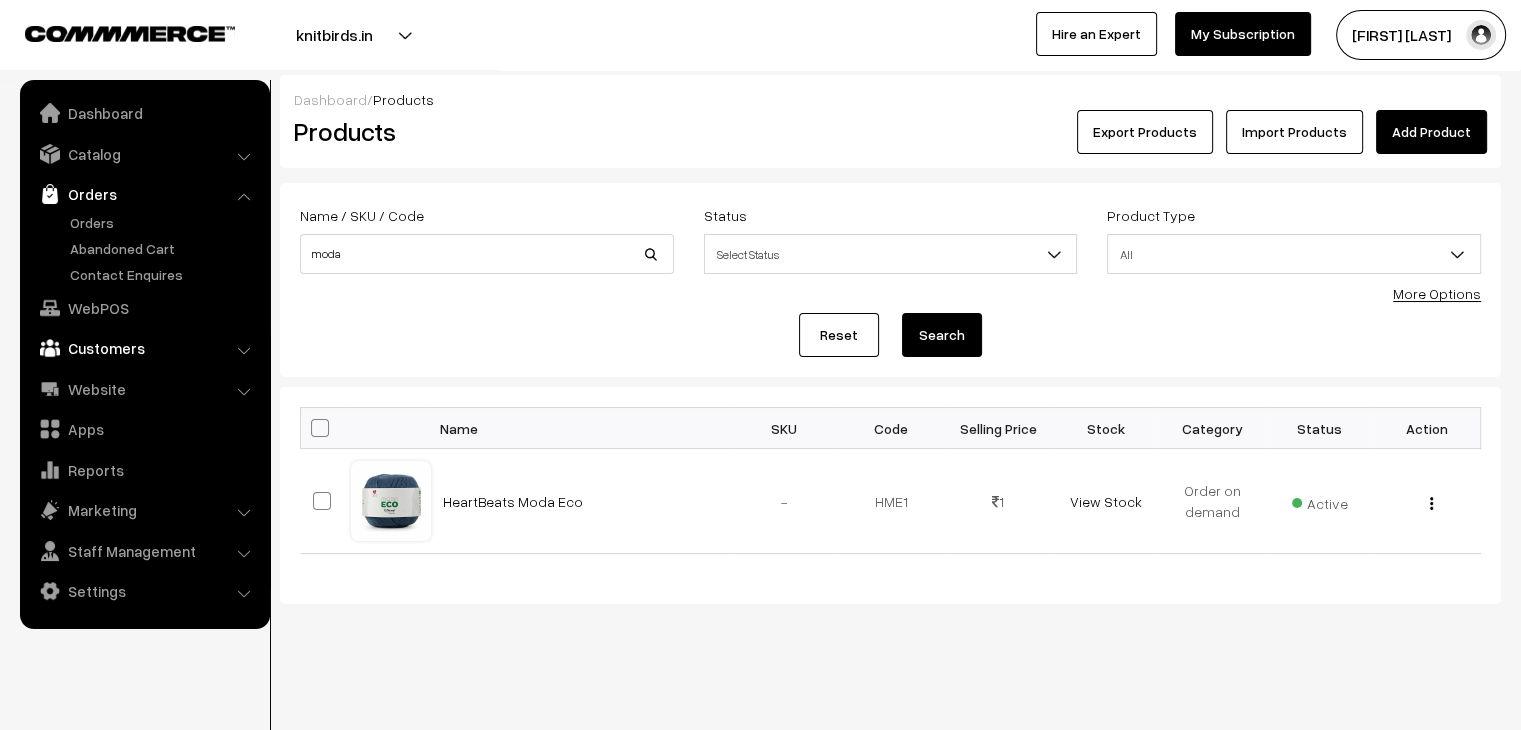 click on "Customers" at bounding box center [144, 348] 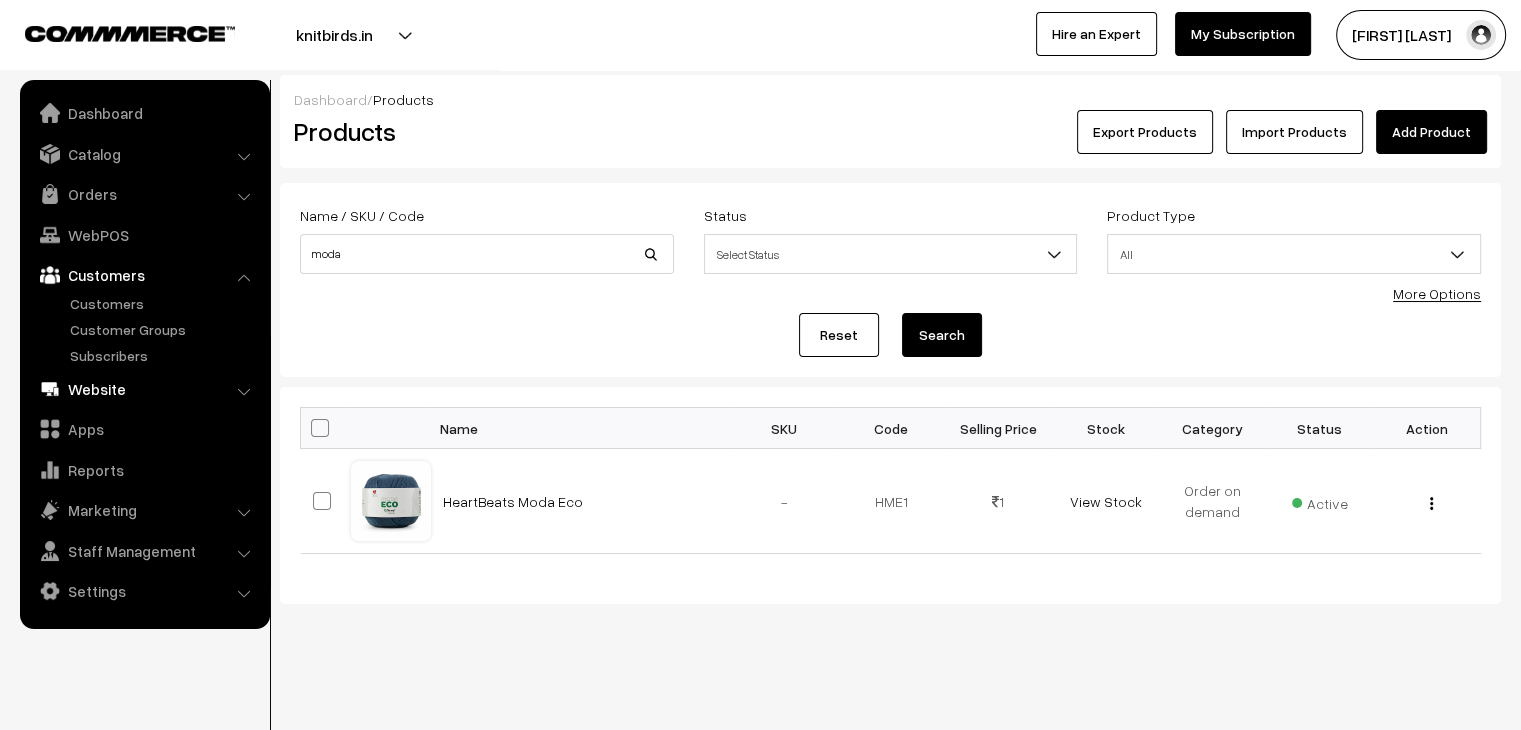 click on "Website" at bounding box center [144, 389] 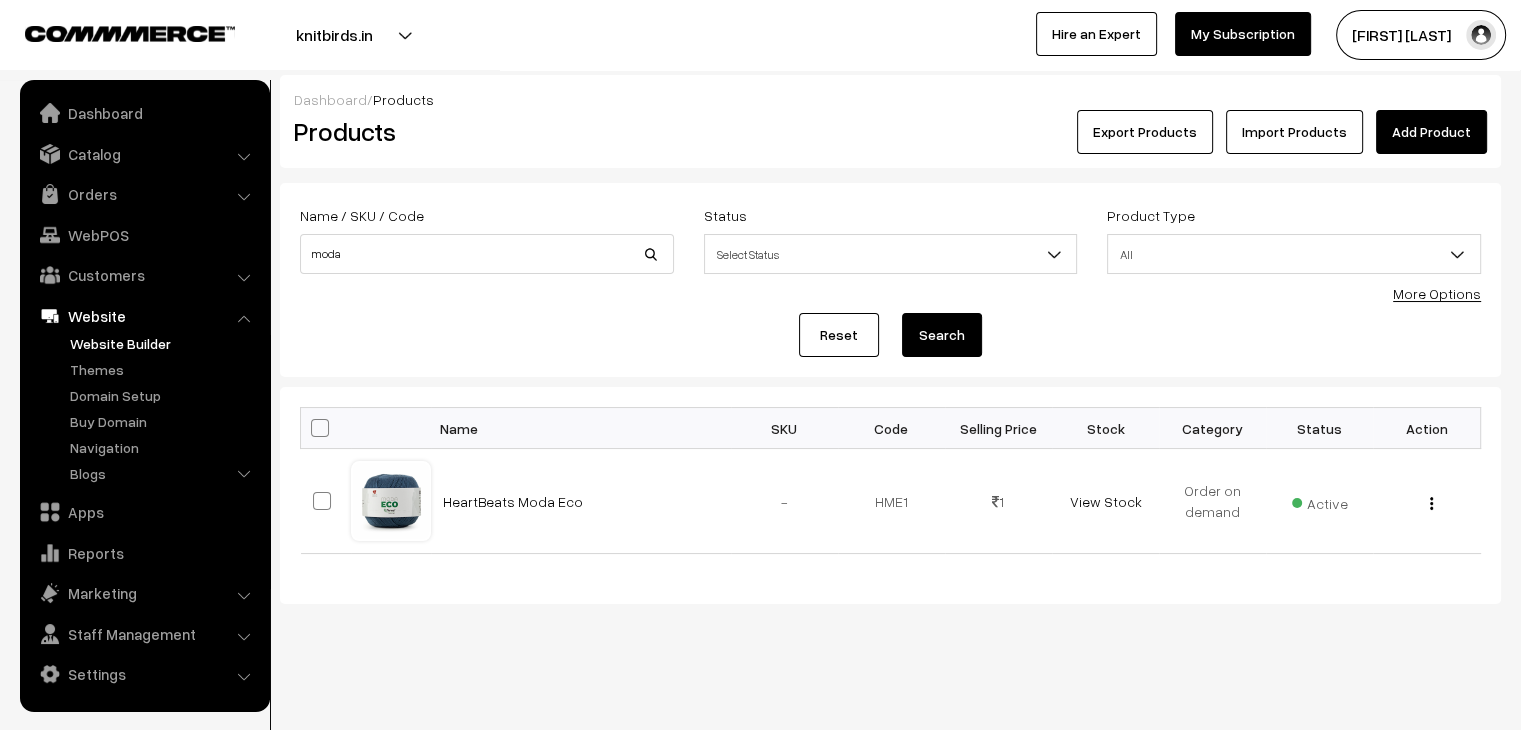 click on "Website Builder" at bounding box center [164, 343] 